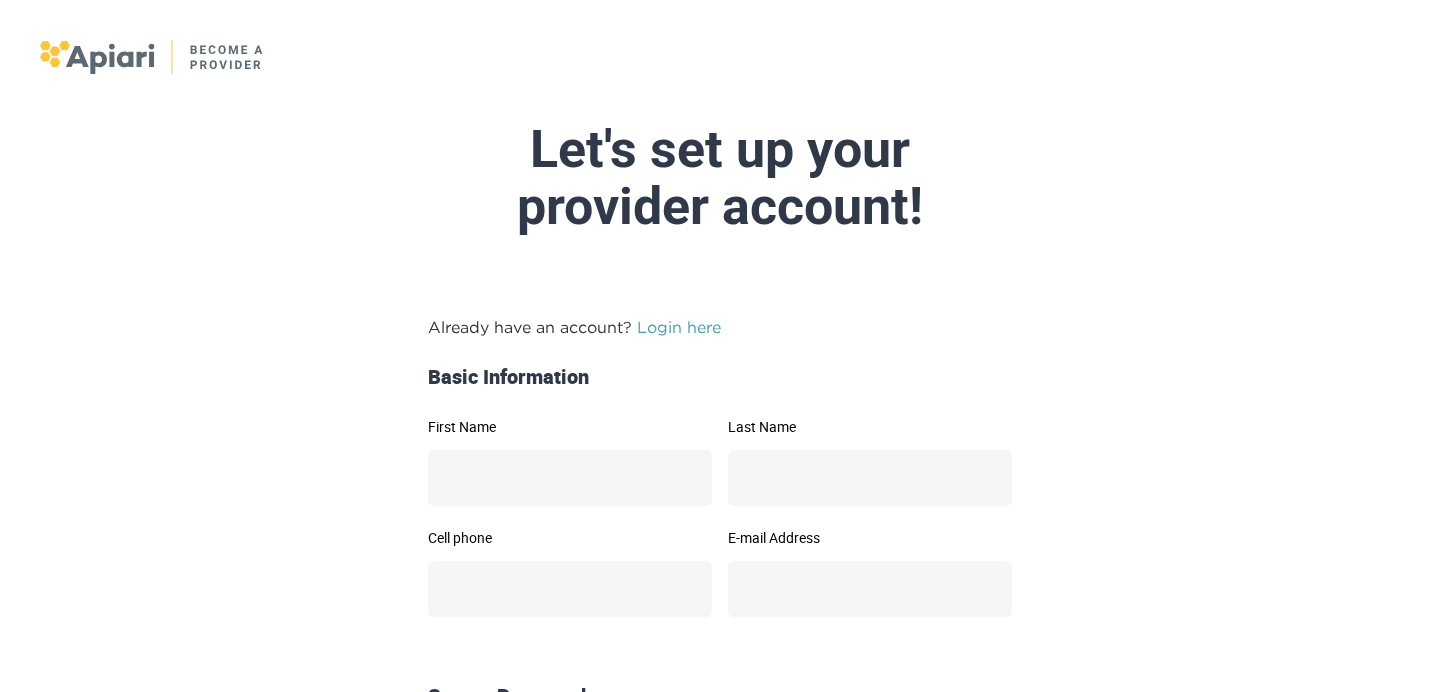 scroll, scrollTop: 0, scrollLeft: 0, axis: both 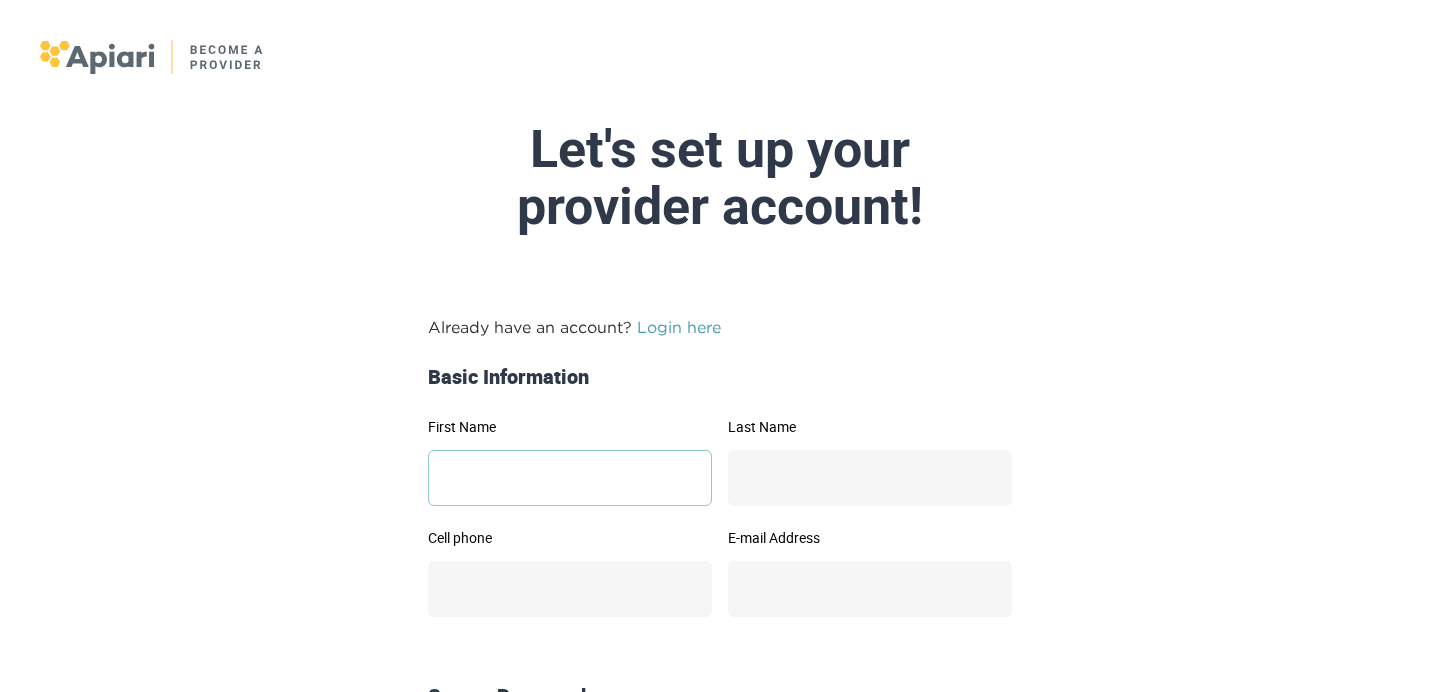 click on "First Name" at bounding box center (570, 478) 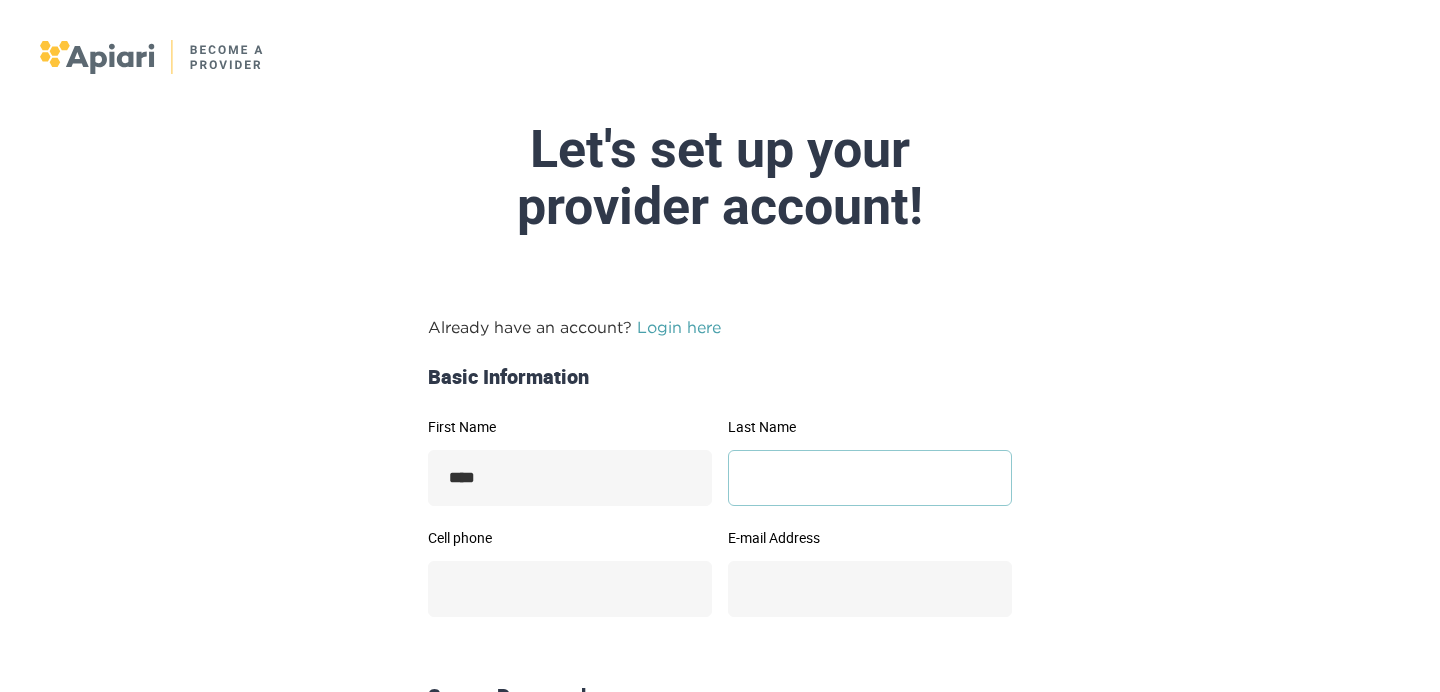 type on "*******" 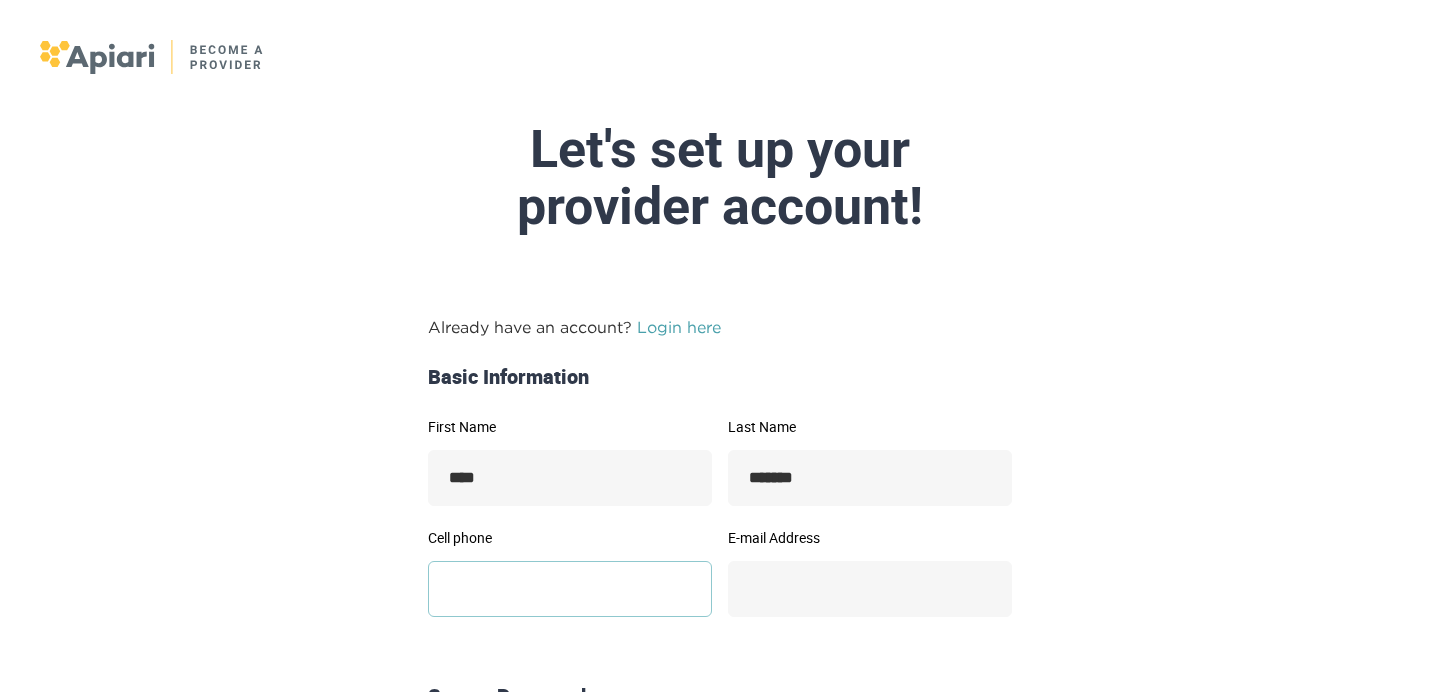 type on "**********" 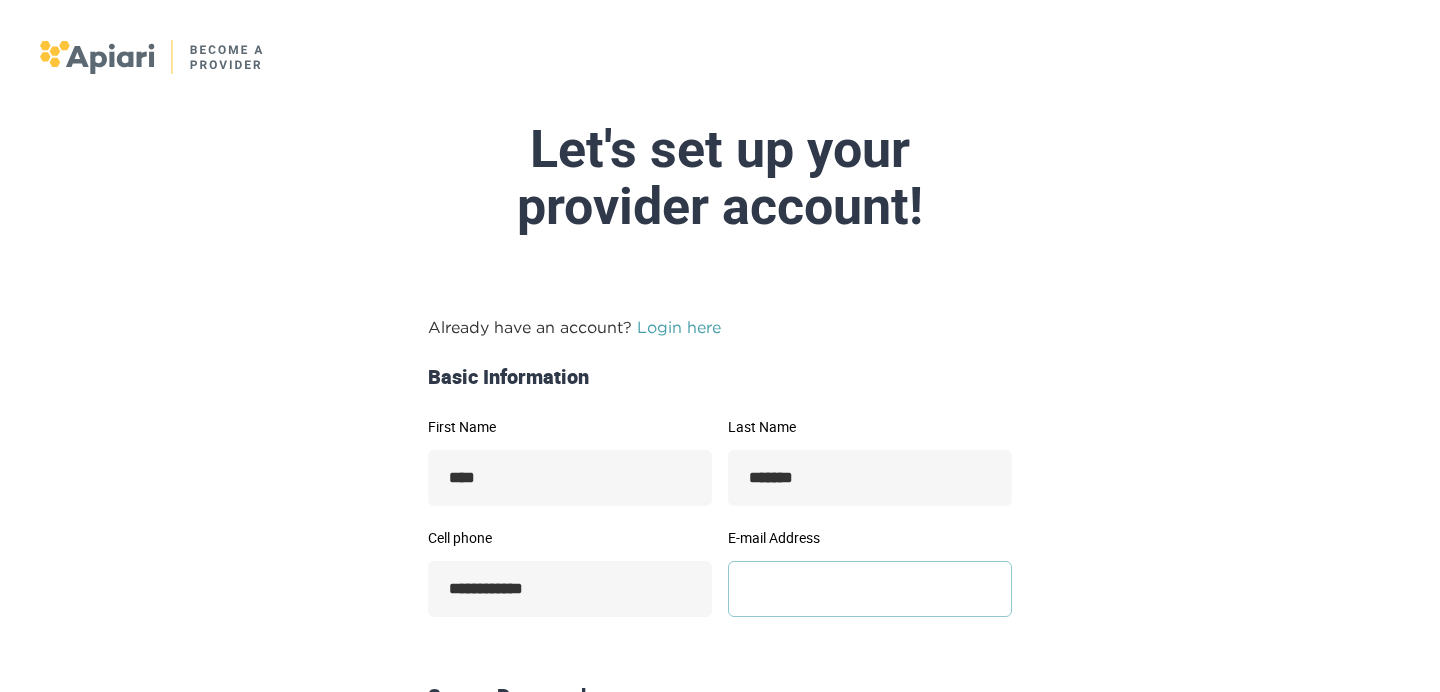 type on "**********" 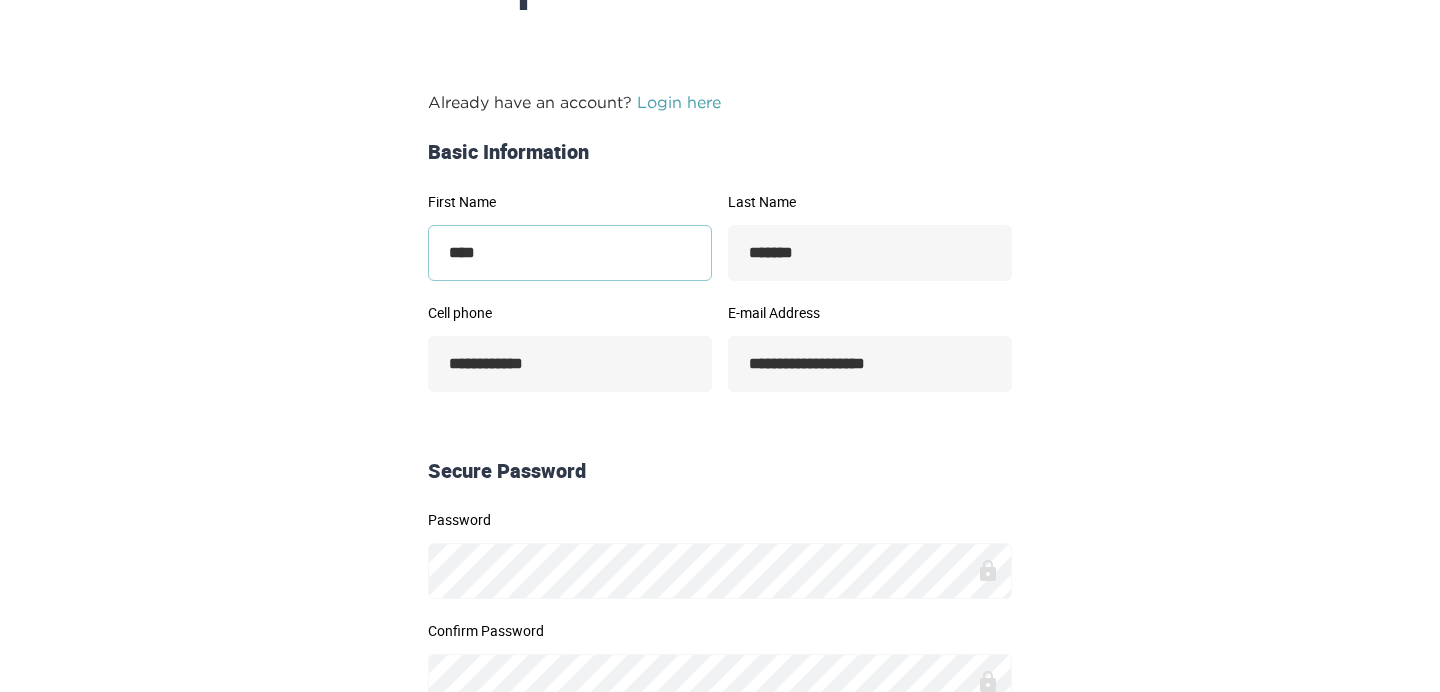 scroll, scrollTop: 254, scrollLeft: 0, axis: vertical 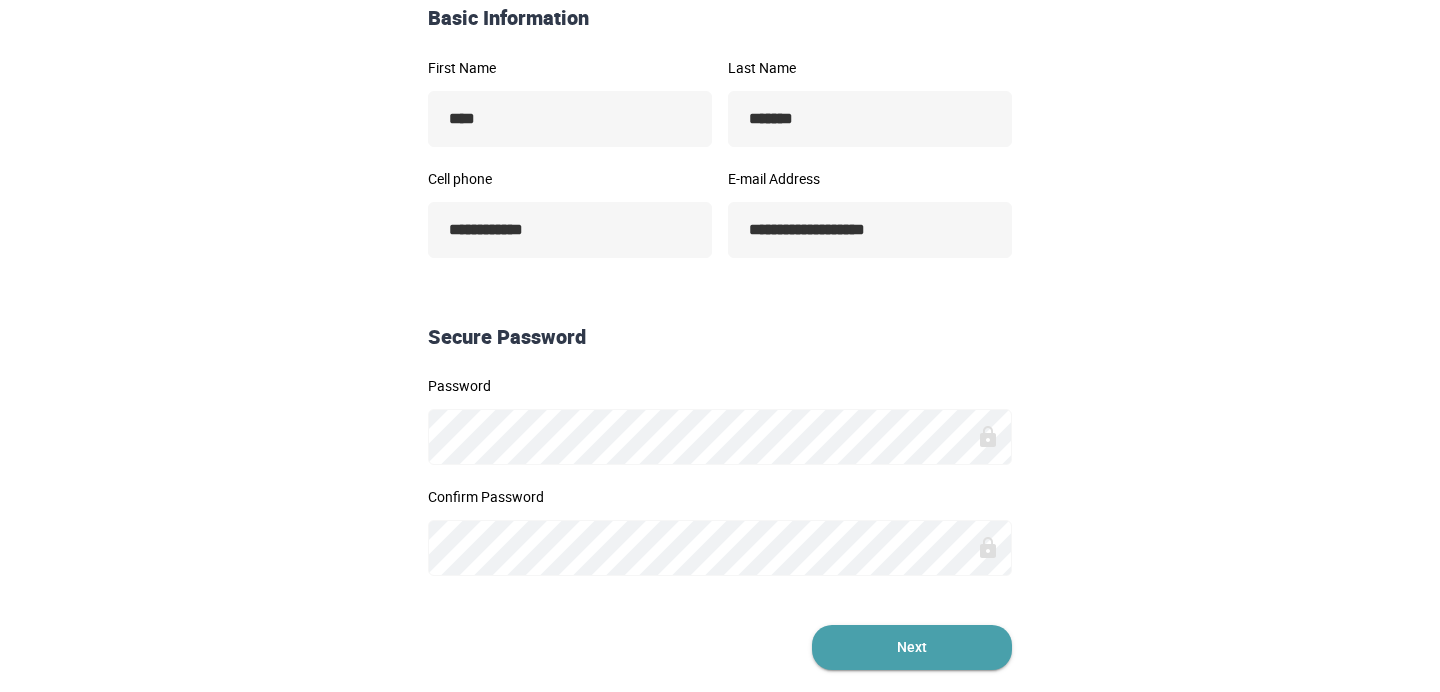 click on "Next" at bounding box center [912, 647] 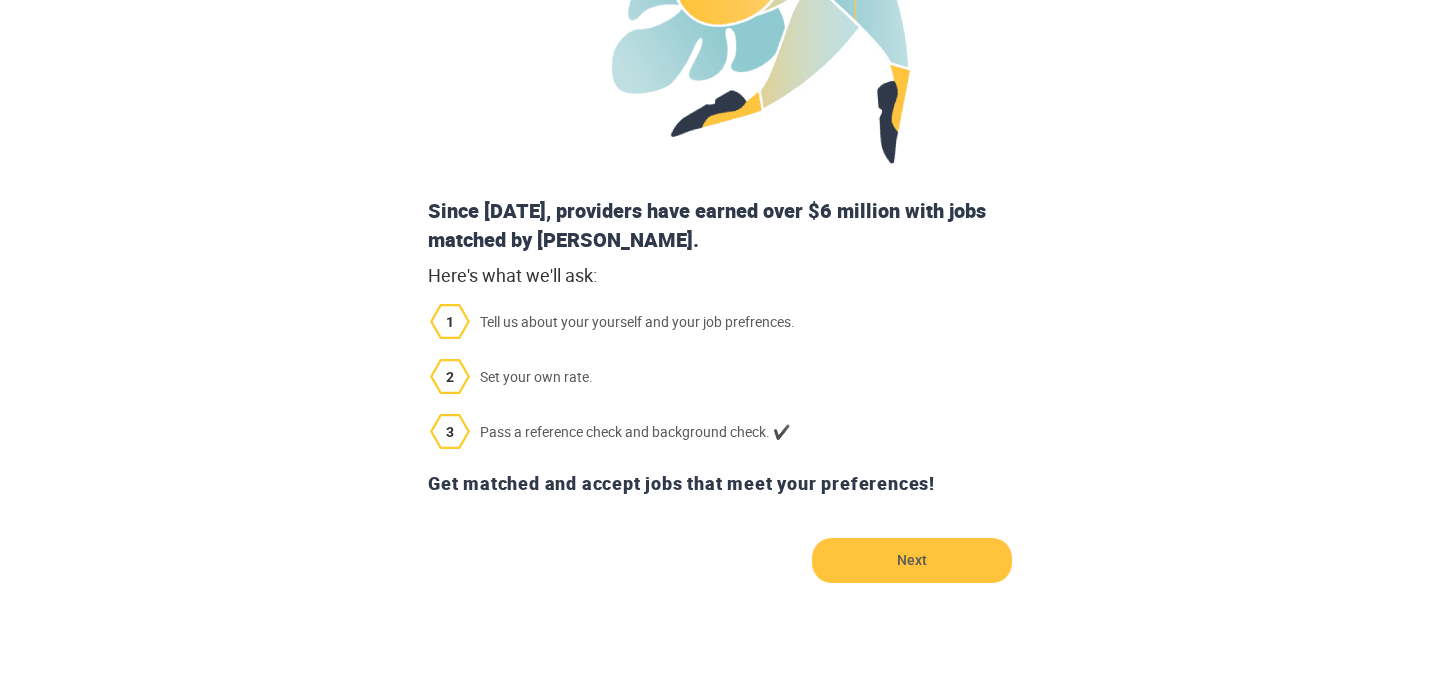 scroll, scrollTop: 549, scrollLeft: 0, axis: vertical 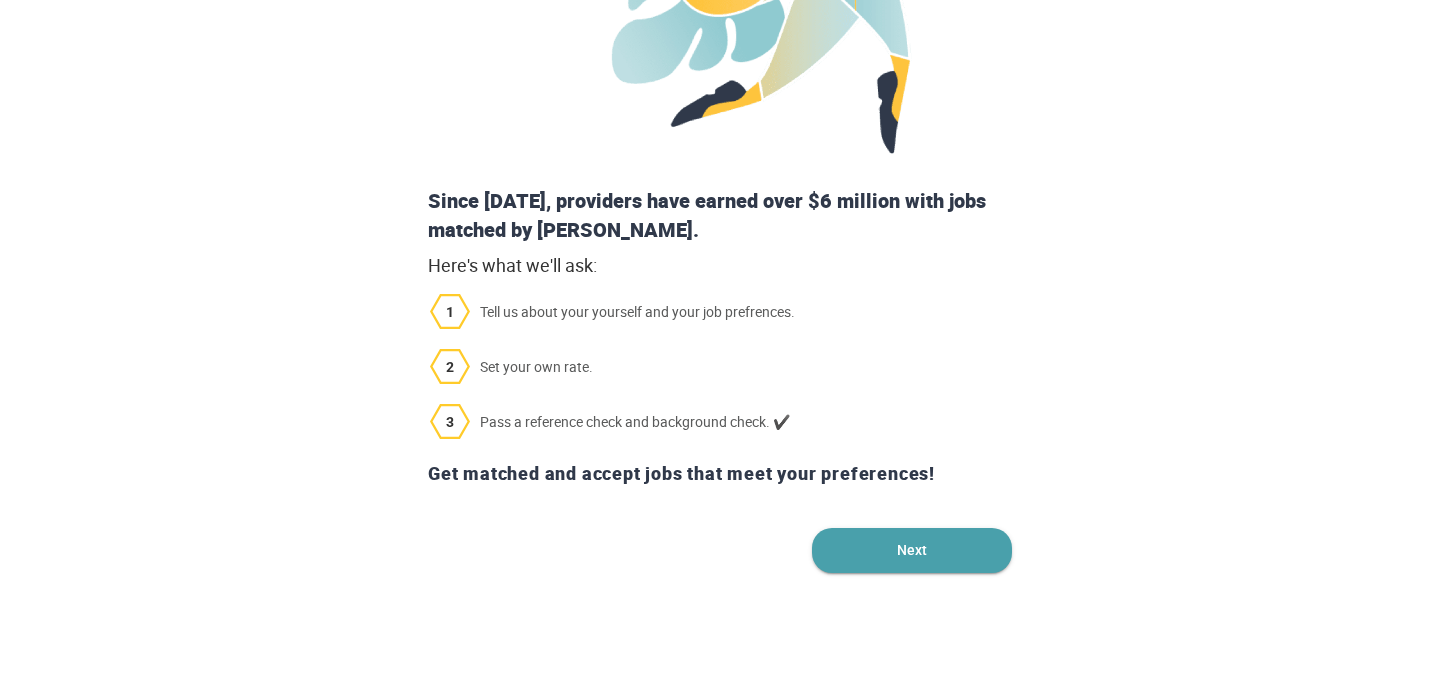 click on "Next" at bounding box center [912, 550] 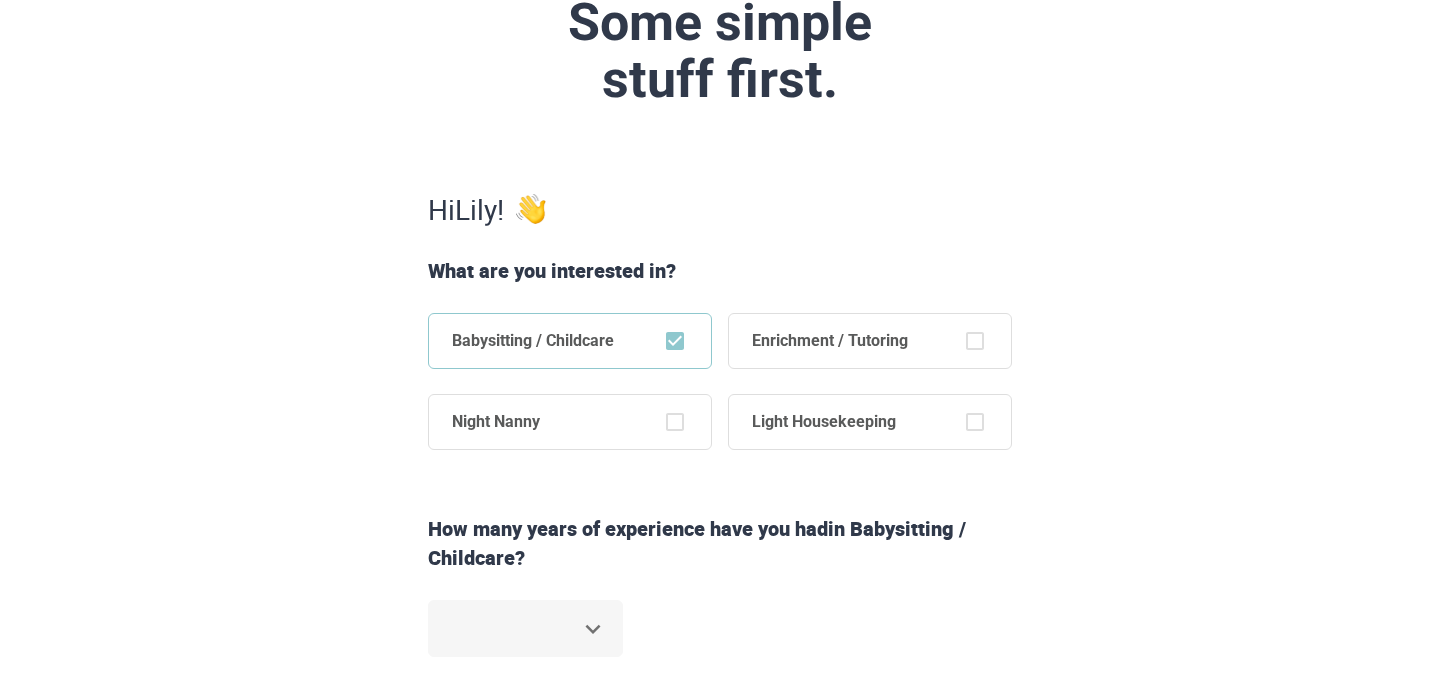 scroll, scrollTop: 234, scrollLeft: 0, axis: vertical 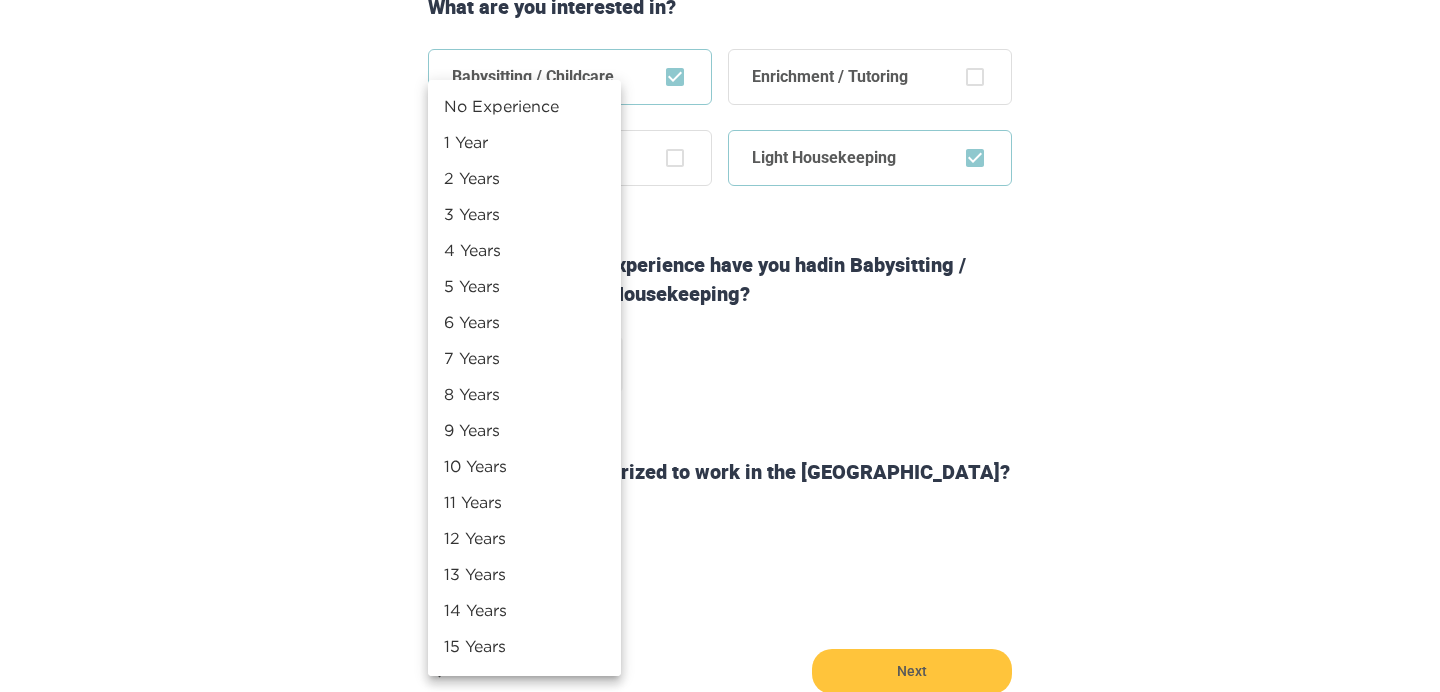 click on "Step  1   of   6 Some simple  stuff first. Hi  [PERSON_NAME] ! What are you interested in? Babysitting / Childcare Enrichment / Tutoring Night Nanny Light Housekeeping How many years of experience have you had  in Babysitting / Childcare and Light Housekeeping ? ​ Are you legally authorized to work in the [GEOGRAPHIC_DATA]? Yes No Back Next Copyright  2025 [EMAIL_ADDRESS][DOMAIN_NAME] [PHONE_NUMBER] Jobs Signup Terms of service Privacy The Sweet Life No Experience 1 Year 2 Years 3 Years 4 Years 5 Years 6 Years 7 Years 8 Years 9 Years 10 Years 11 Years 12 Years 13 Years 14 Years 15 Years 15+ Years" at bounding box center (720, -94) 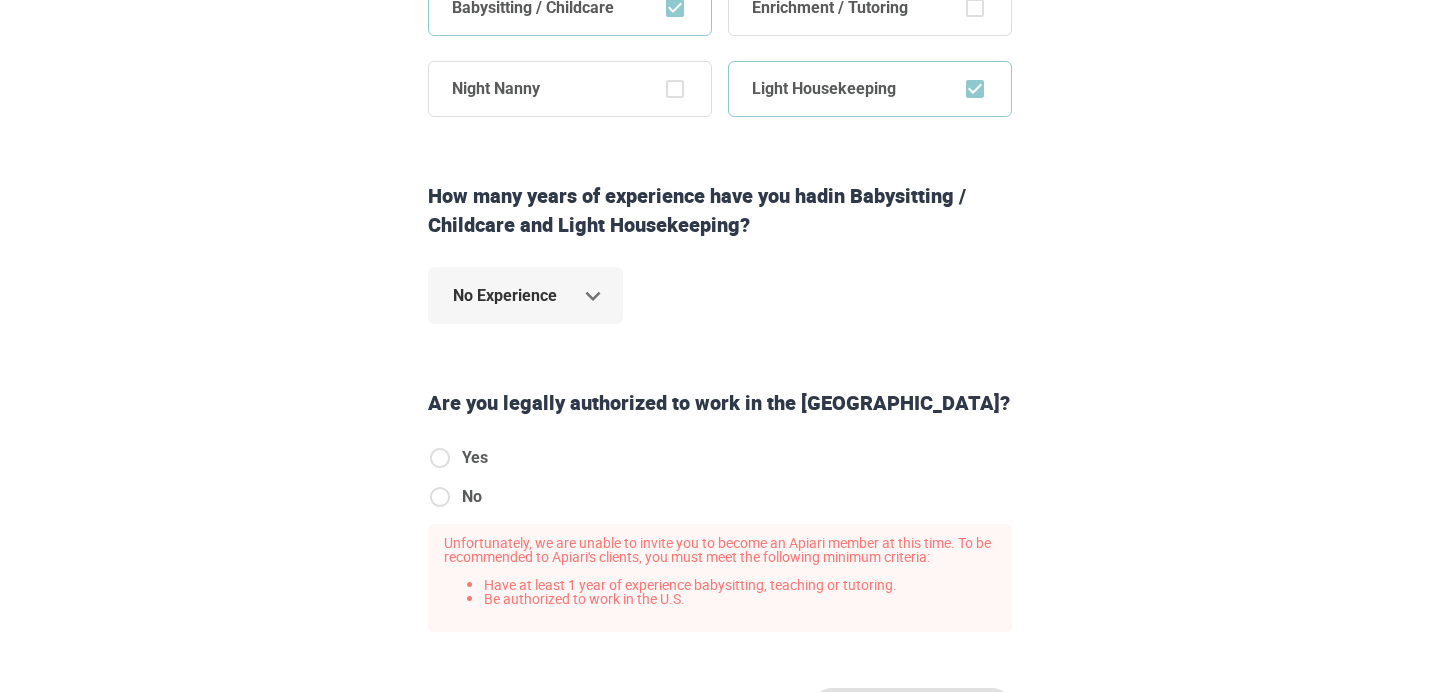 scroll, scrollTop: 546, scrollLeft: 0, axis: vertical 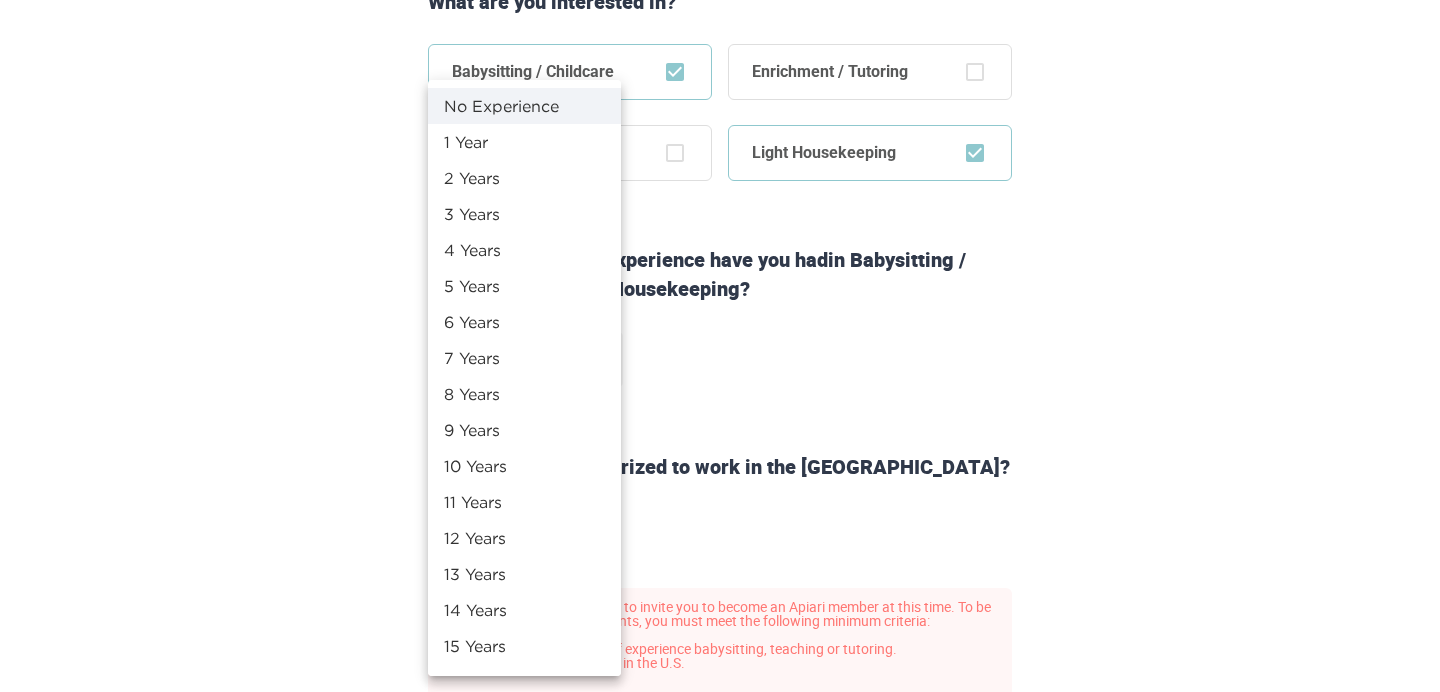 click on "Step  1   of   6 Some simple  stuff first. Hi  [PERSON_NAME] ! What are you interested in? Babysitting / Childcare Enrichment / Tutoring Night Nanny Light Housekeeping How many years of experience have you had  in Babysitting / Childcare and Light Housekeeping ? No Experience * Are you legally authorized to work in the [GEOGRAPHIC_DATA]? Yes No Unfortunately, we are unable to invite you to become an Apiari member at this time. To be recommended to [PERSON_NAME]'s clients, you must meet the following minimum criteria: Have at least 1 year of experience babysitting, teaching or tutoring. Be authorized to work in the U.S. Back Next Copyright  2025 [EMAIL_ADDRESS][DOMAIN_NAME] [PHONE_NUMBER] Jobs Signup Terms of service Privacy The Sweet Life No Experience 1 Year 2 Years 3 Years 4 Years 5 Years 6 Years 7 Years 8 Years 9 Years 10 Years 11 Years 12 Years 13 Years 14 Years 15 Years 15+ Years" at bounding box center [720, -99] 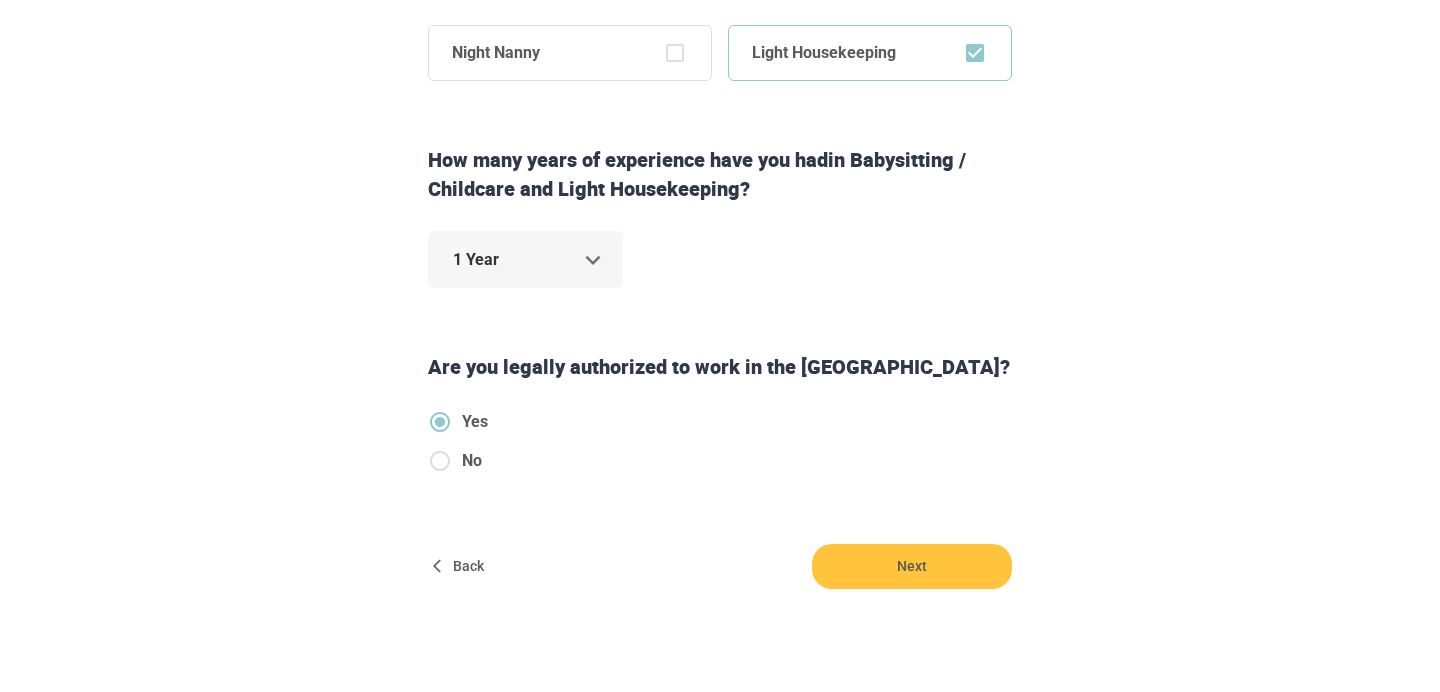 scroll, scrollTop: 559, scrollLeft: 0, axis: vertical 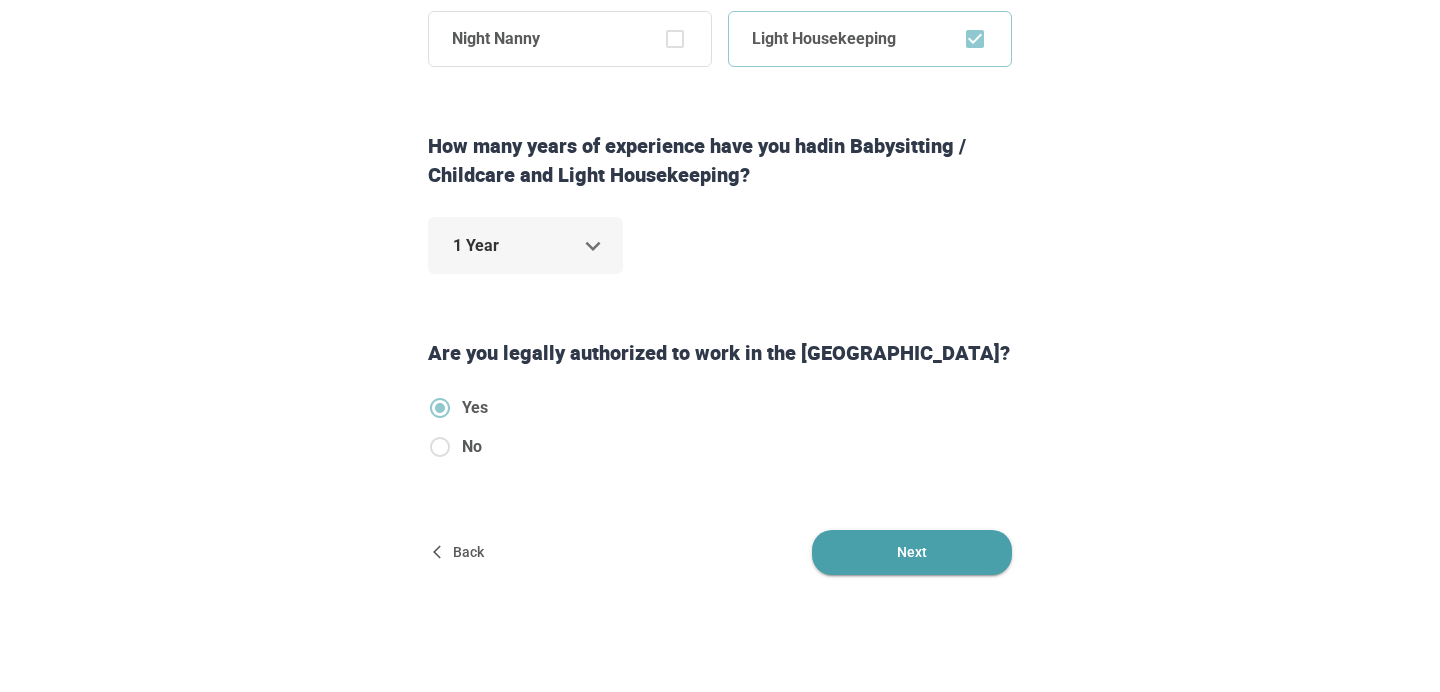 click on "Next" at bounding box center (912, 552) 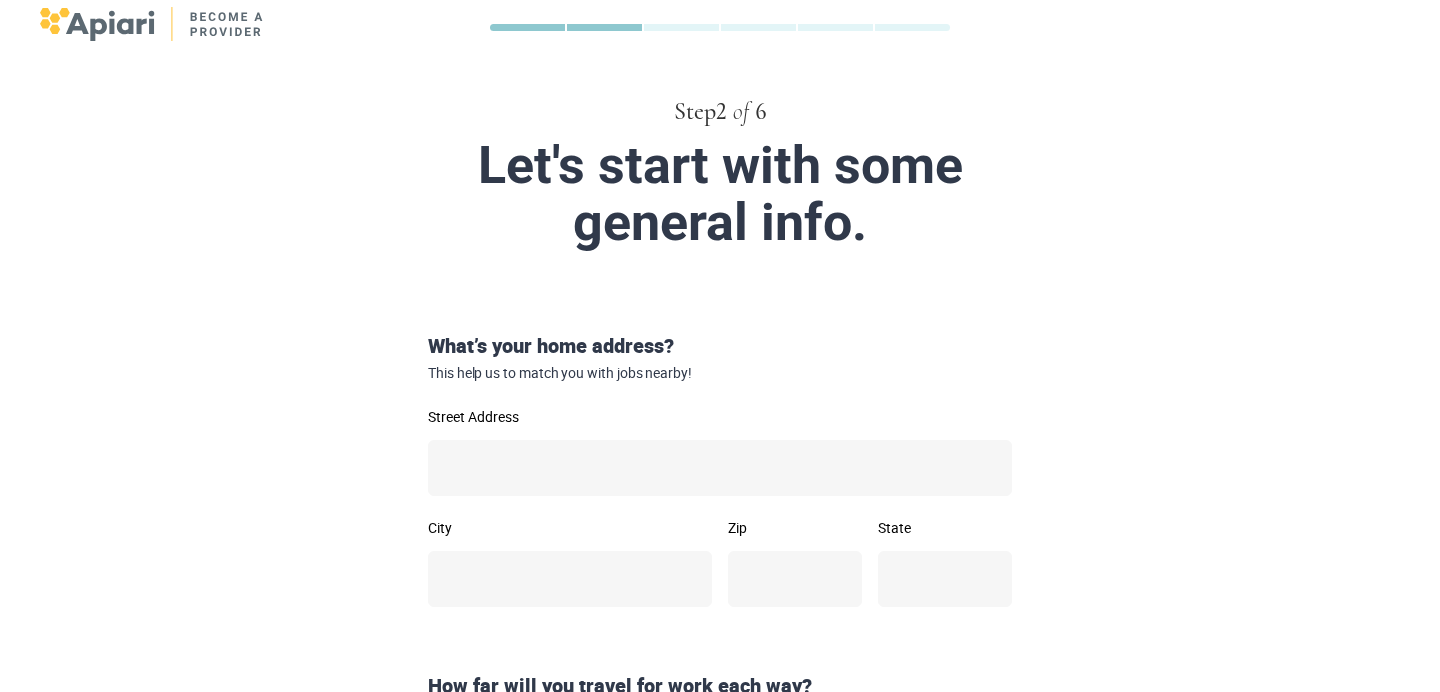 scroll, scrollTop: 52, scrollLeft: 0, axis: vertical 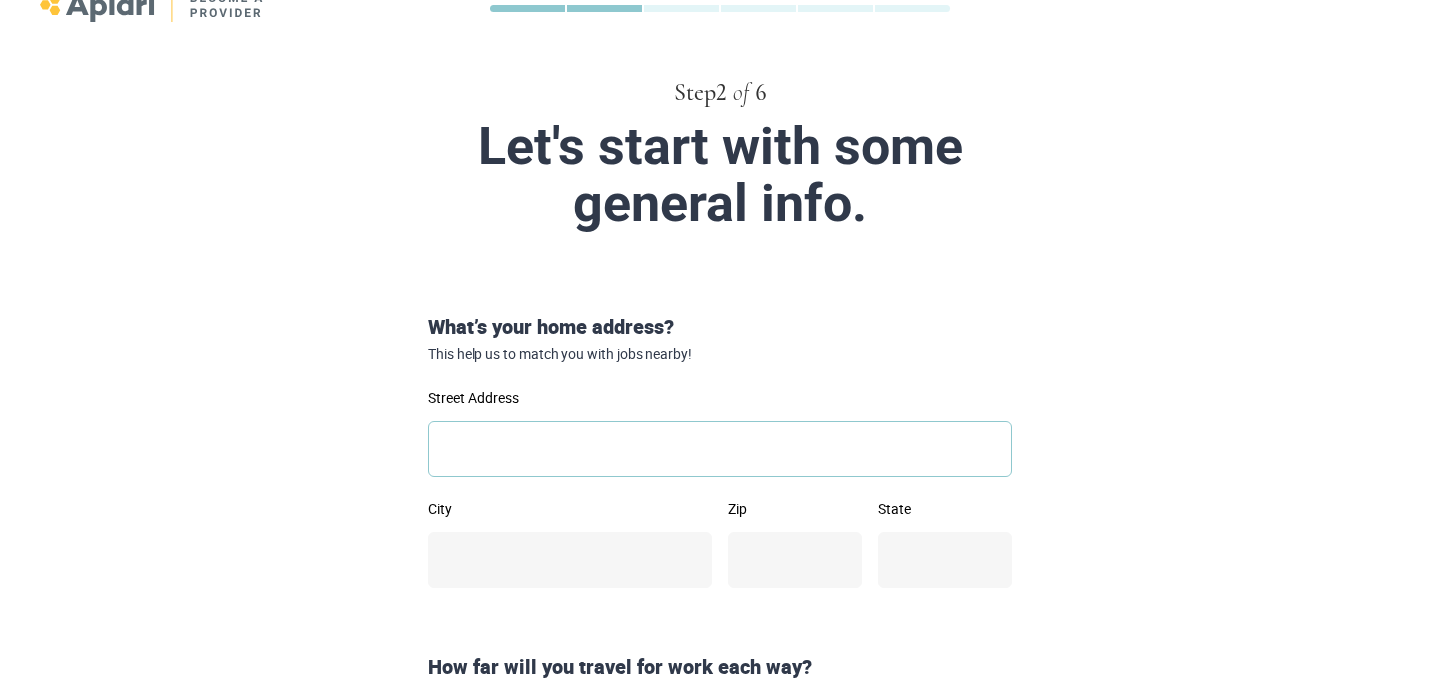 click on "Street Address" at bounding box center (720, 449) 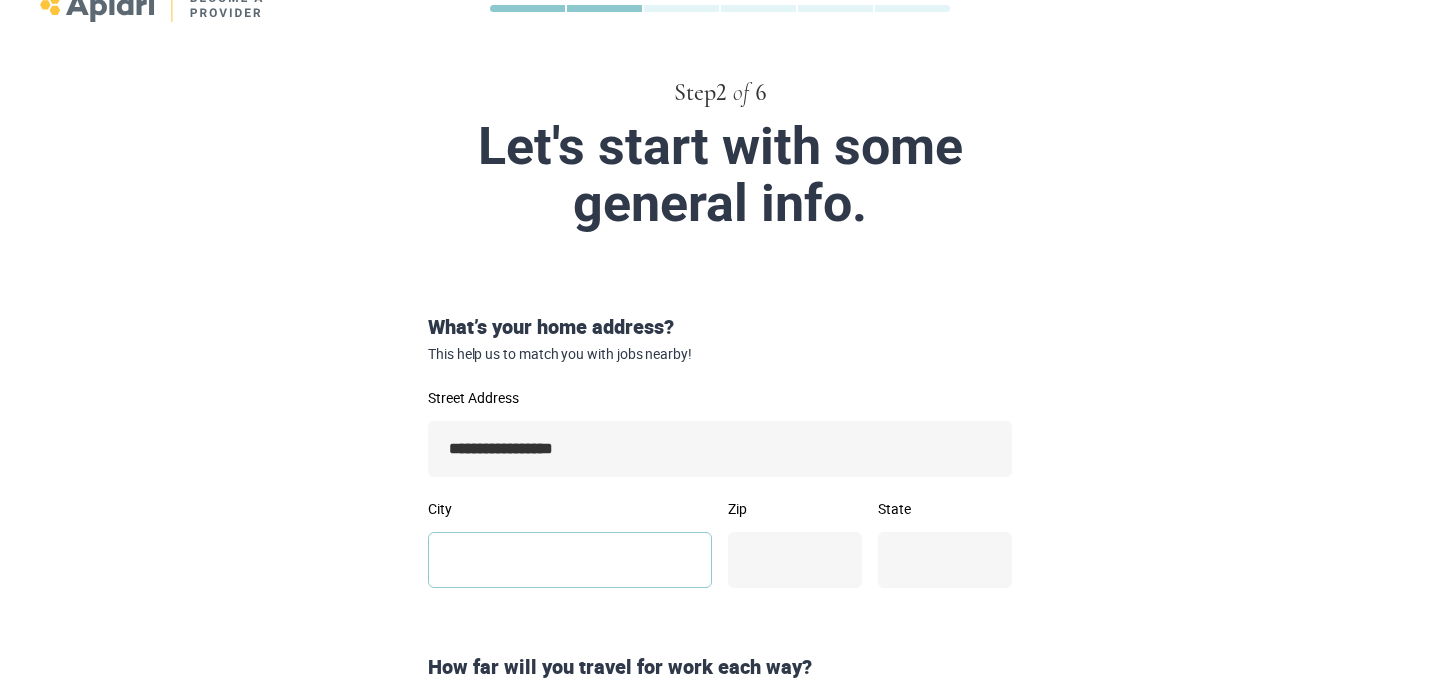 type on "**********" 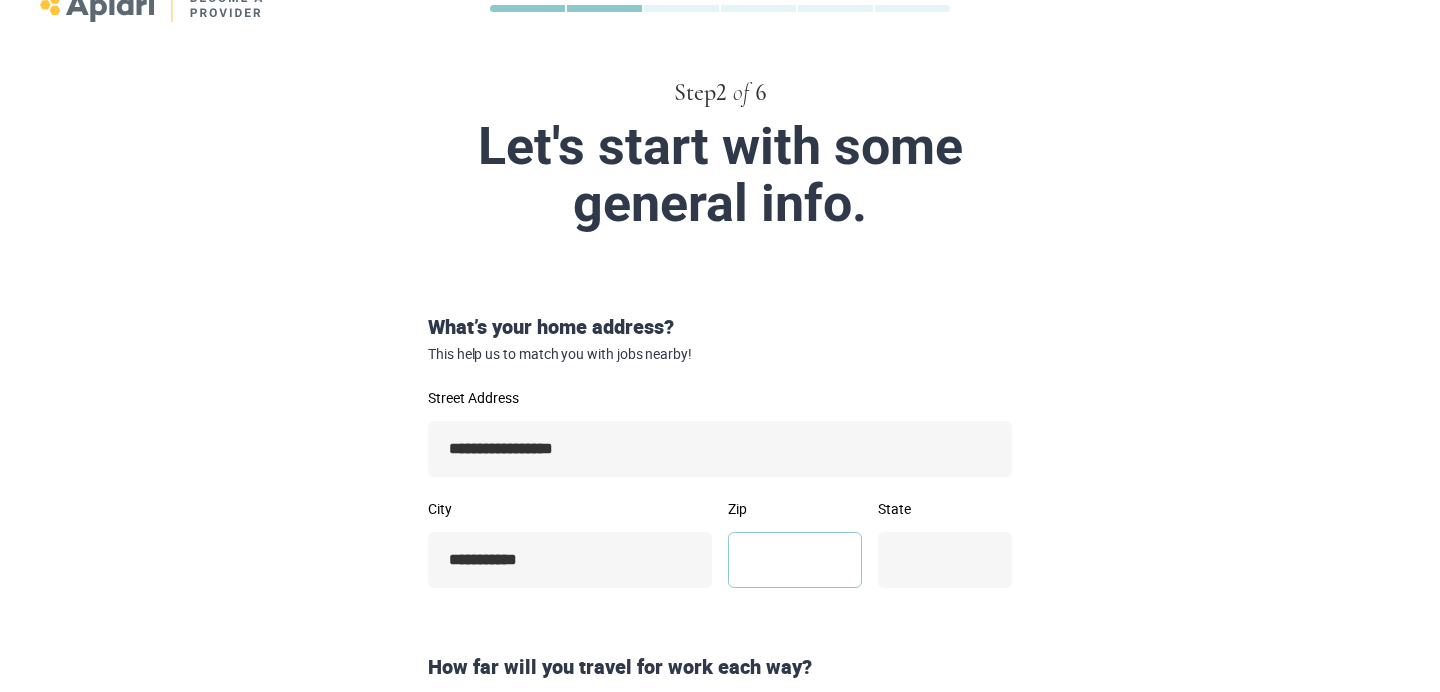type on "*****" 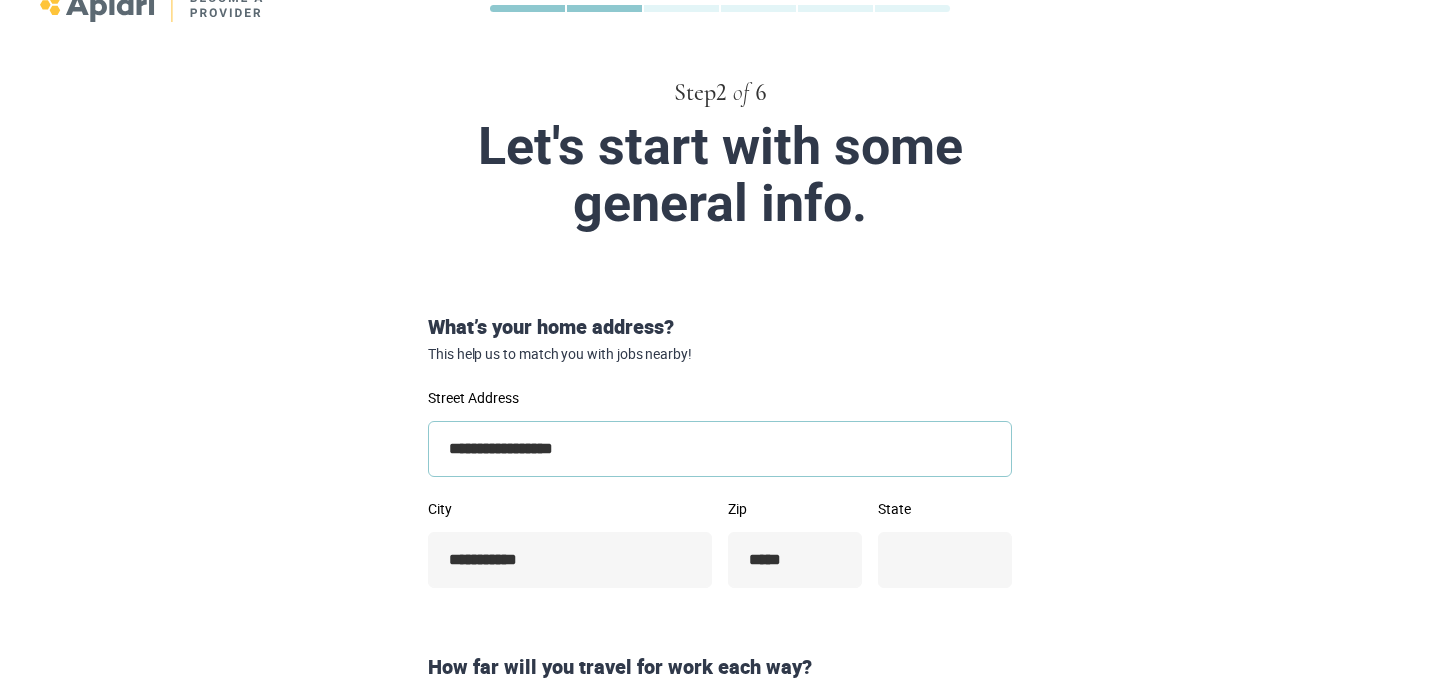 type on "**" 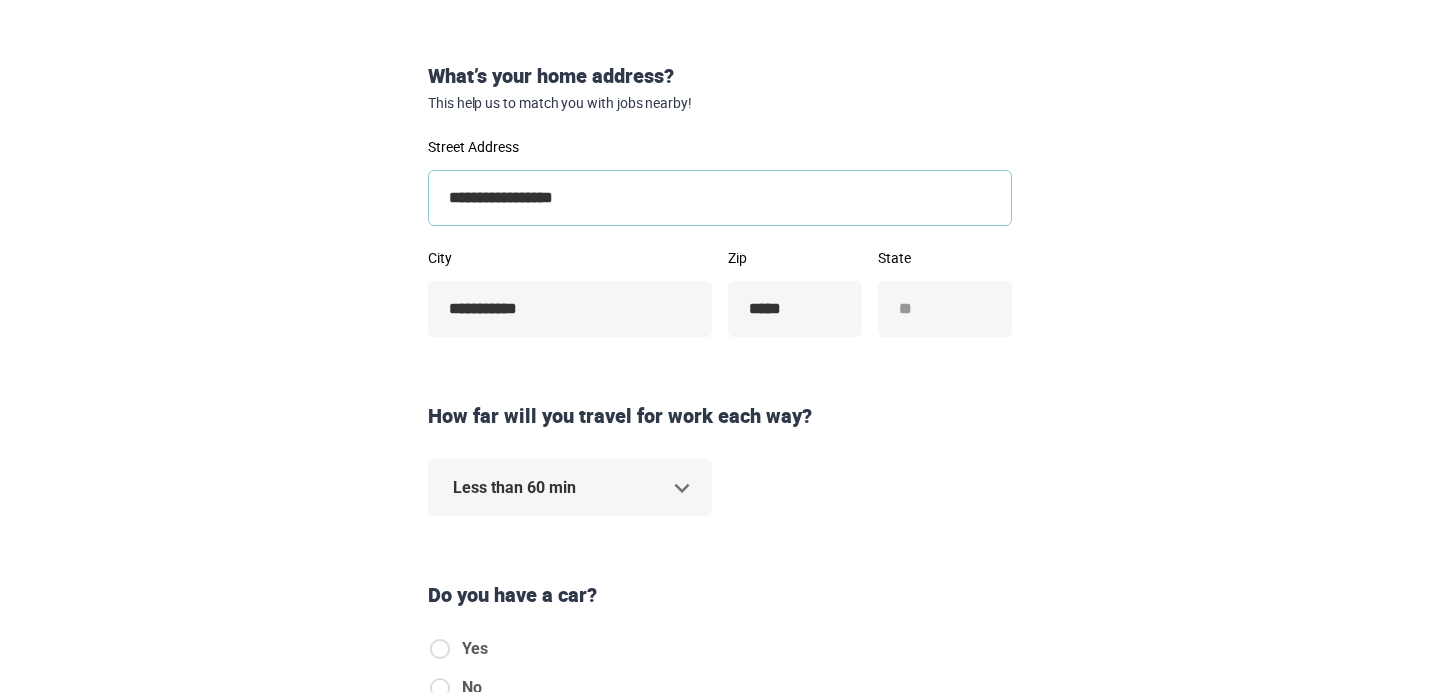 scroll, scrollTop: 316, scrollLeft: 0, axis: vertical 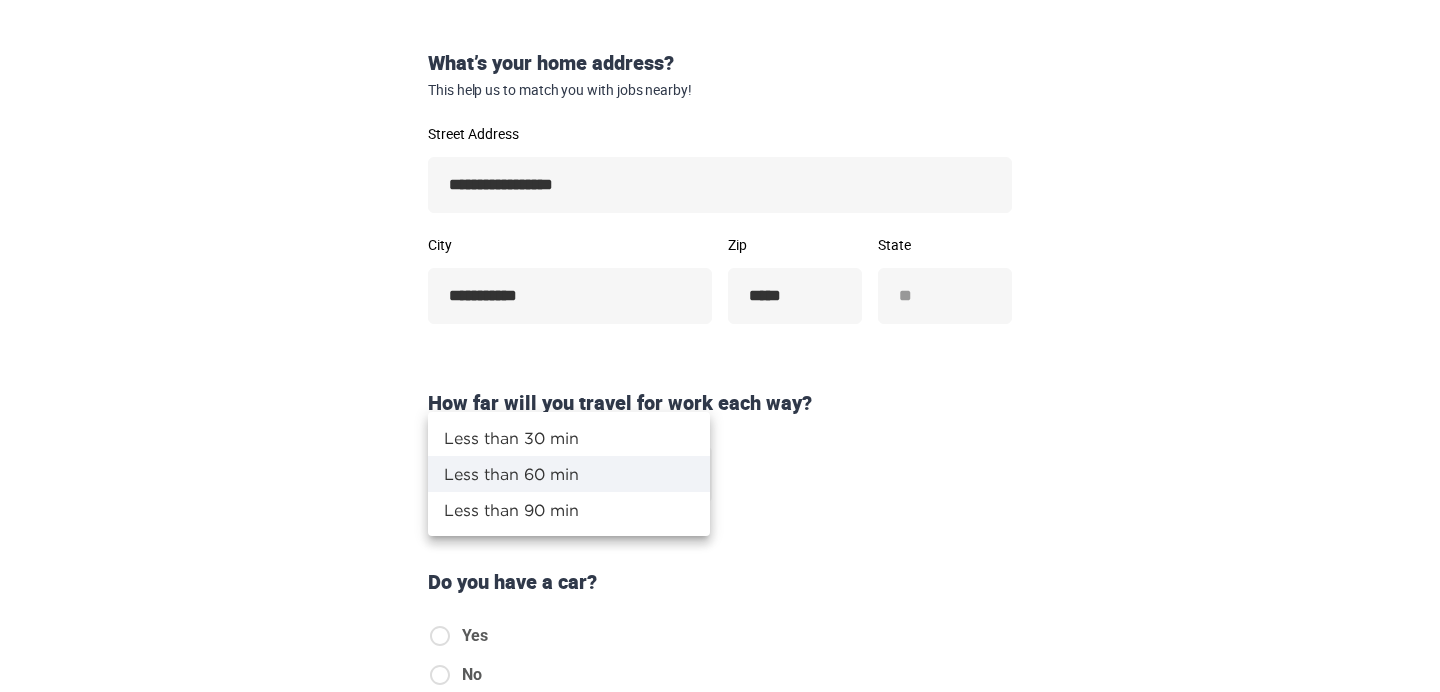 click on "**********" at bounding box center [720, 30] 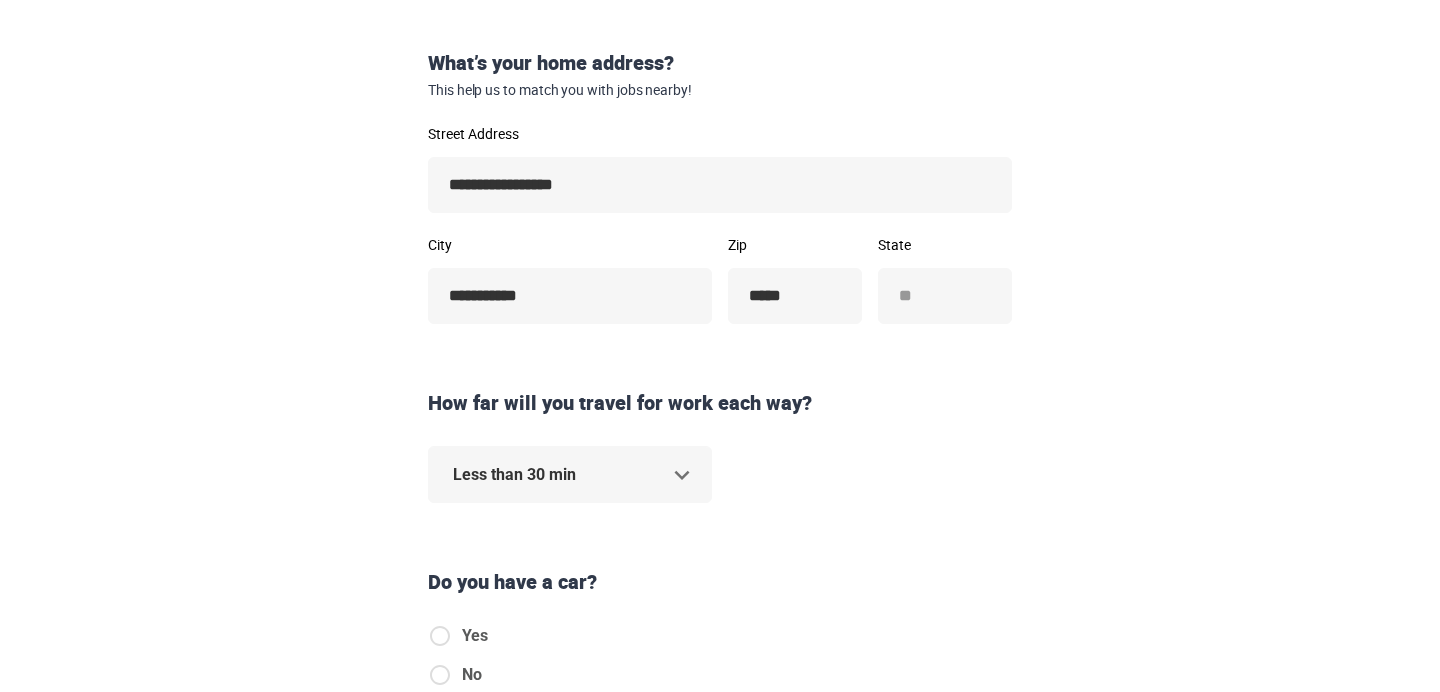 click on "**********" at bounding box center (720, 30) 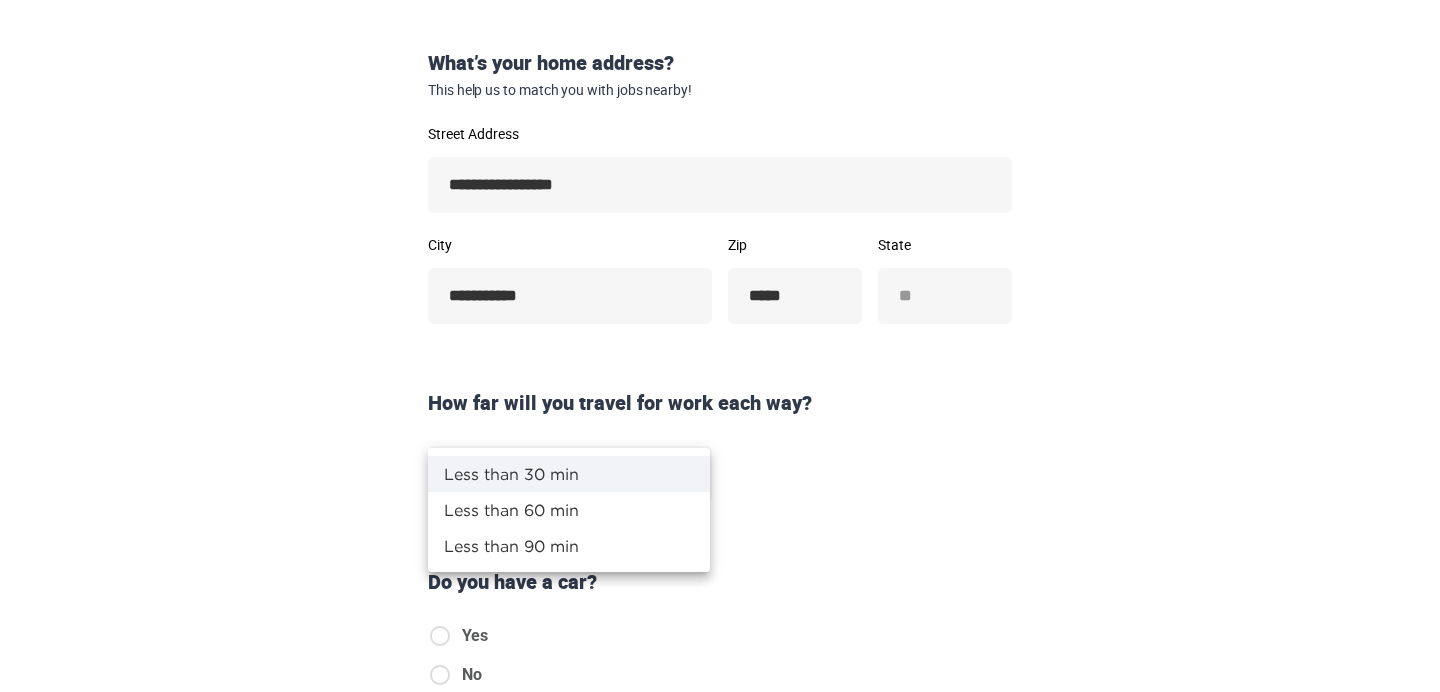 click at bounding box center (720, 346) 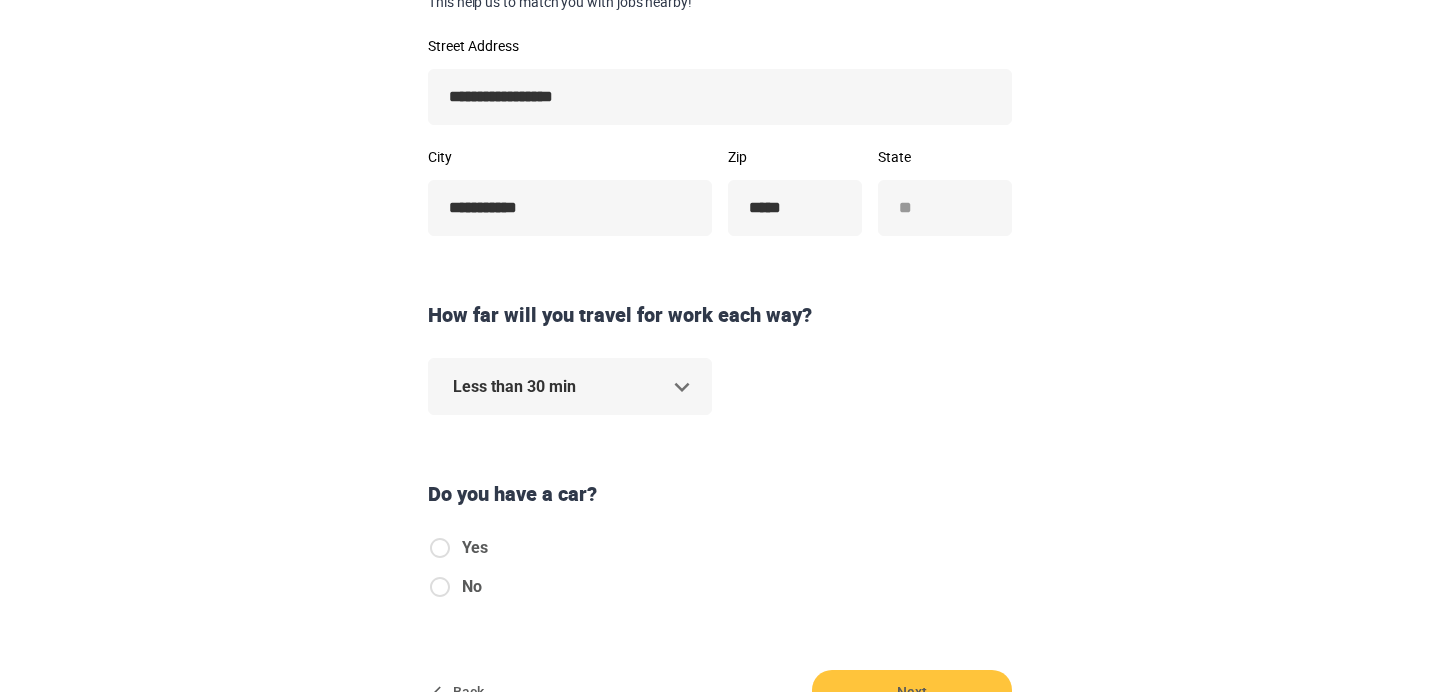 scroll, scrollTop: 411, scrollLeft: 0, axis: vertical 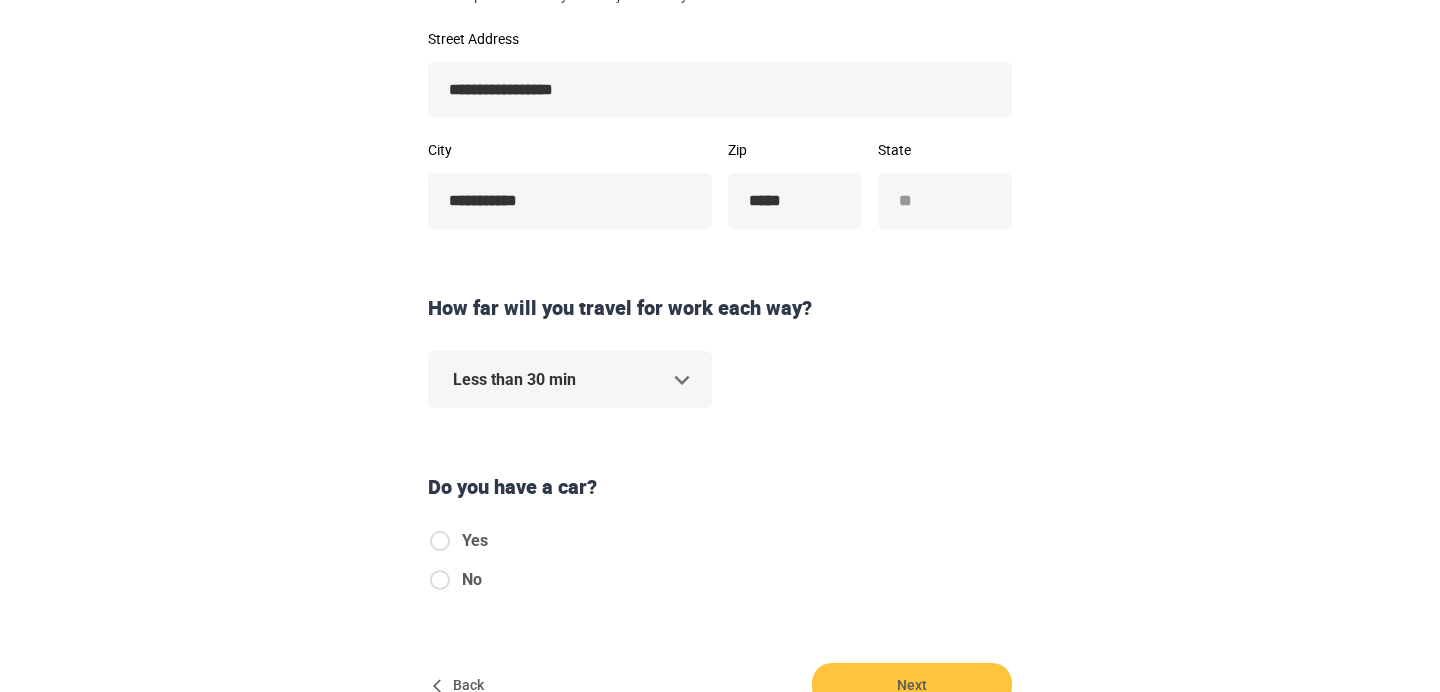 click on "Yes" at bounding box center [475, 541] 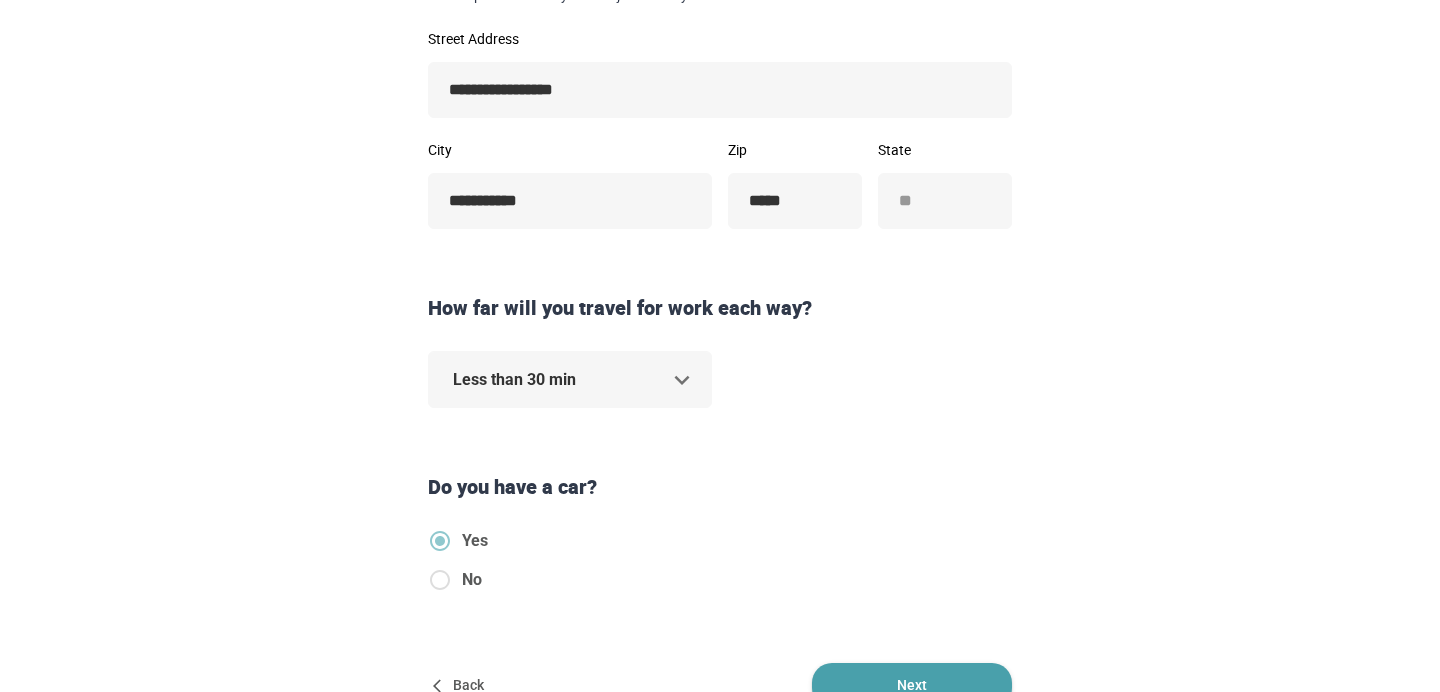 click on "Next" at bounding box center (912, 685) 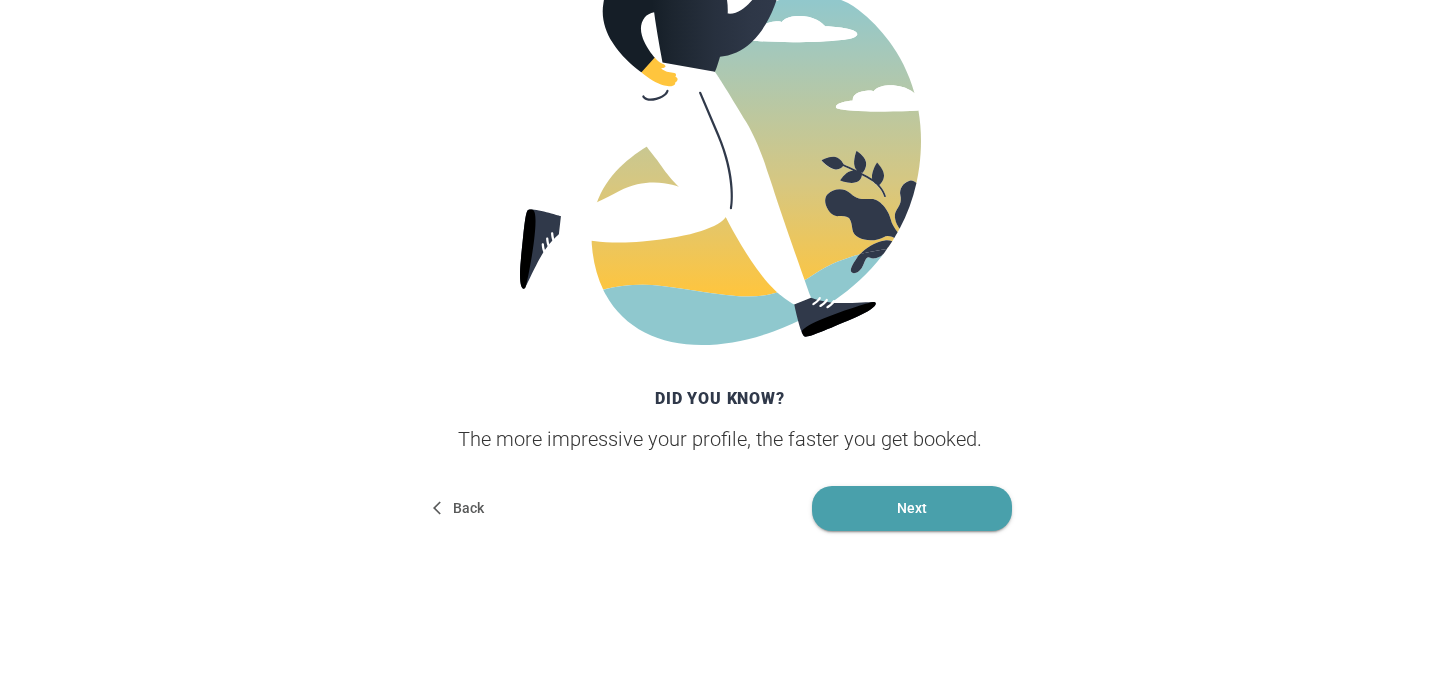 scroll, scrollTop: 465, scrollLeft: 0, axis: vertical 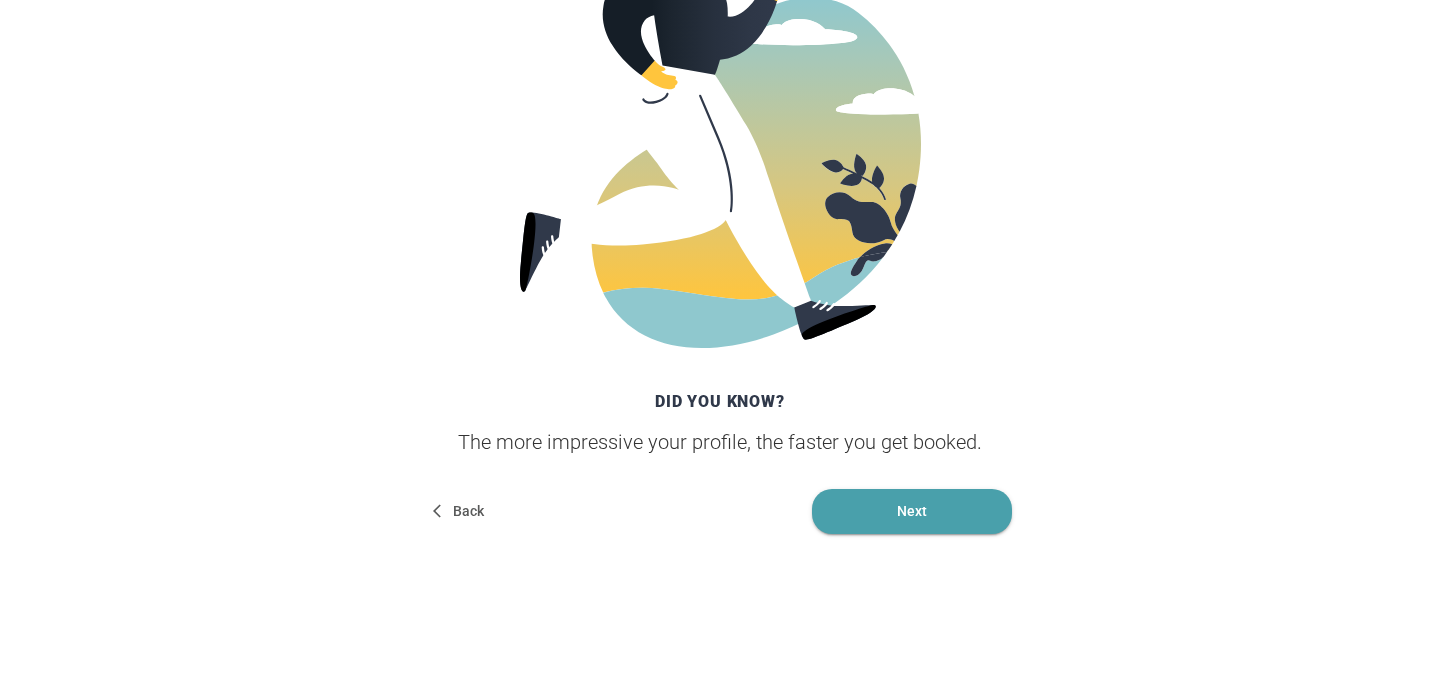 click on "Next" at bounding box center [912, 511] 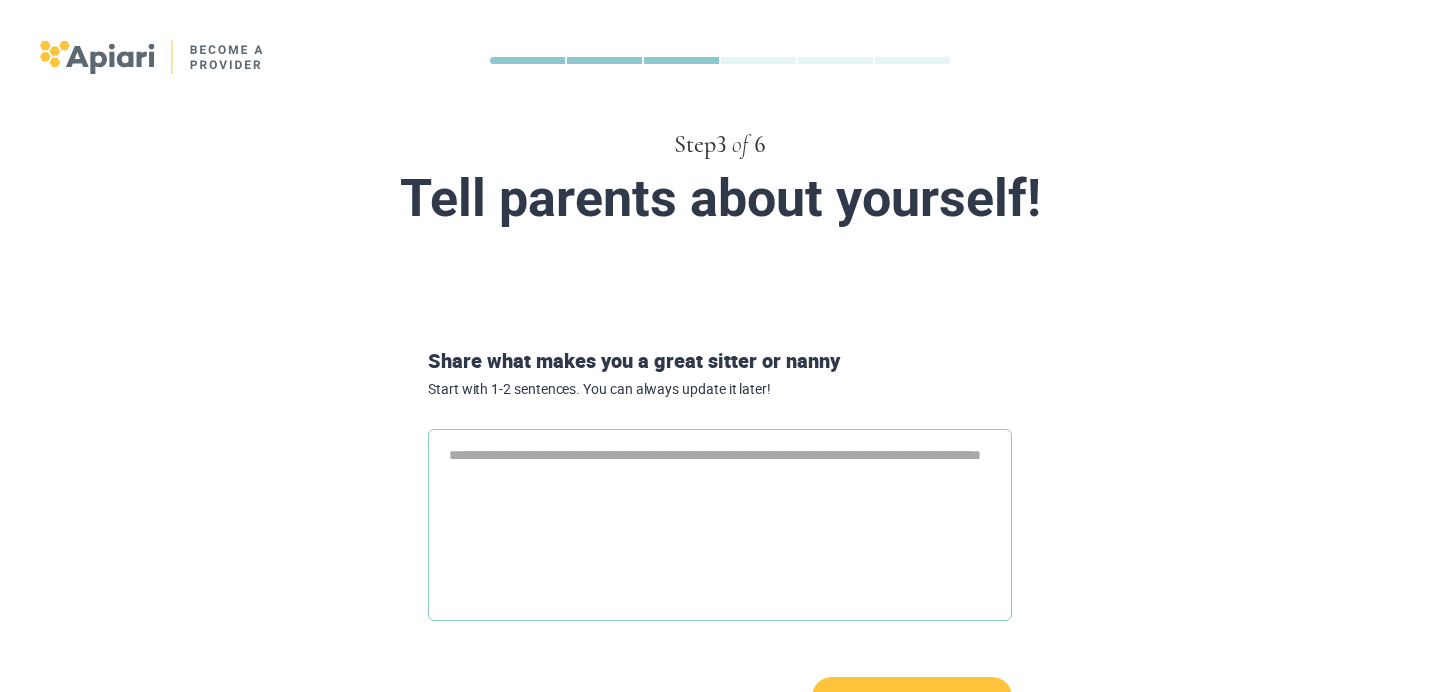 type on "*" 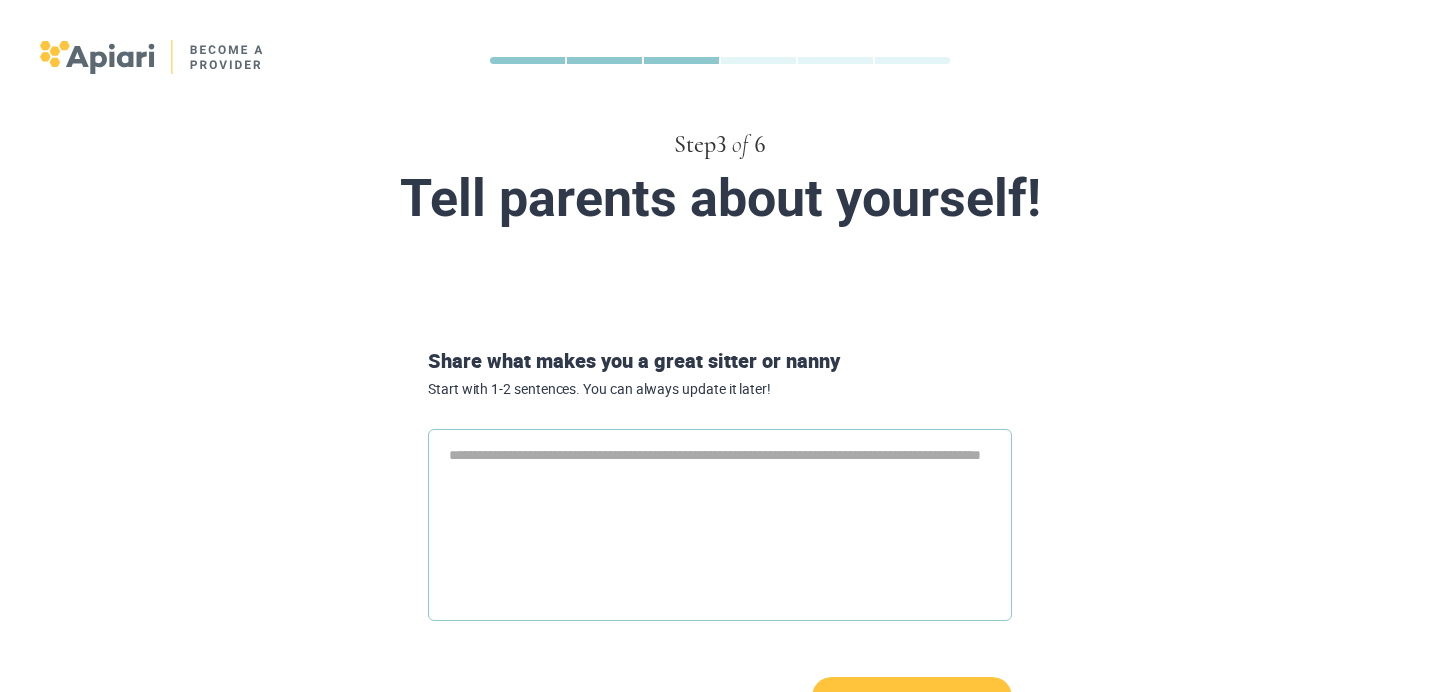 click at bounding box center [720, 525] 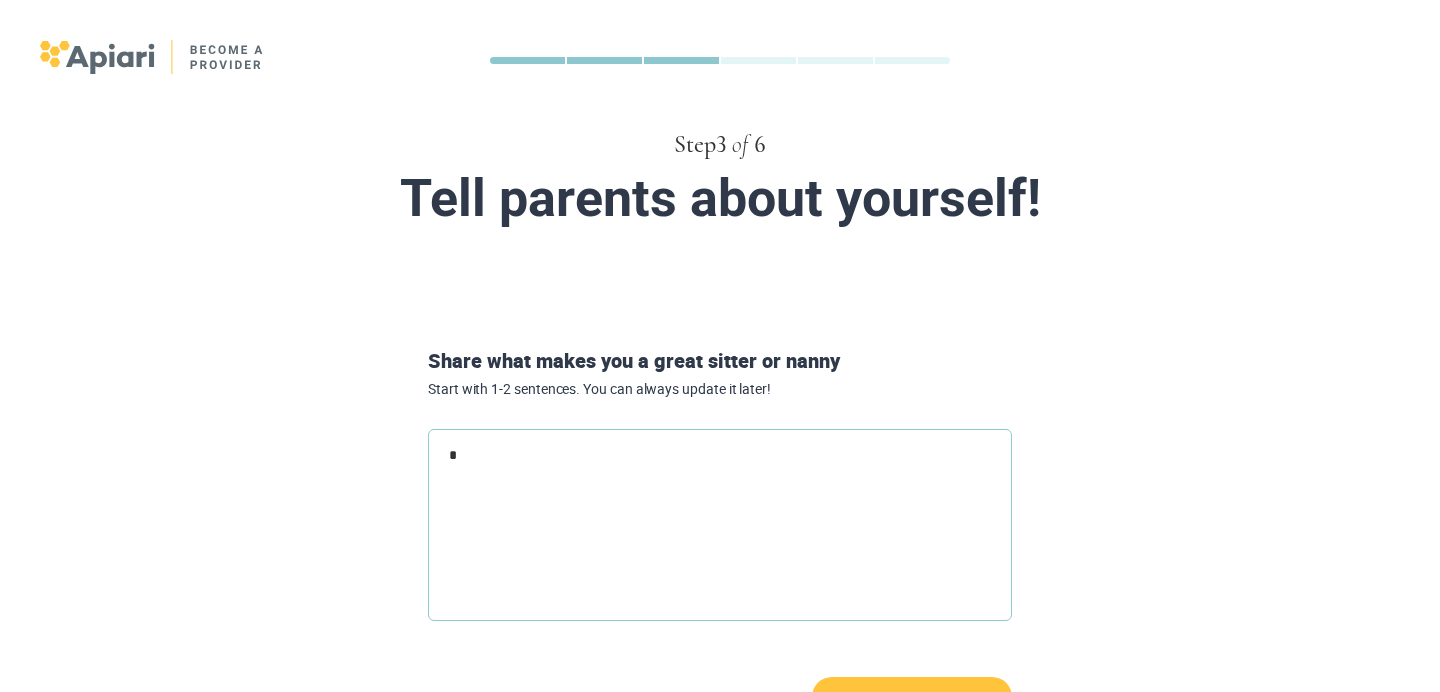 type on "*" 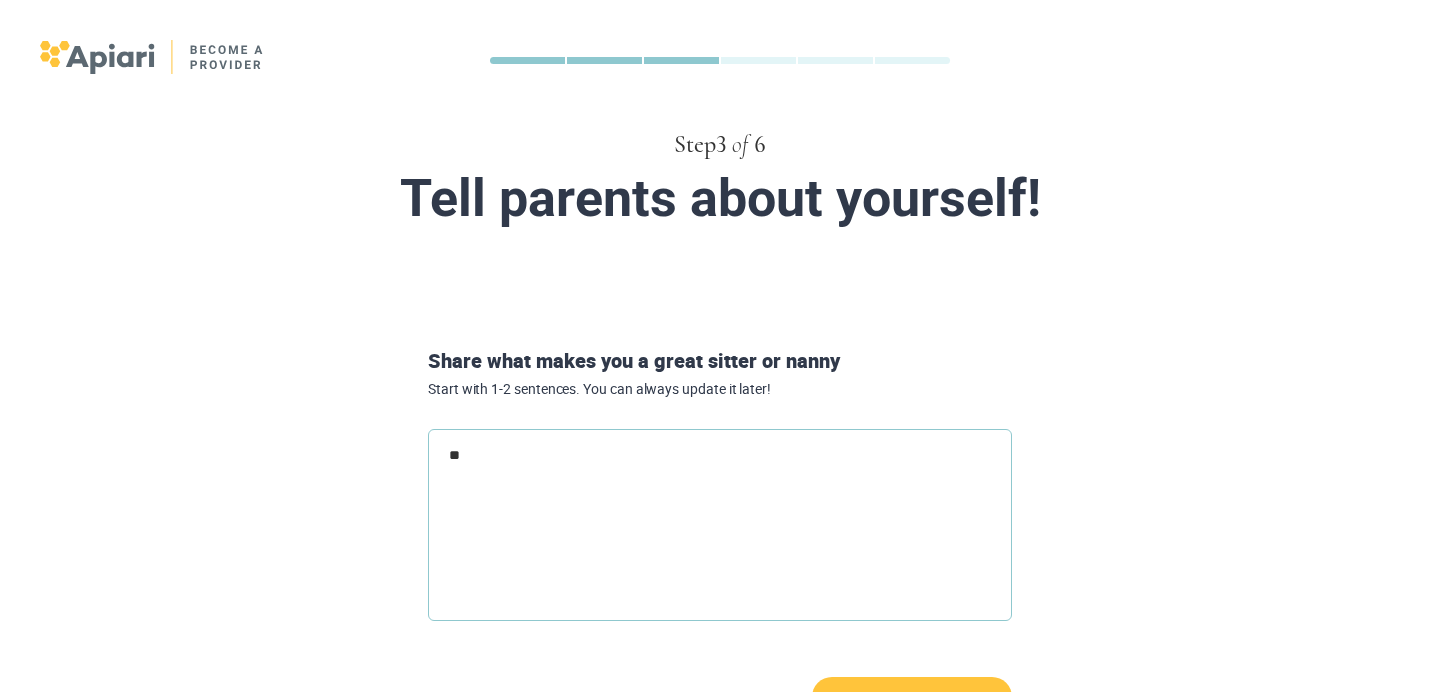 type on "***" 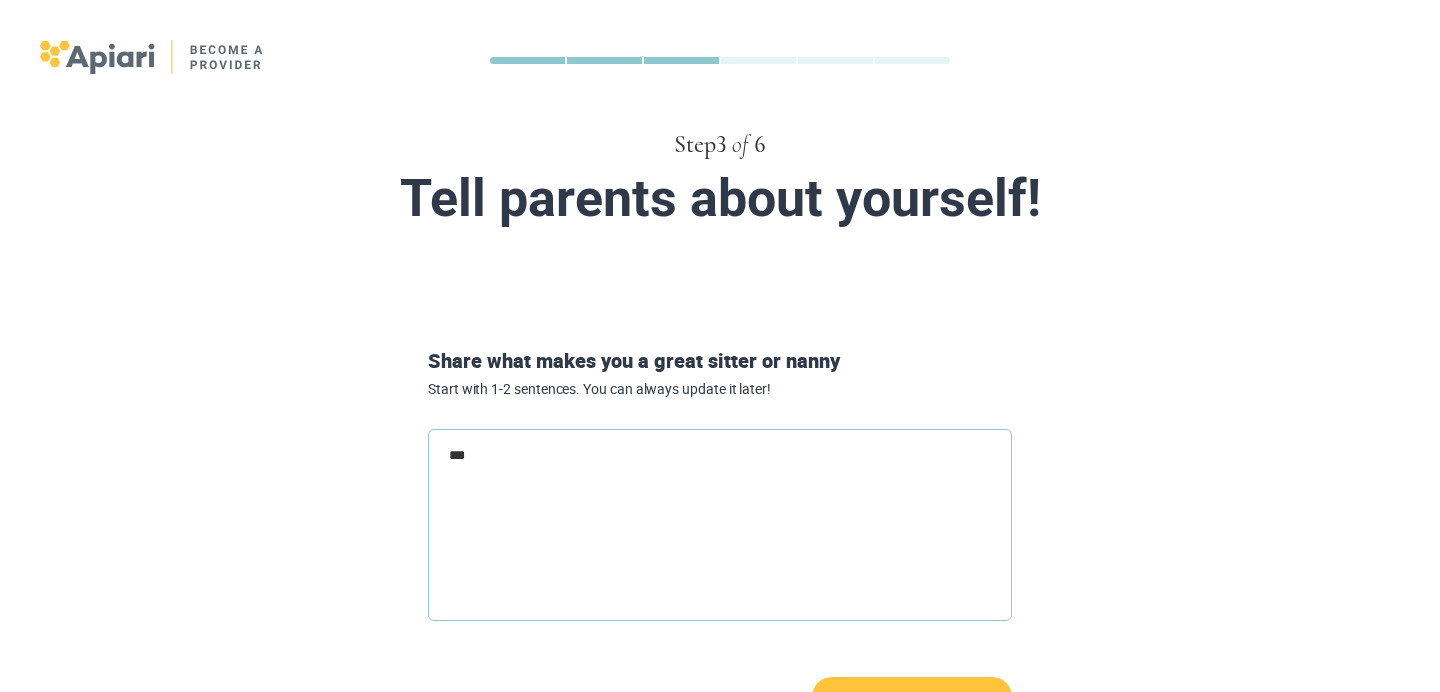 type on "****" 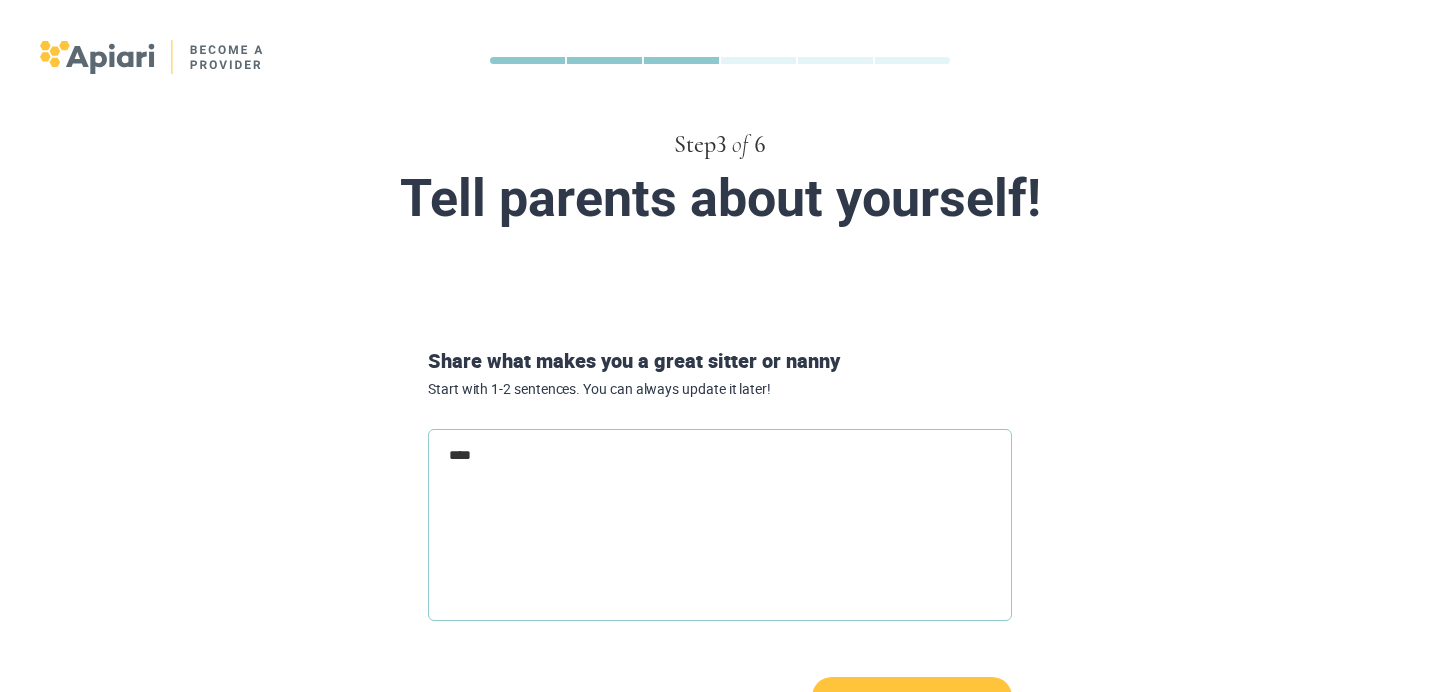 type on "****" 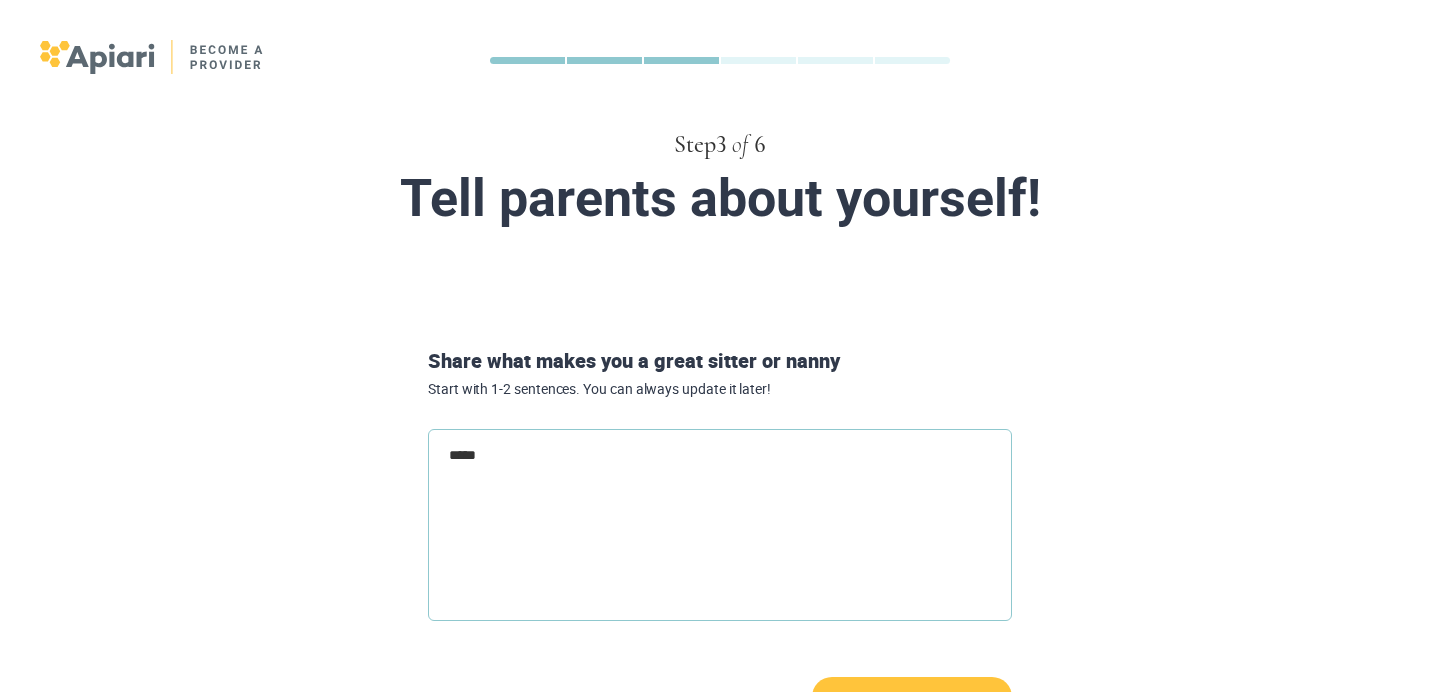 type on "******" 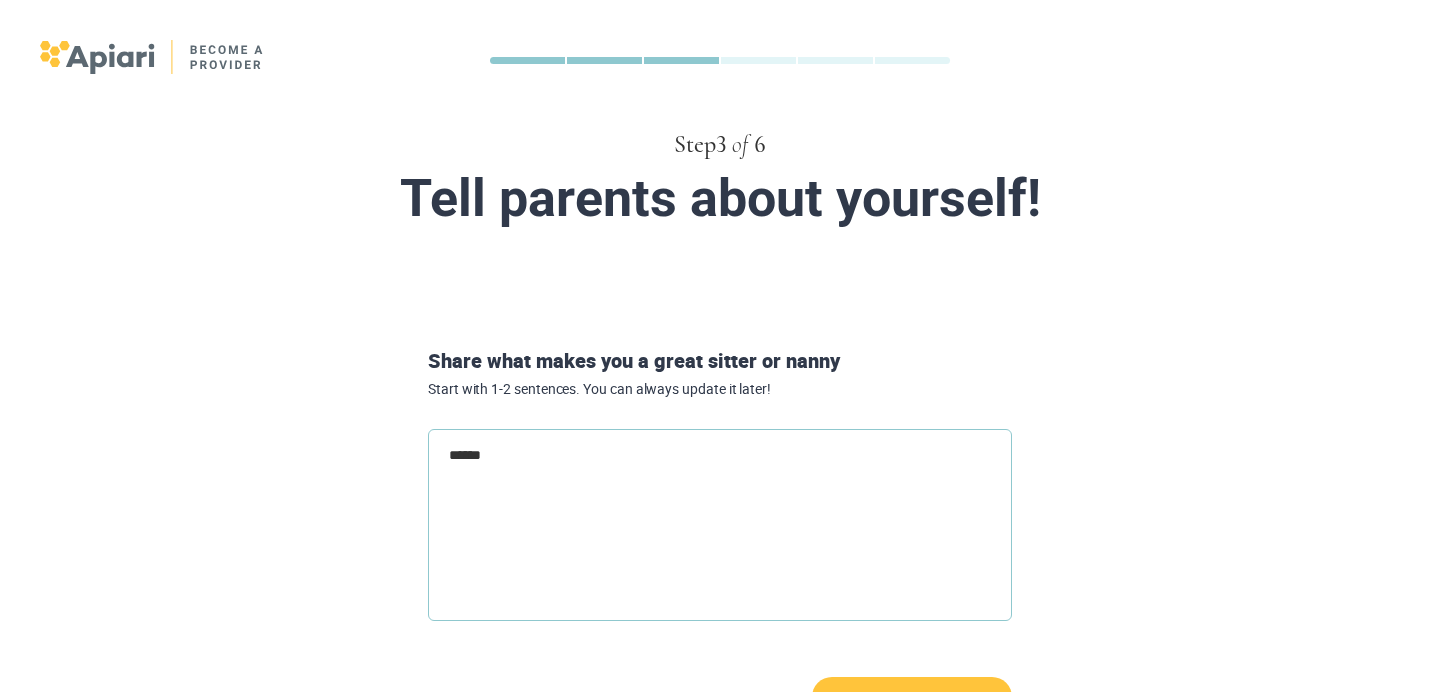 type on "*******" 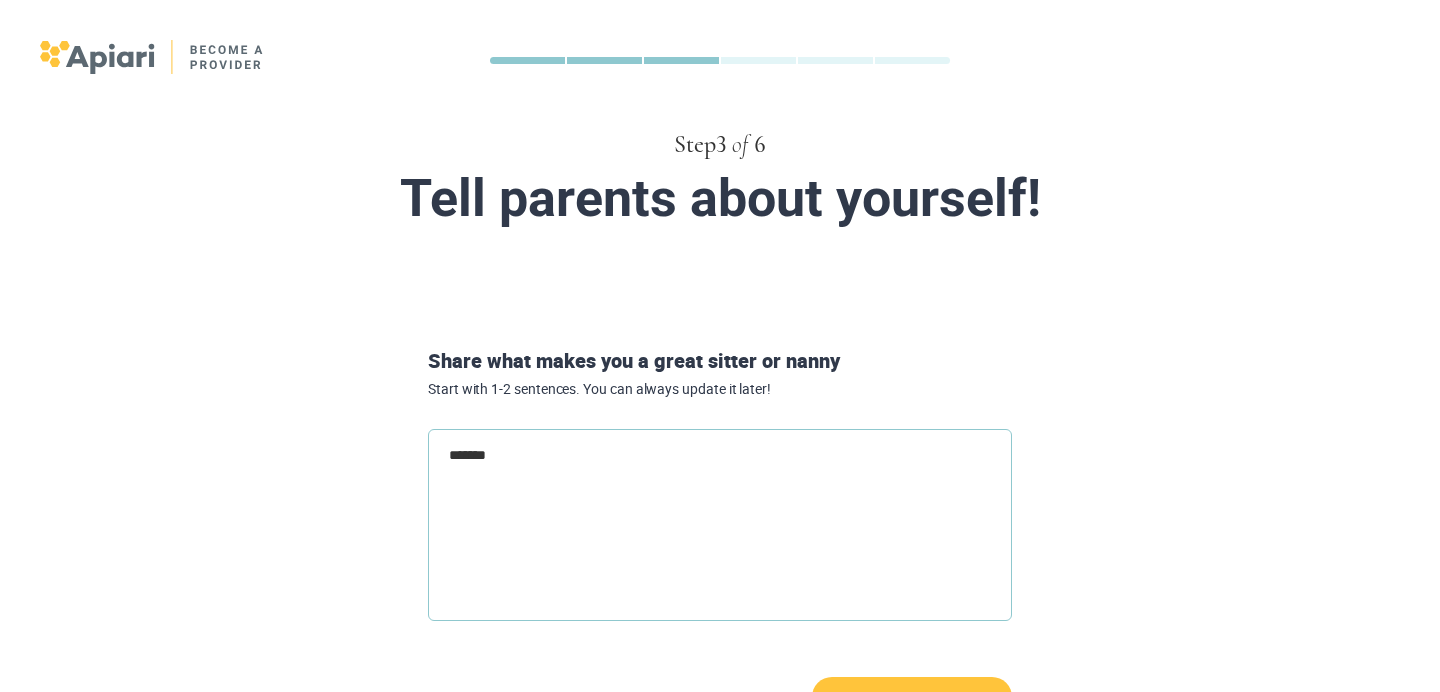 type on "********" 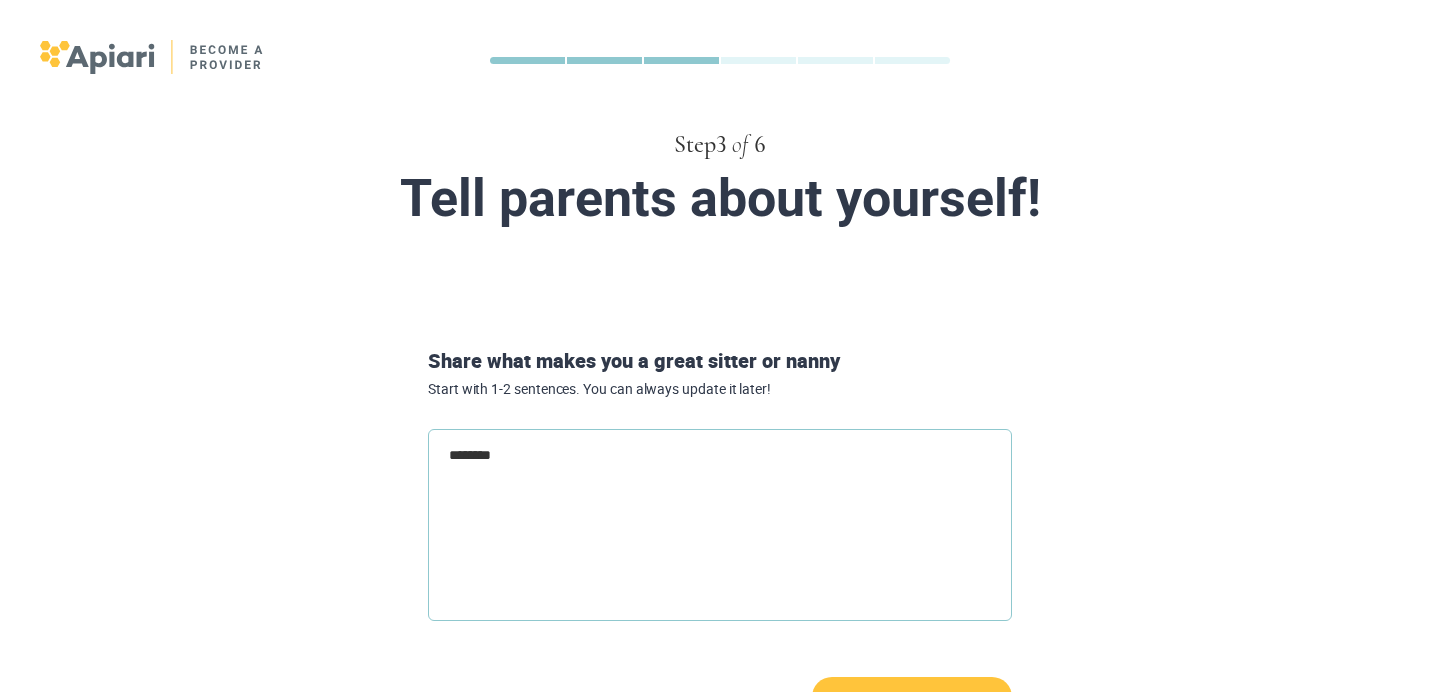 type on "*********" 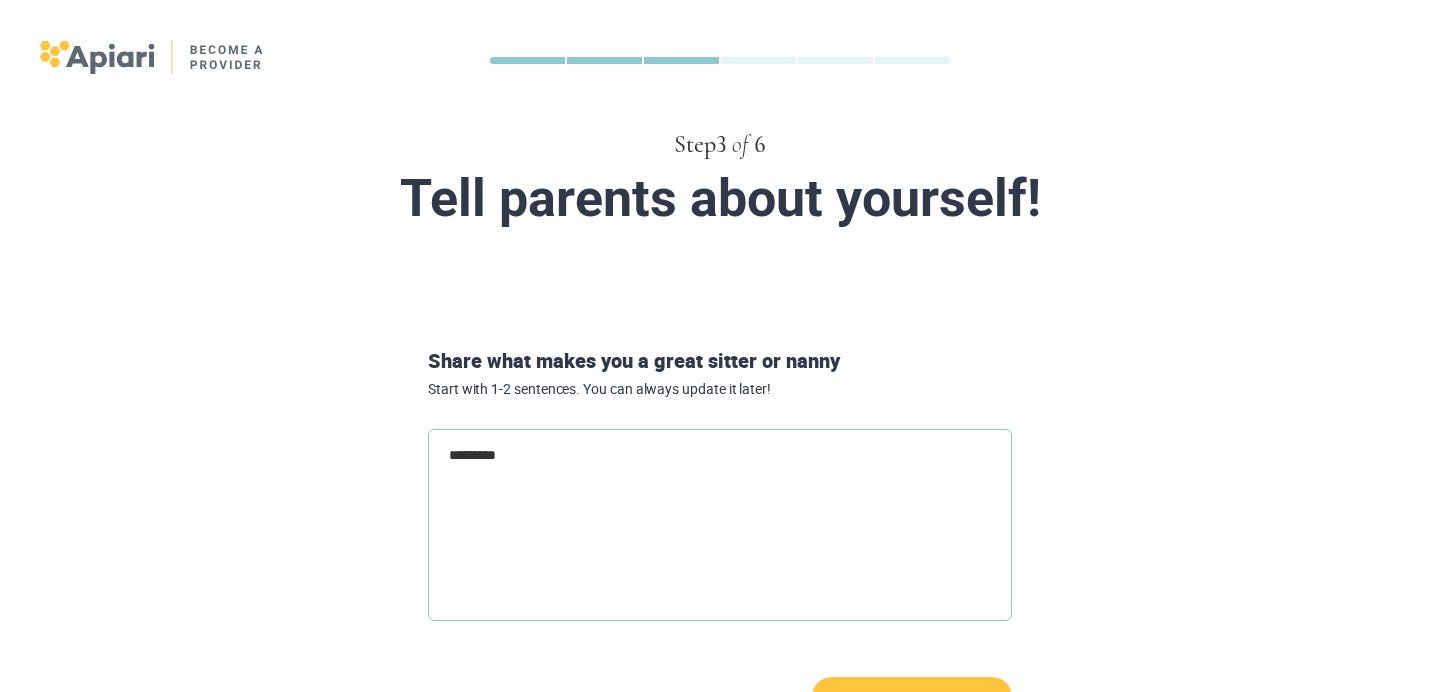 type on "**********" 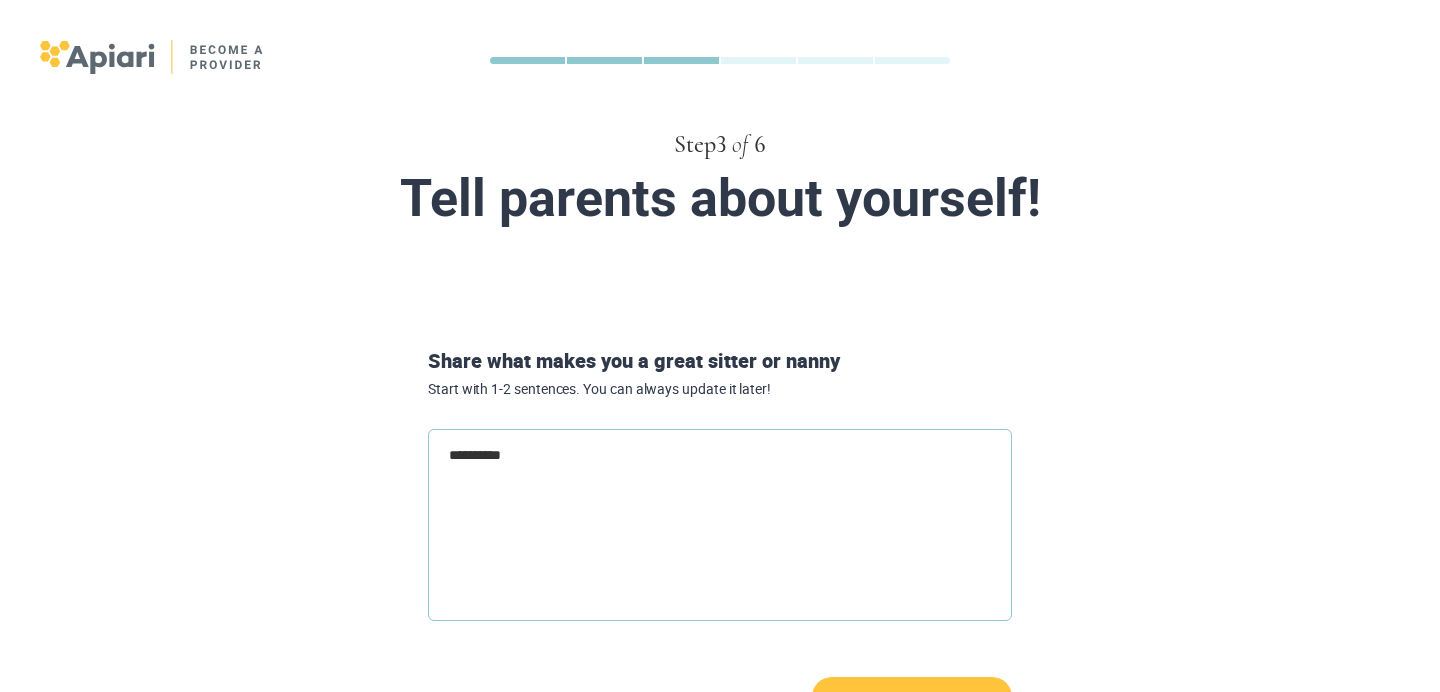 type on "**********" 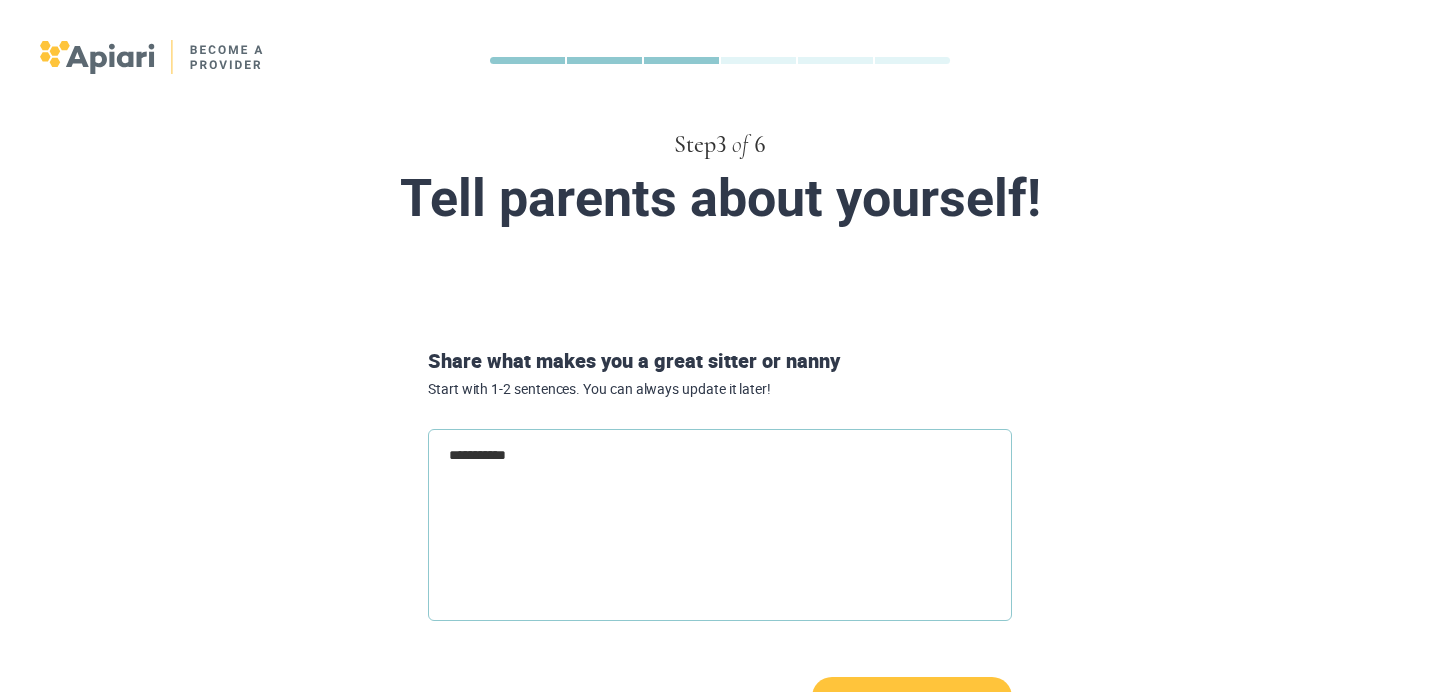 type on "**********" 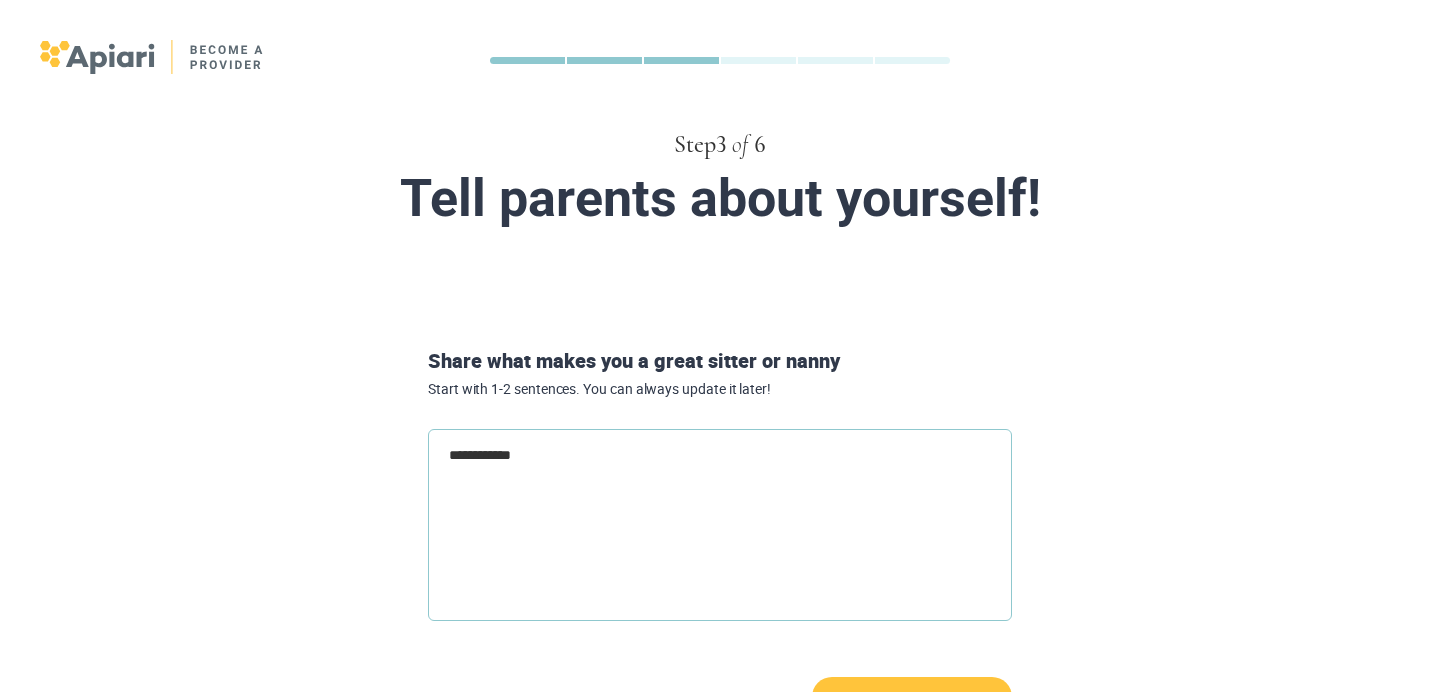 type on "**********" 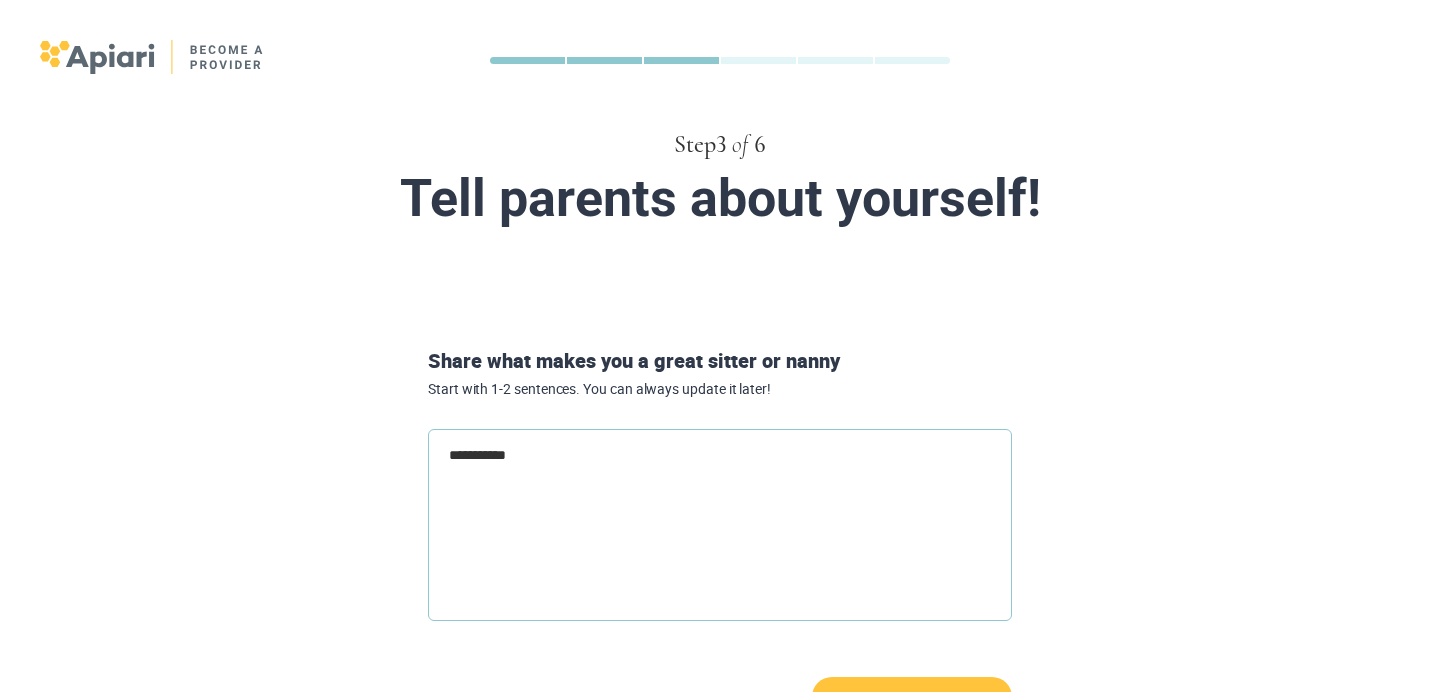 type on "**********" 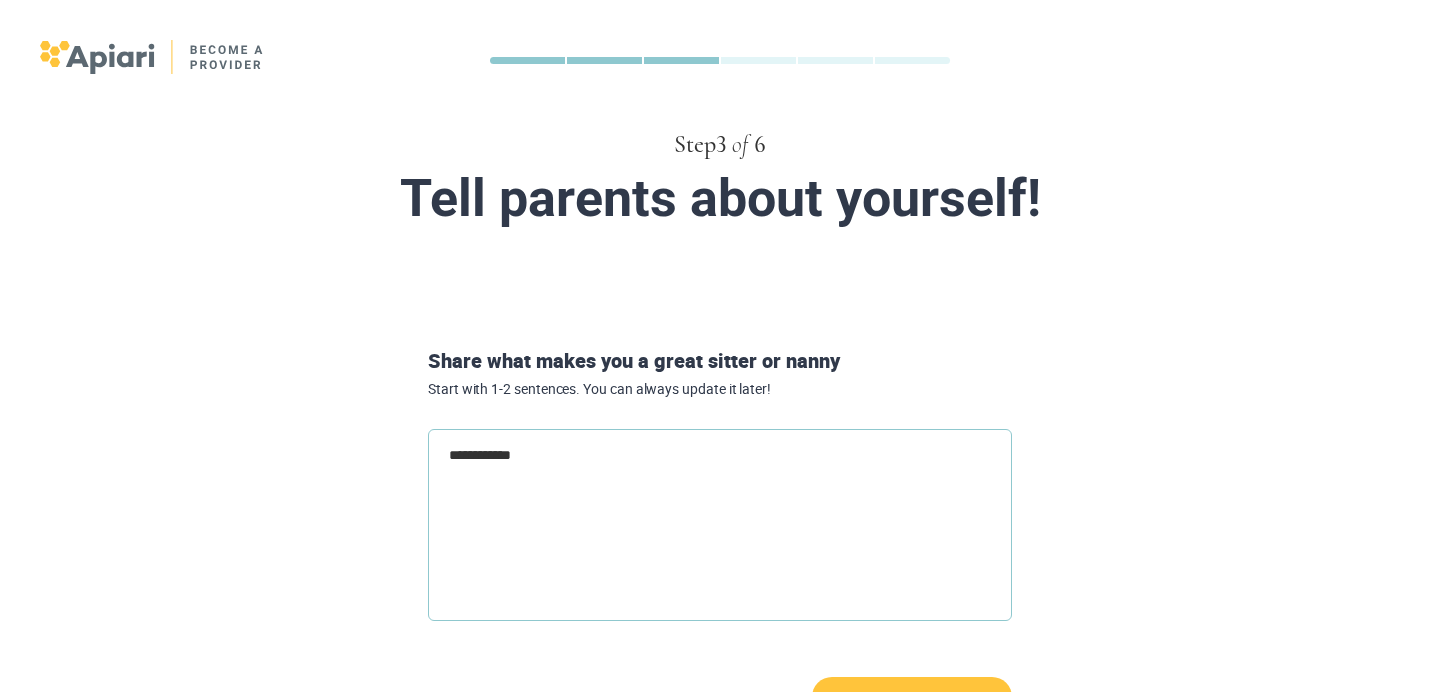 type on "**********" 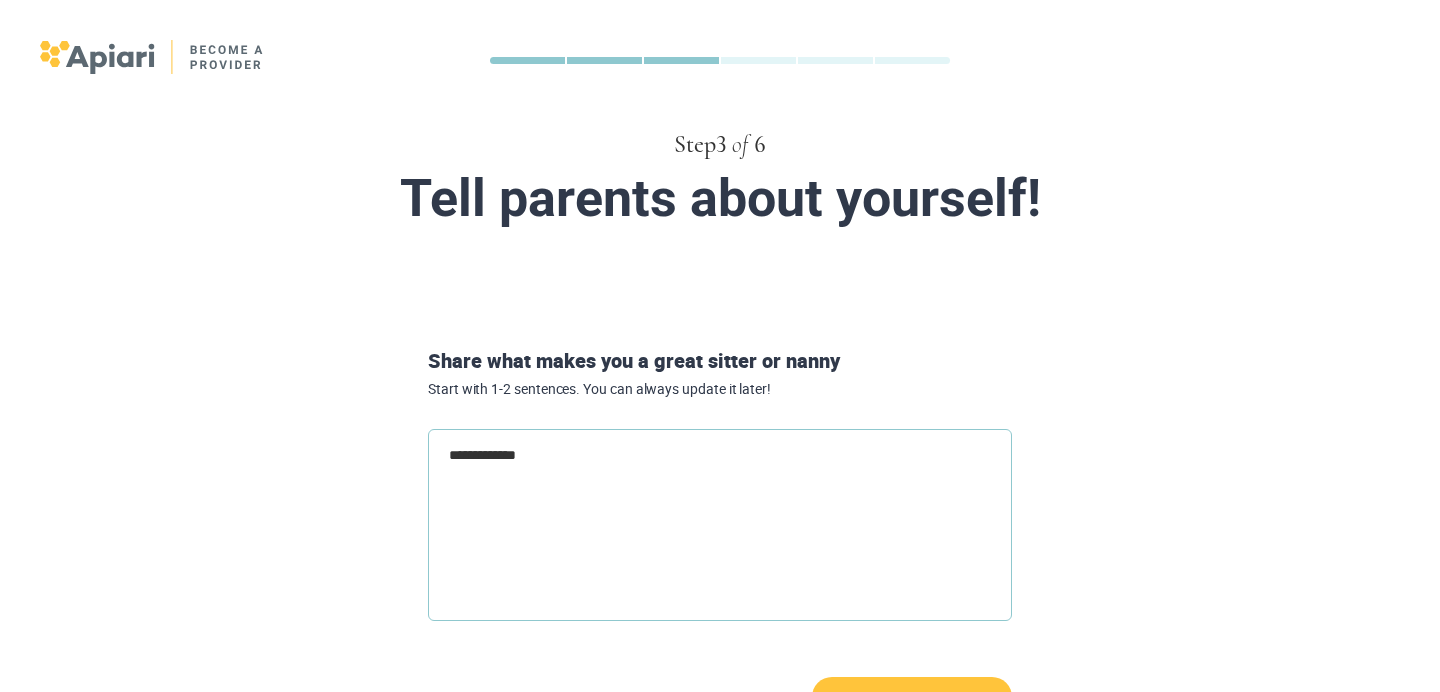 type on "*" 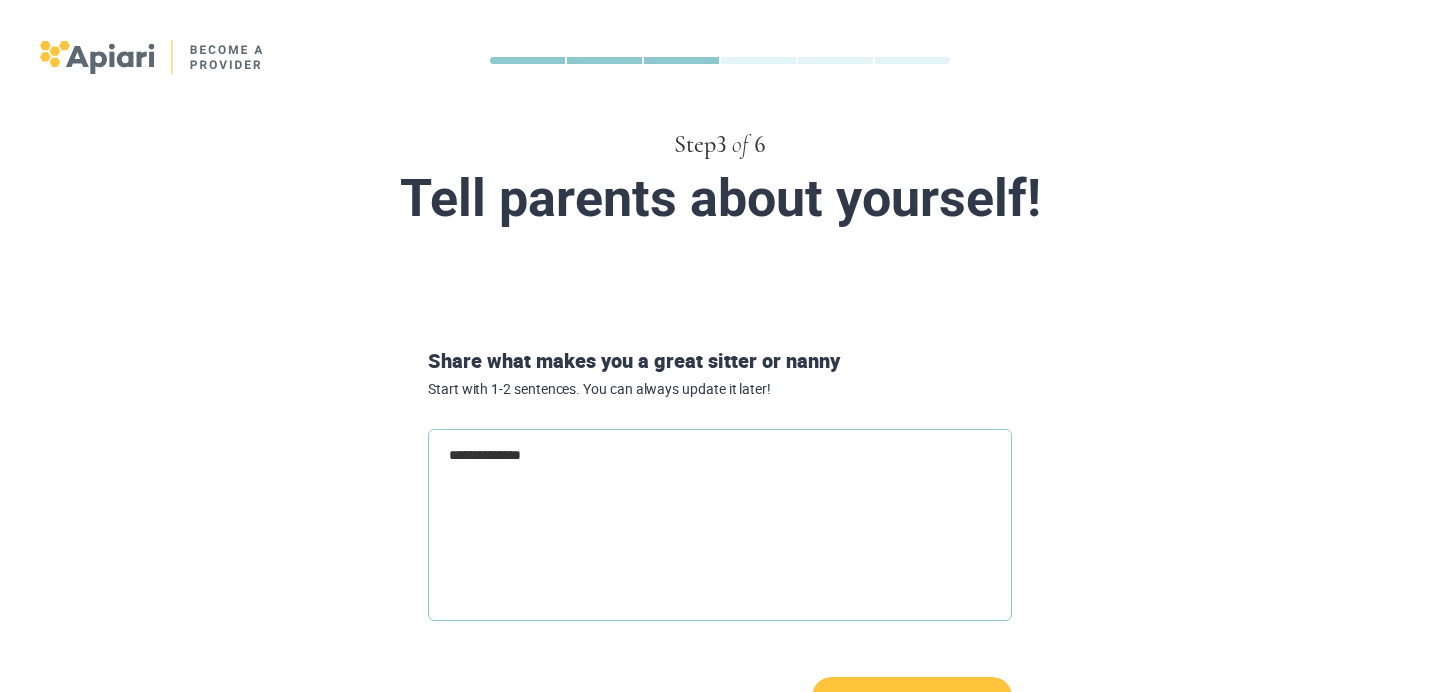 type on "**********" 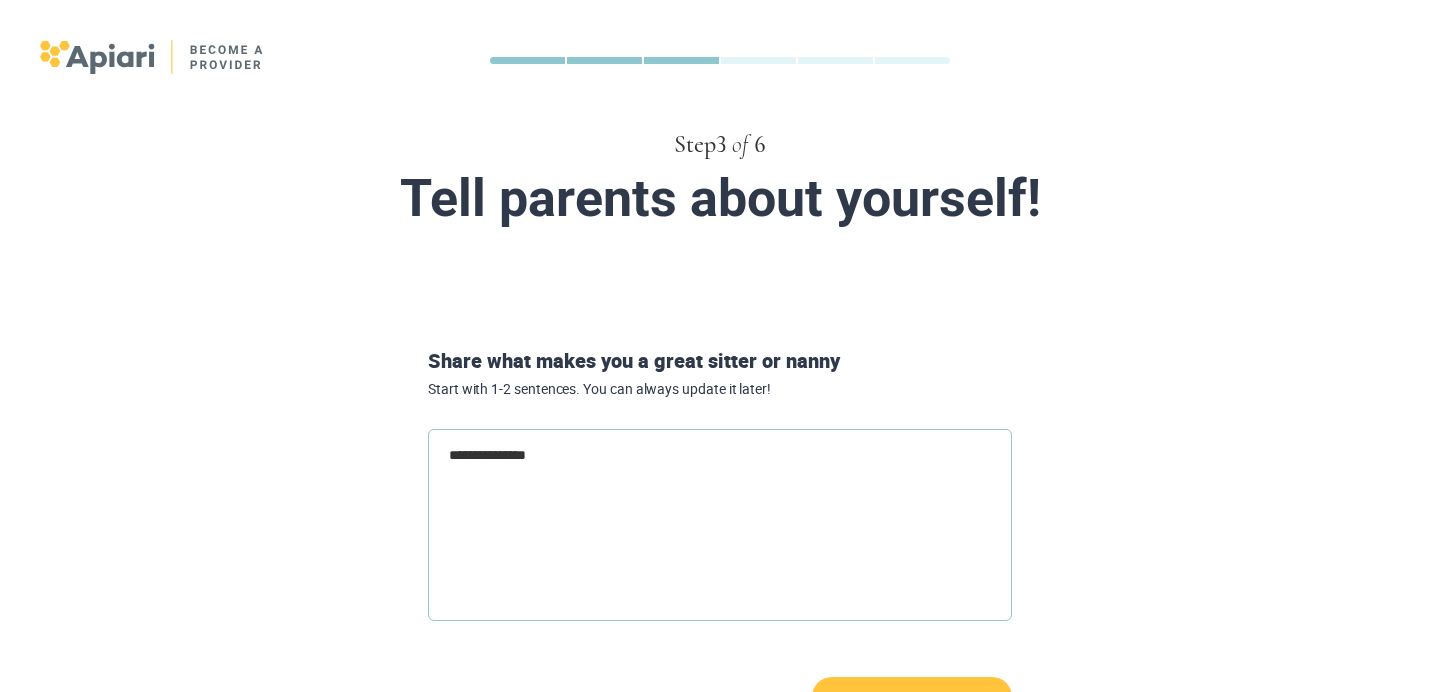 type on "**********" 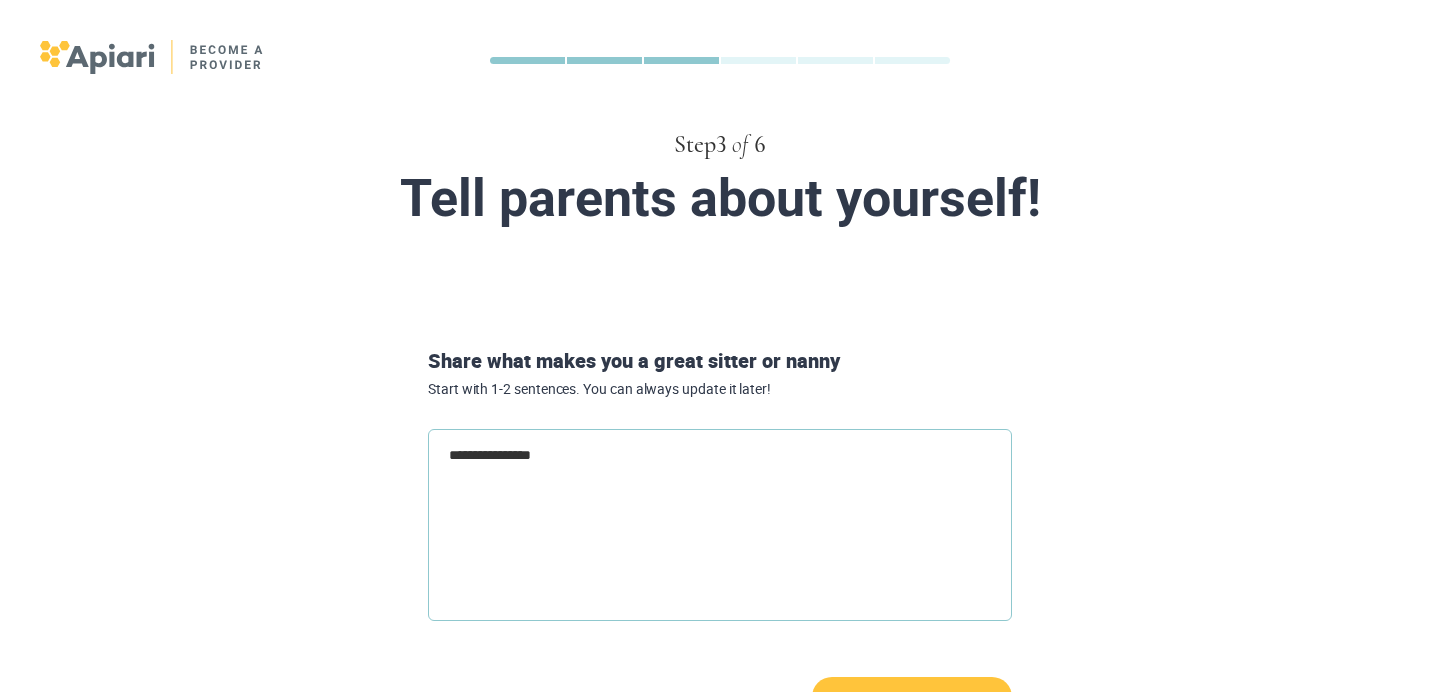 type on "**********" 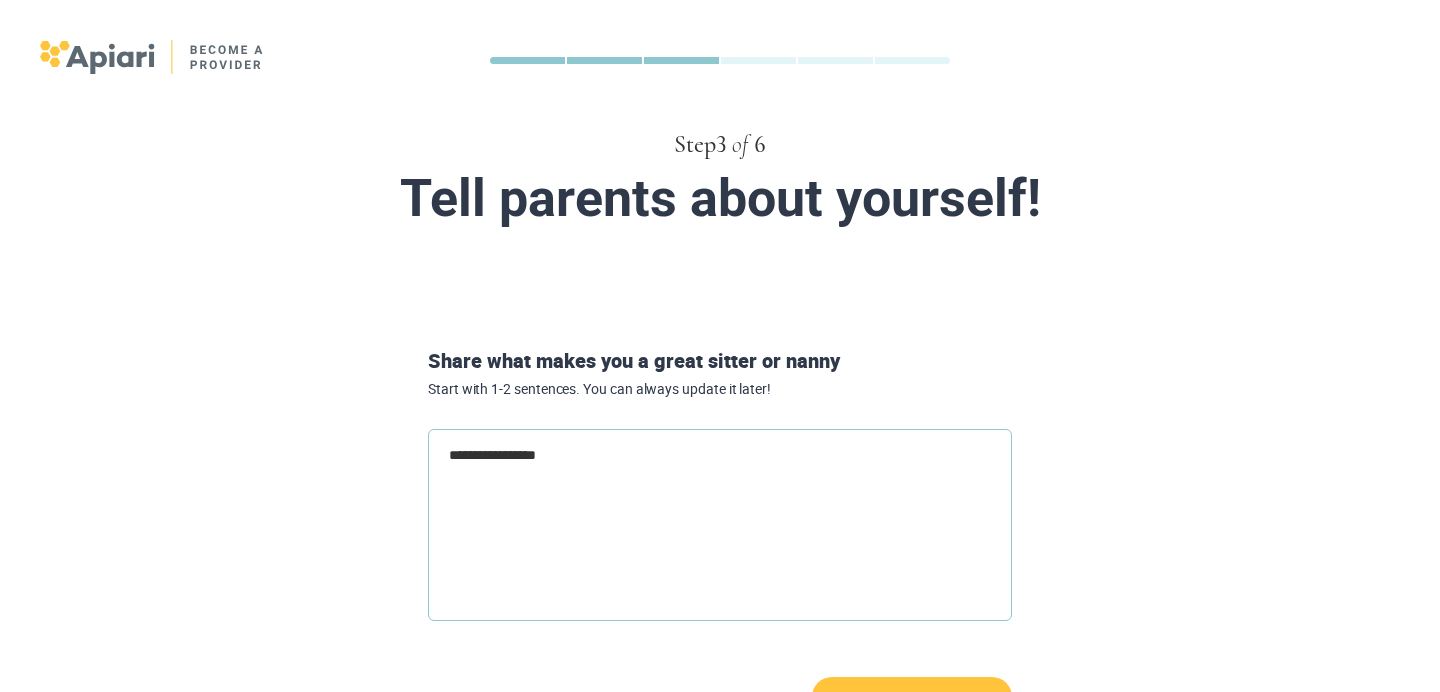 type on "*" 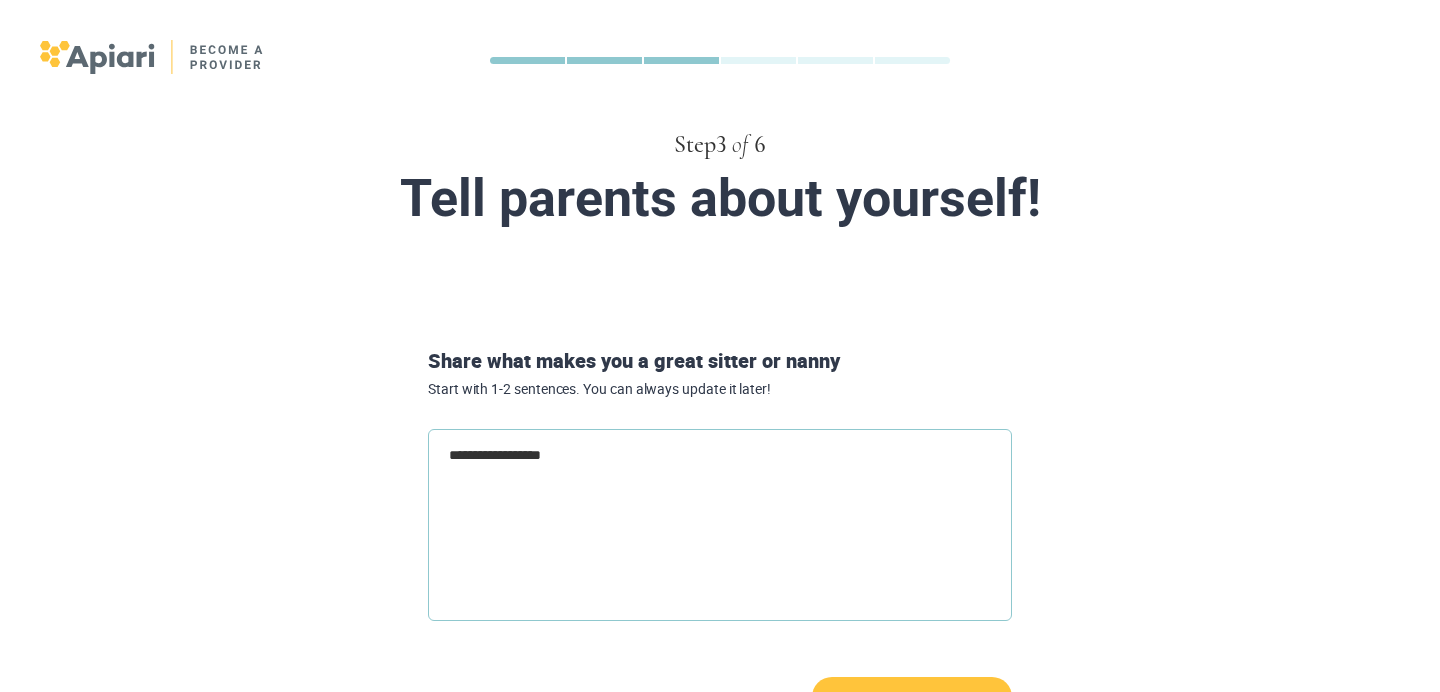 type on "**********" 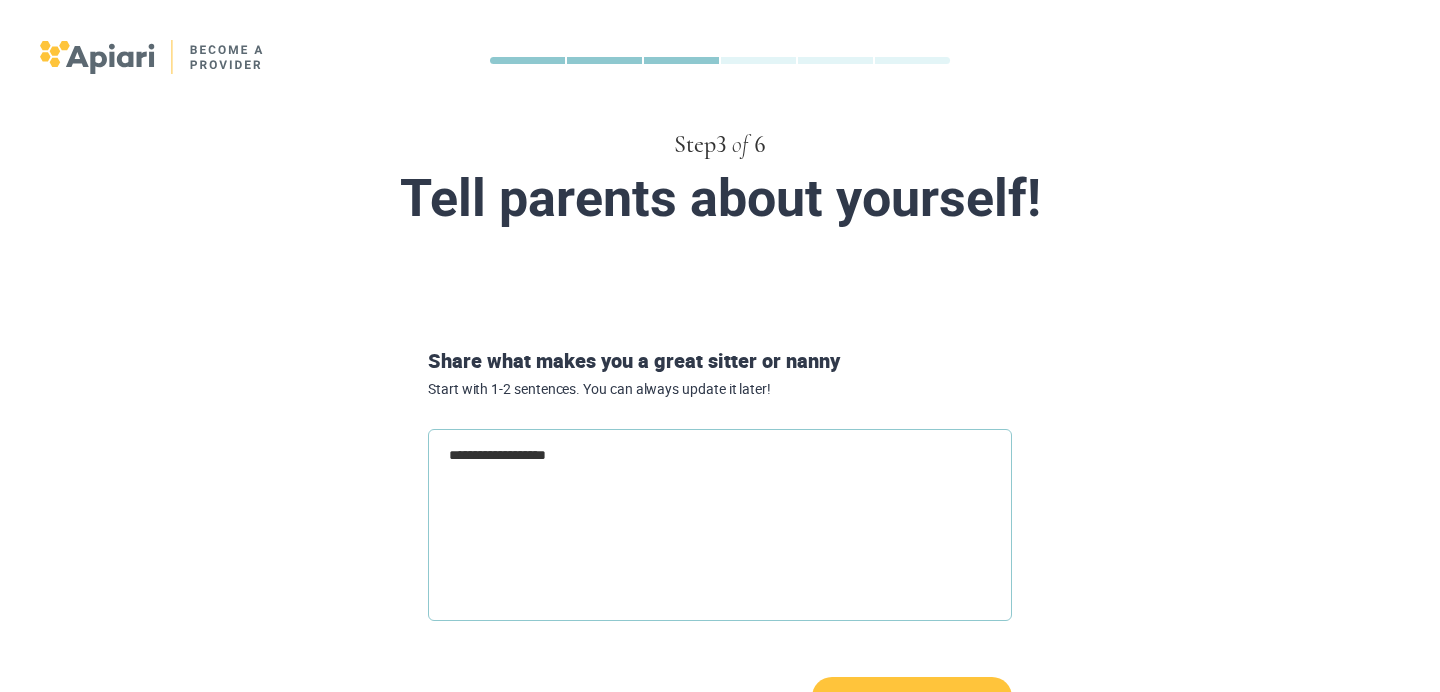 type on "**********" 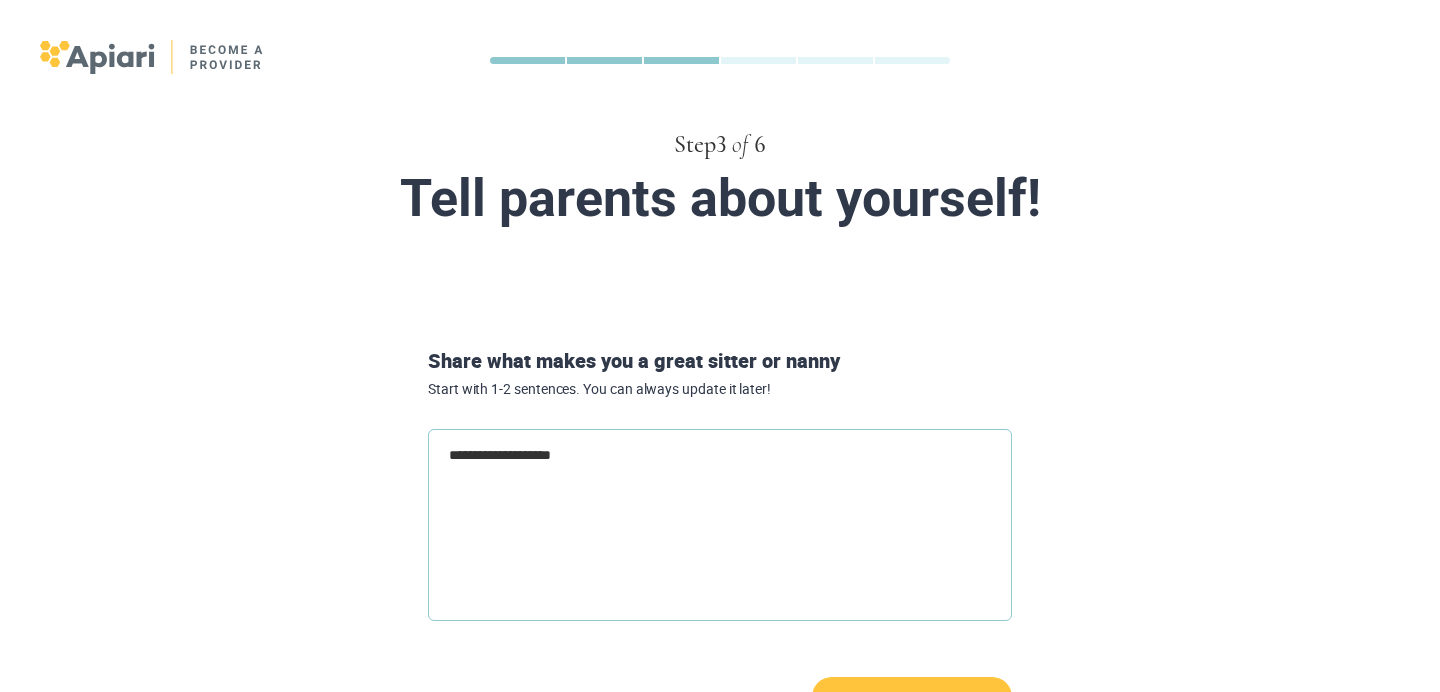 type on "**********" 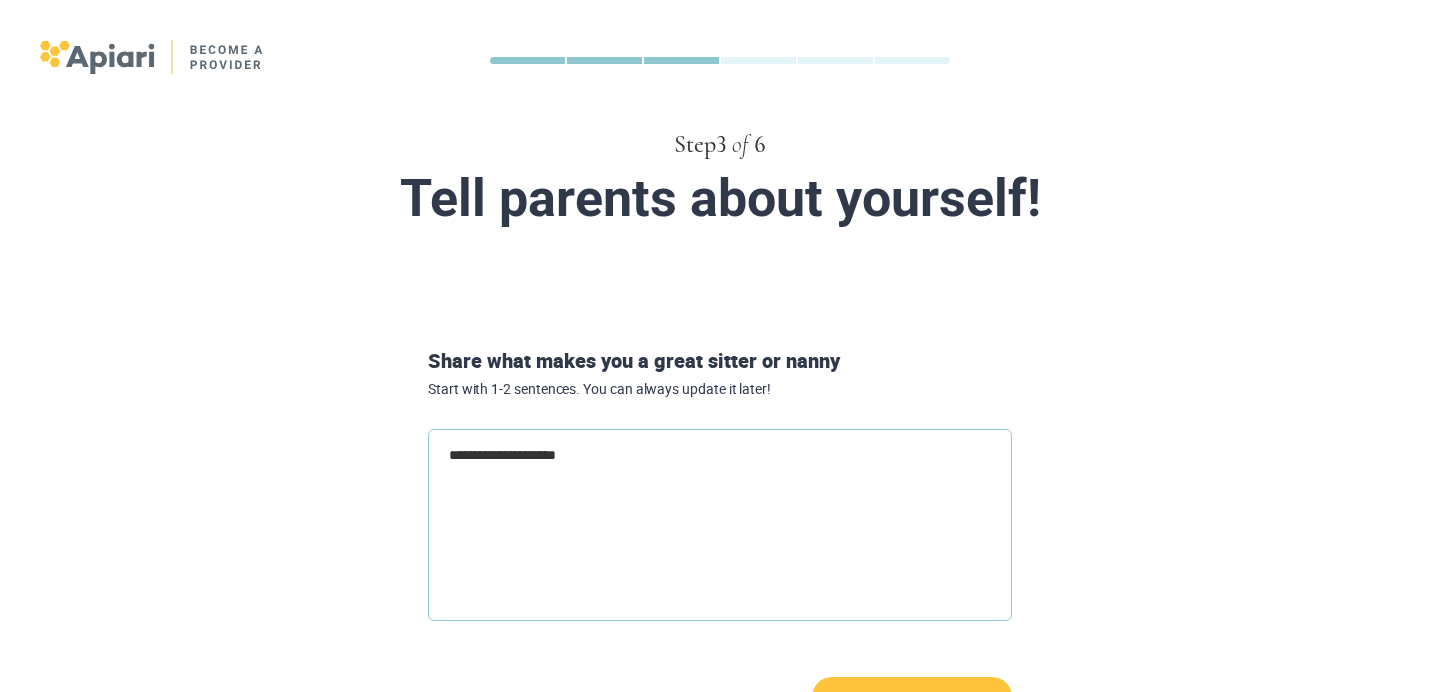type on "**********" 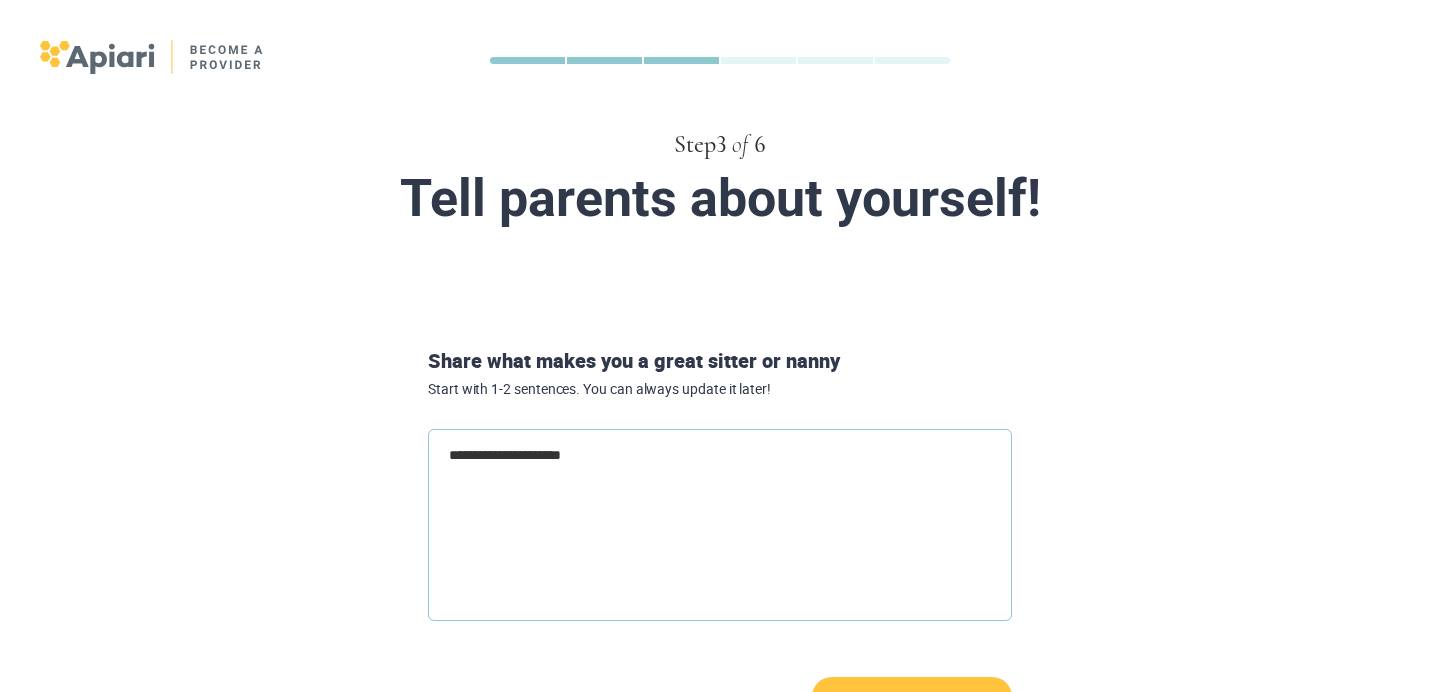 type on "**********" 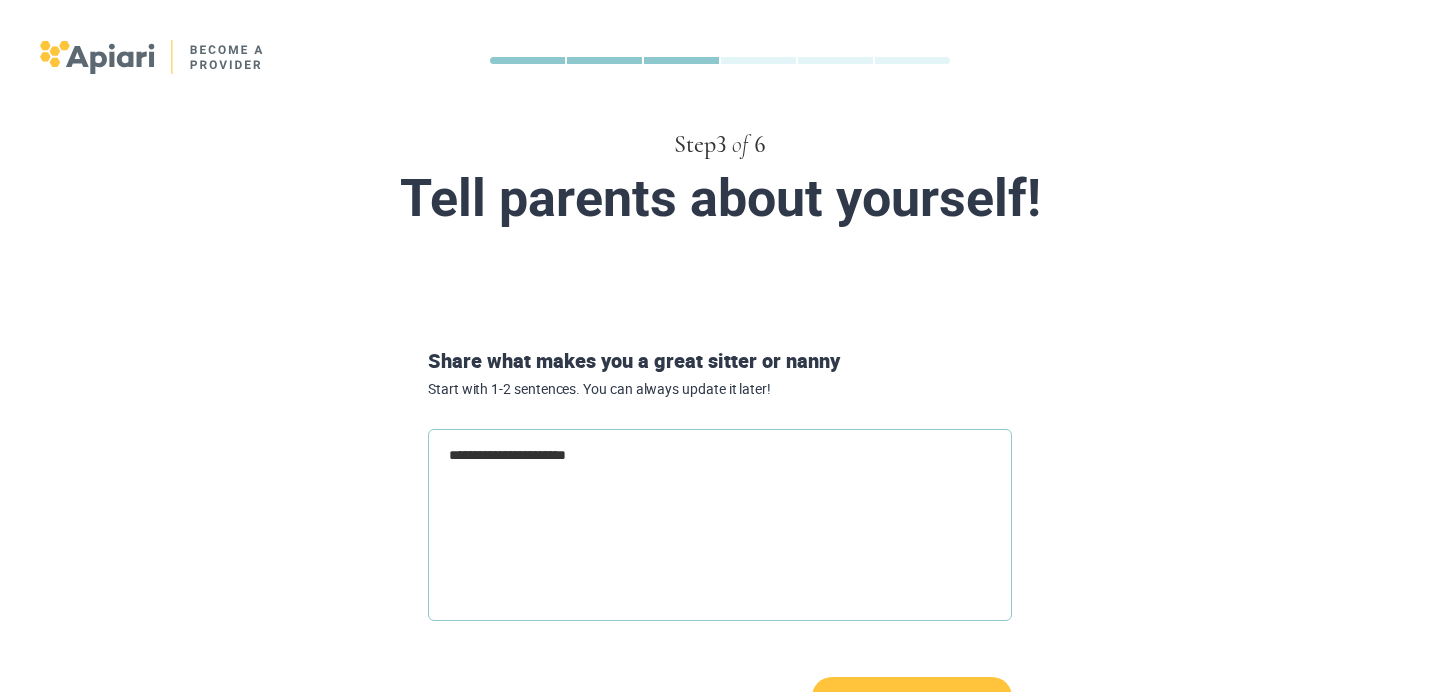 type on "**********" 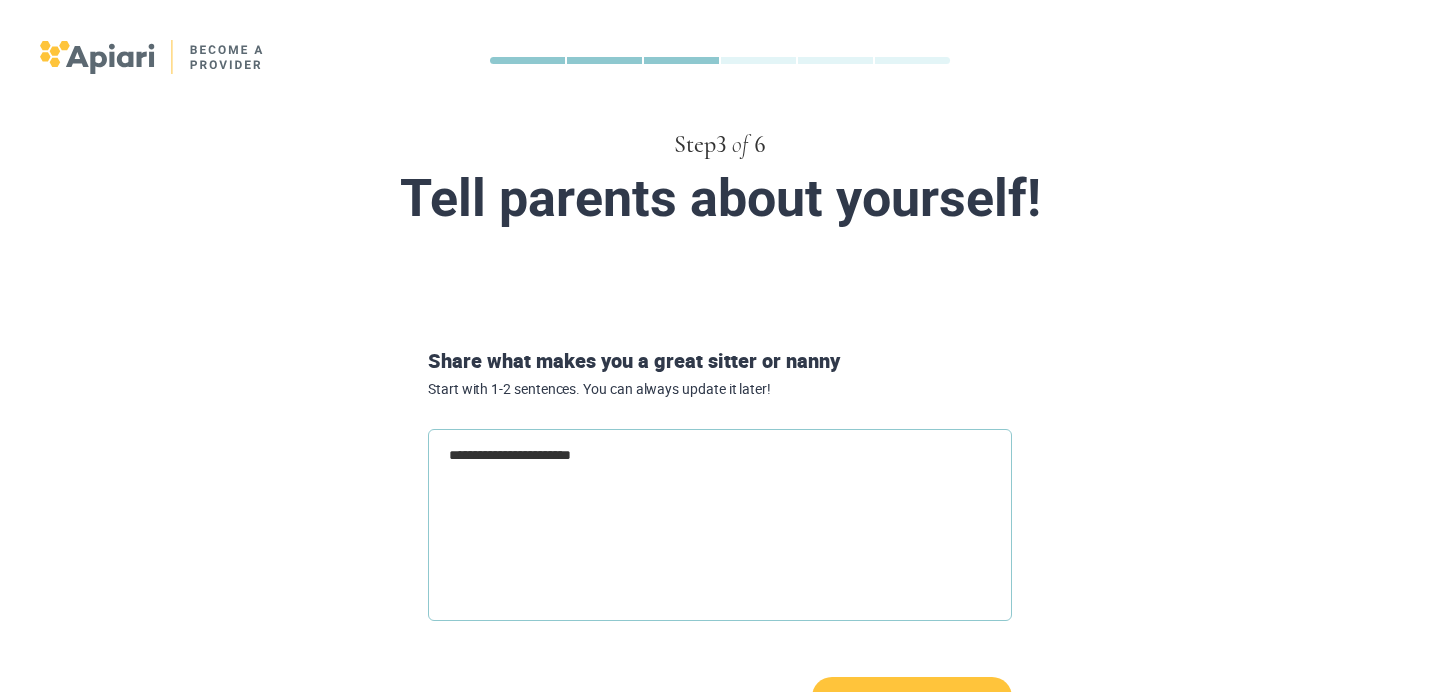 type on "**********" 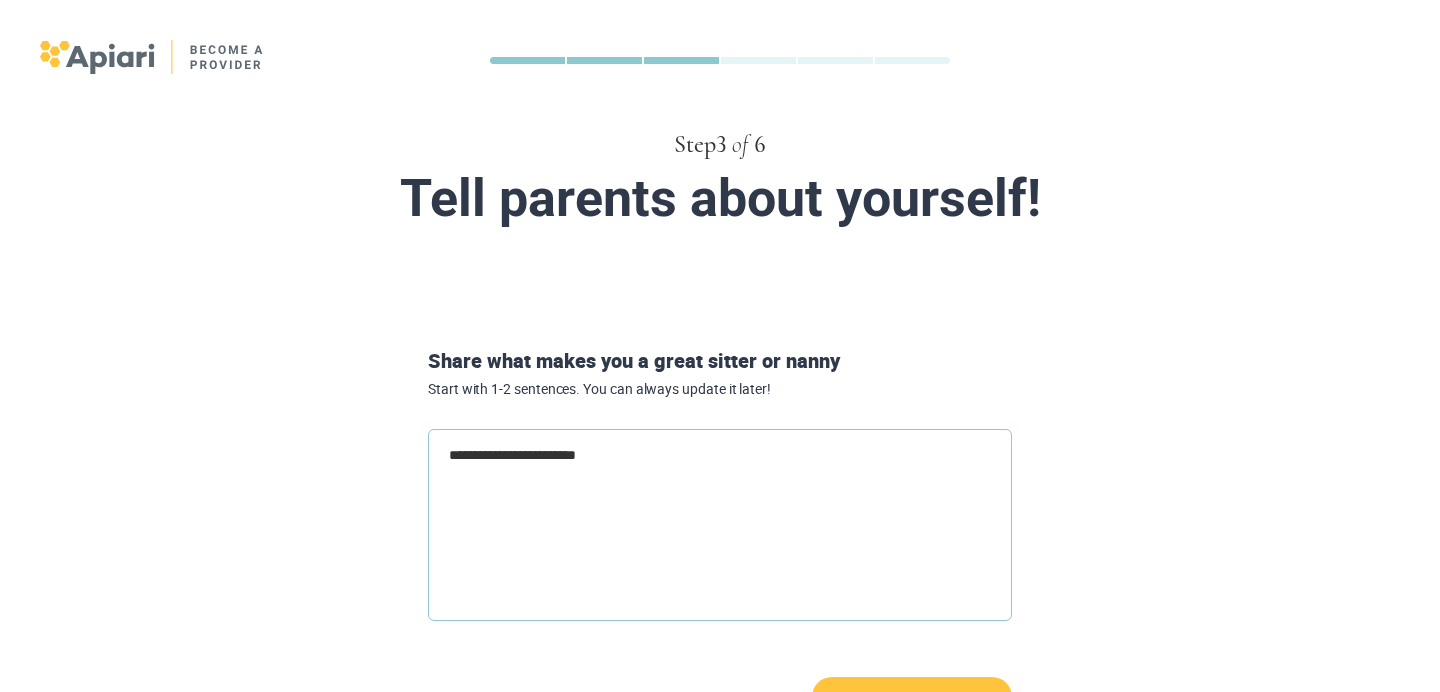 type on "**********" 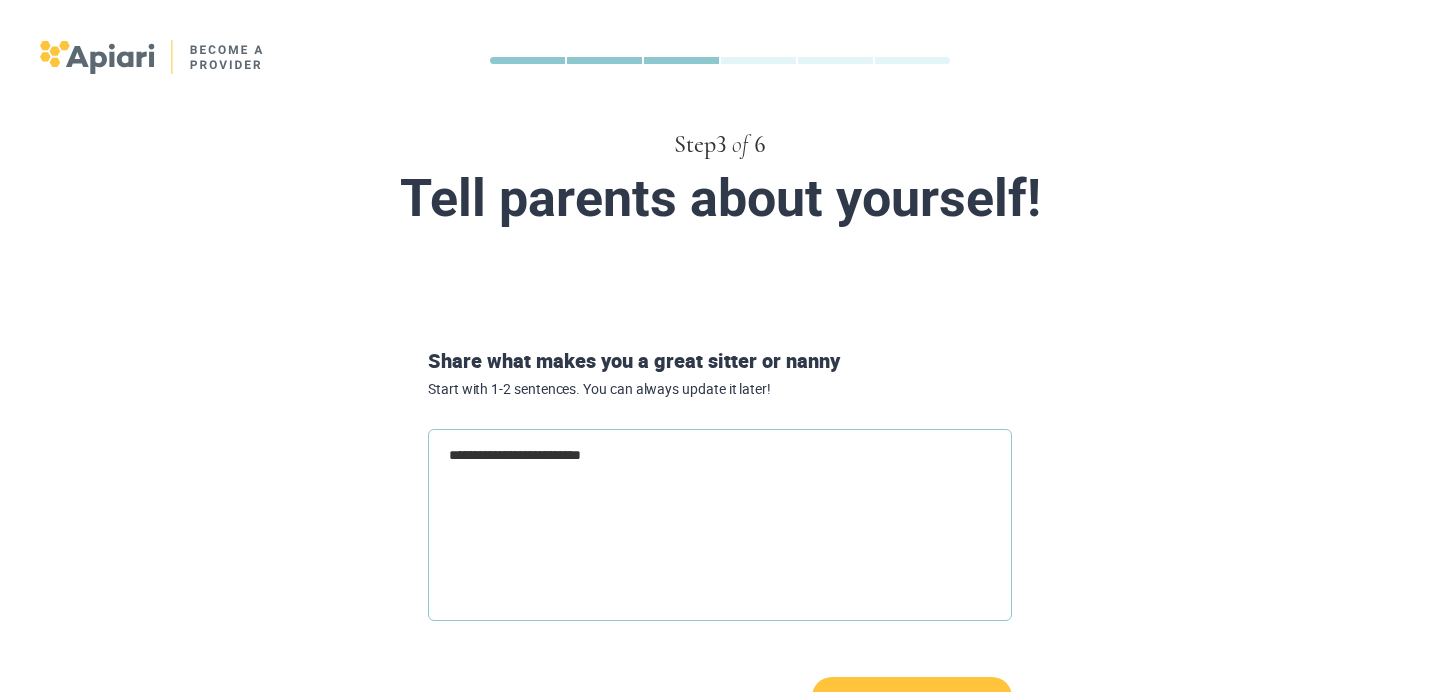 type on "*" 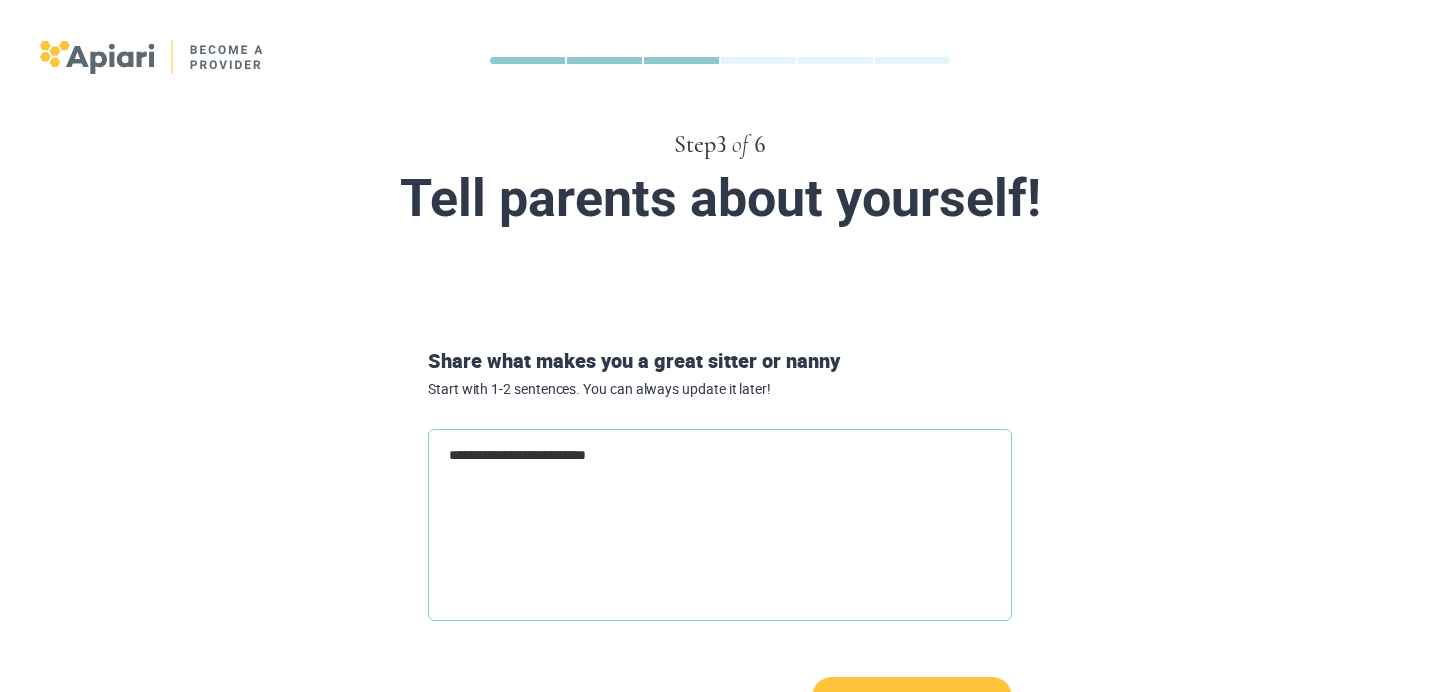 type on "**********" 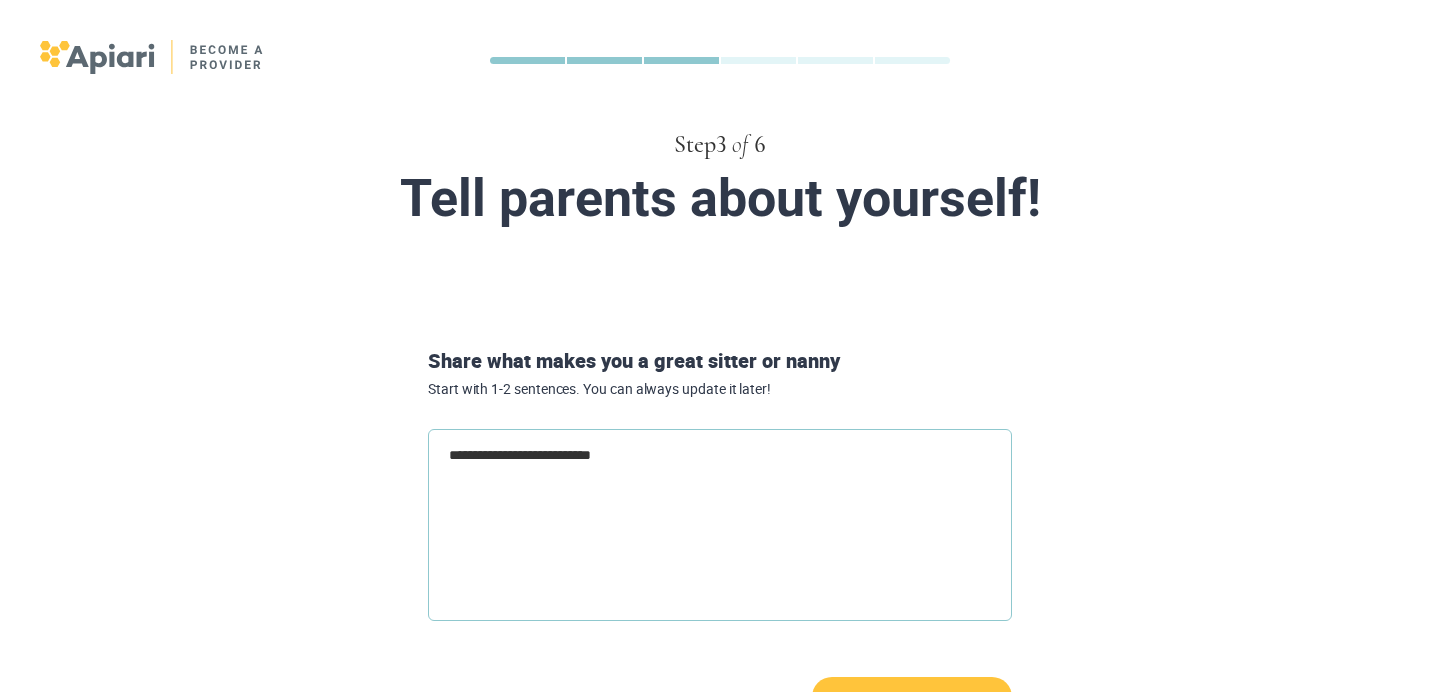 type on "**********" 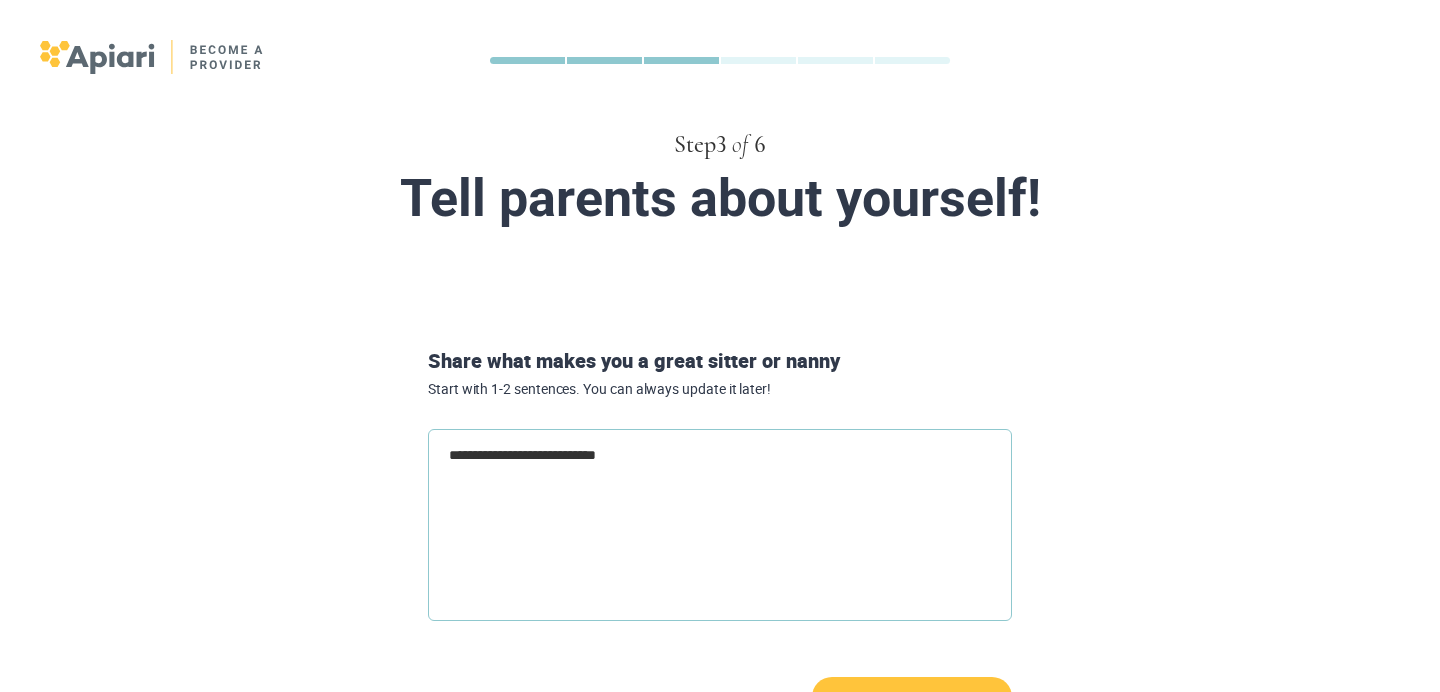 type on "**********" 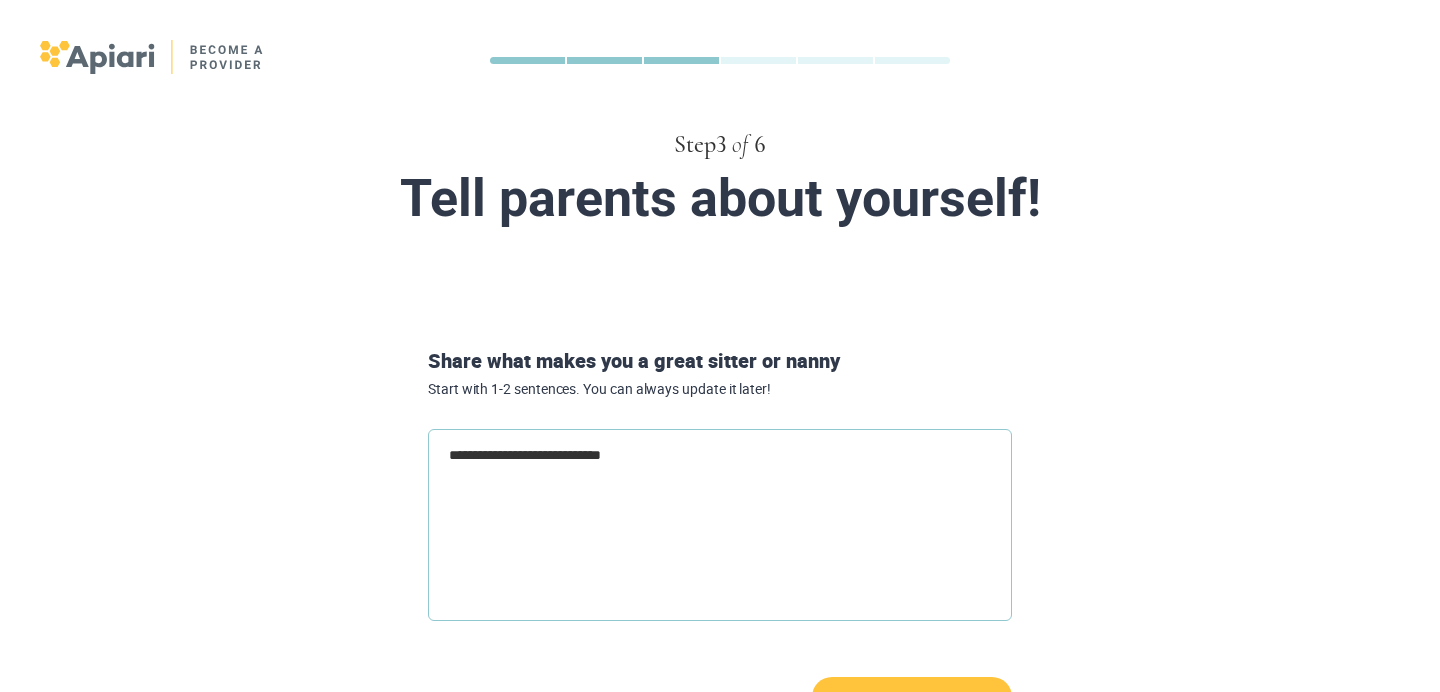type on "**********" 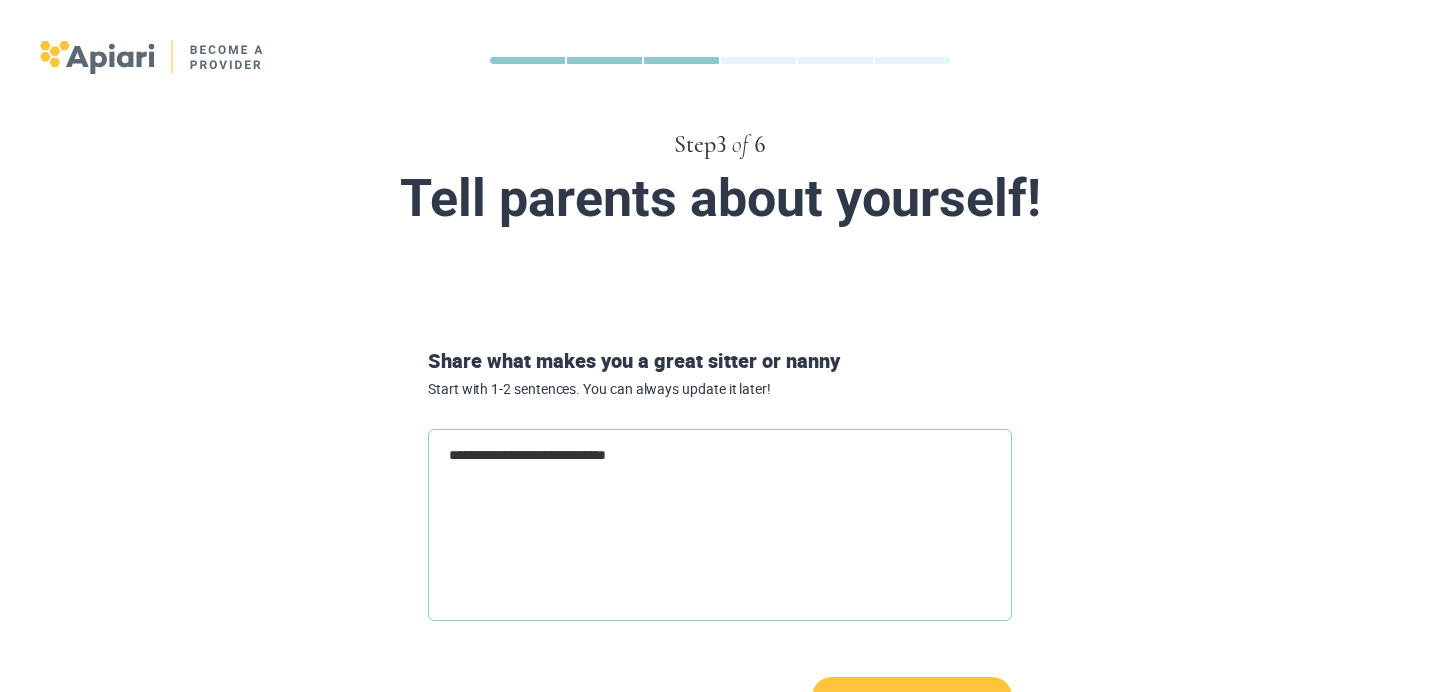 type on "**********" 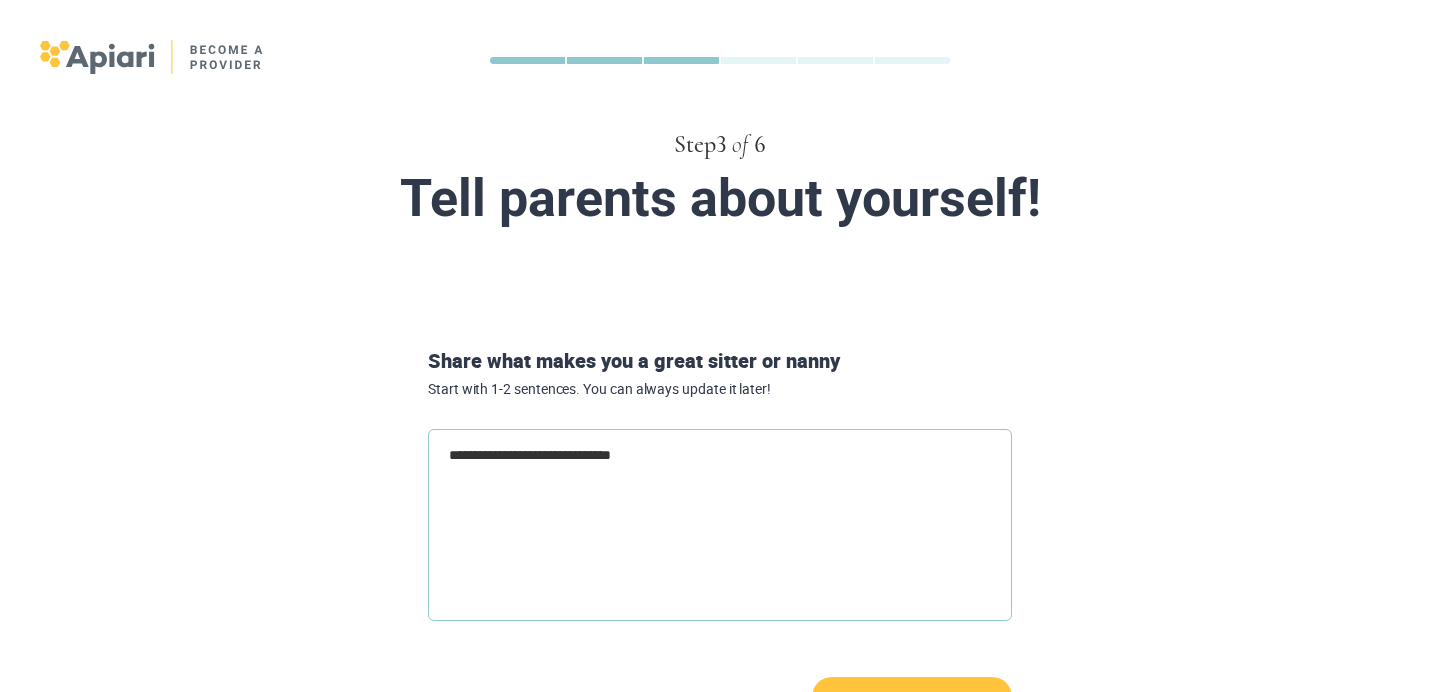 type on "**********" 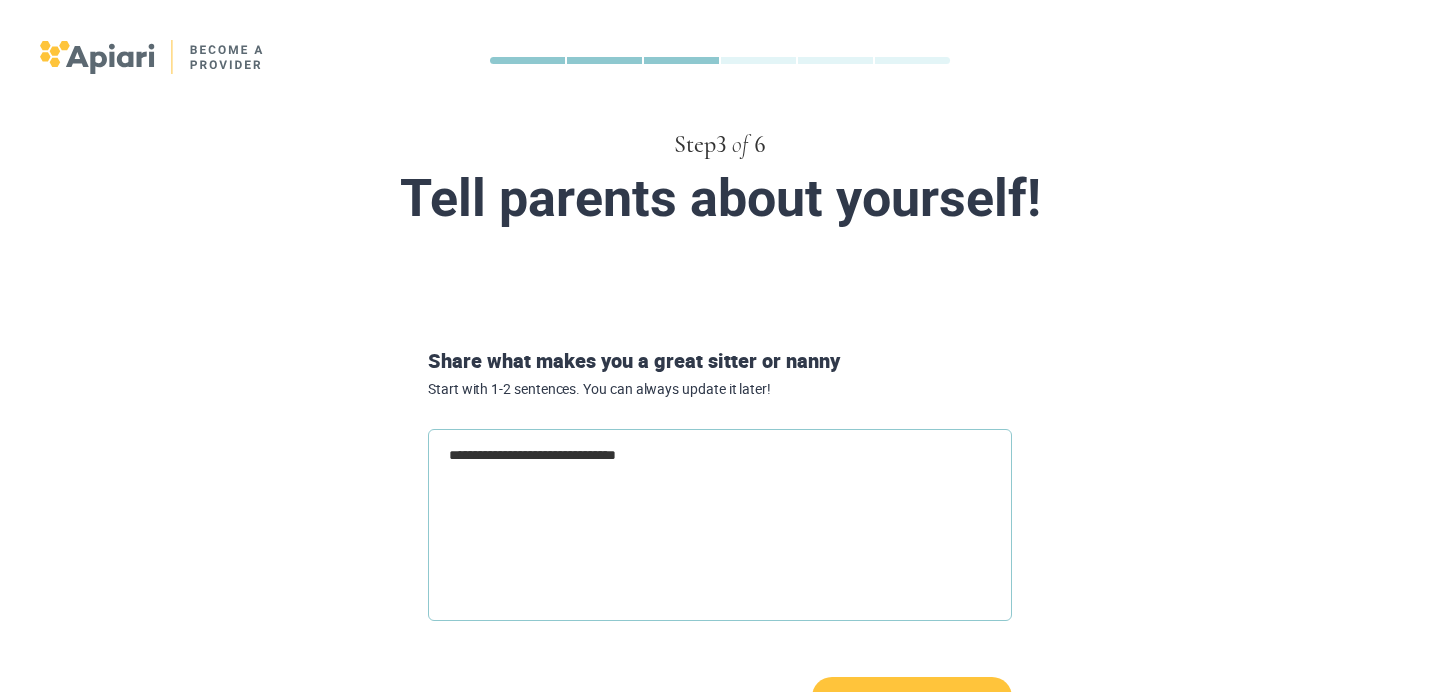 type on "**********" 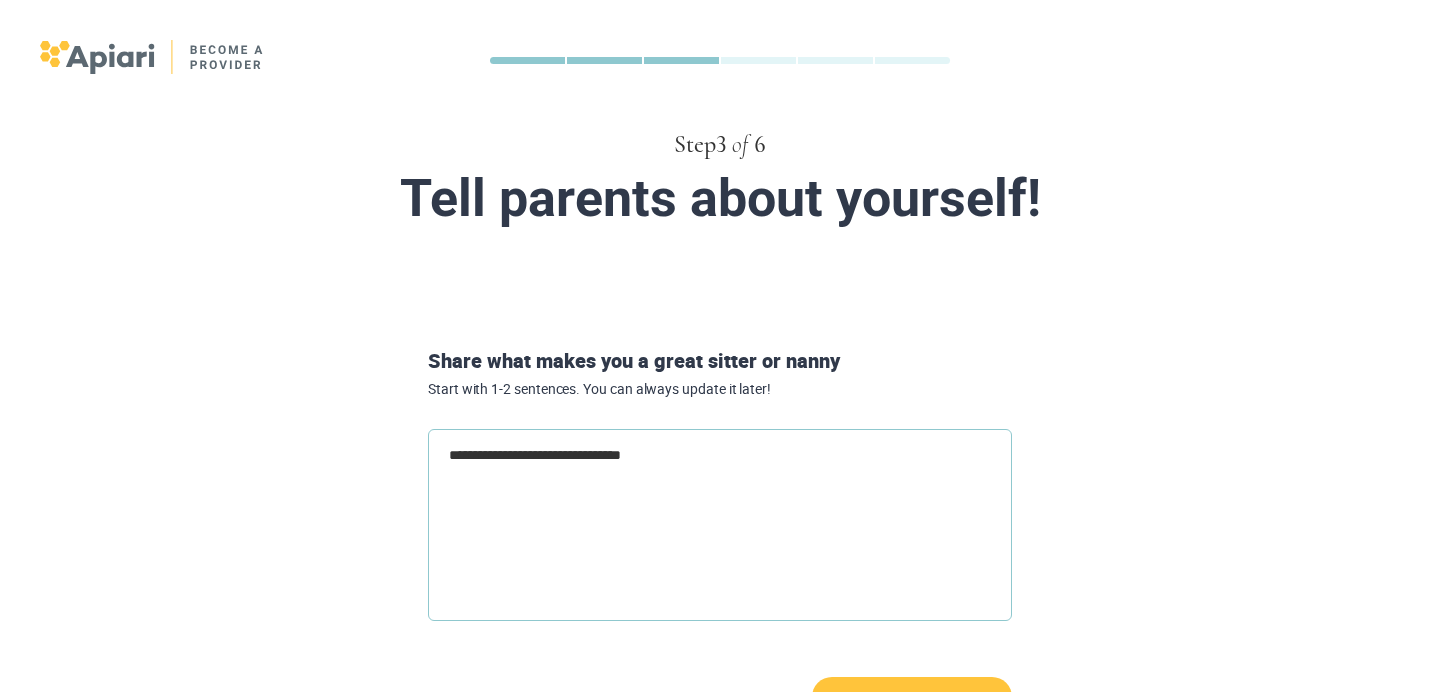 type on "**********" 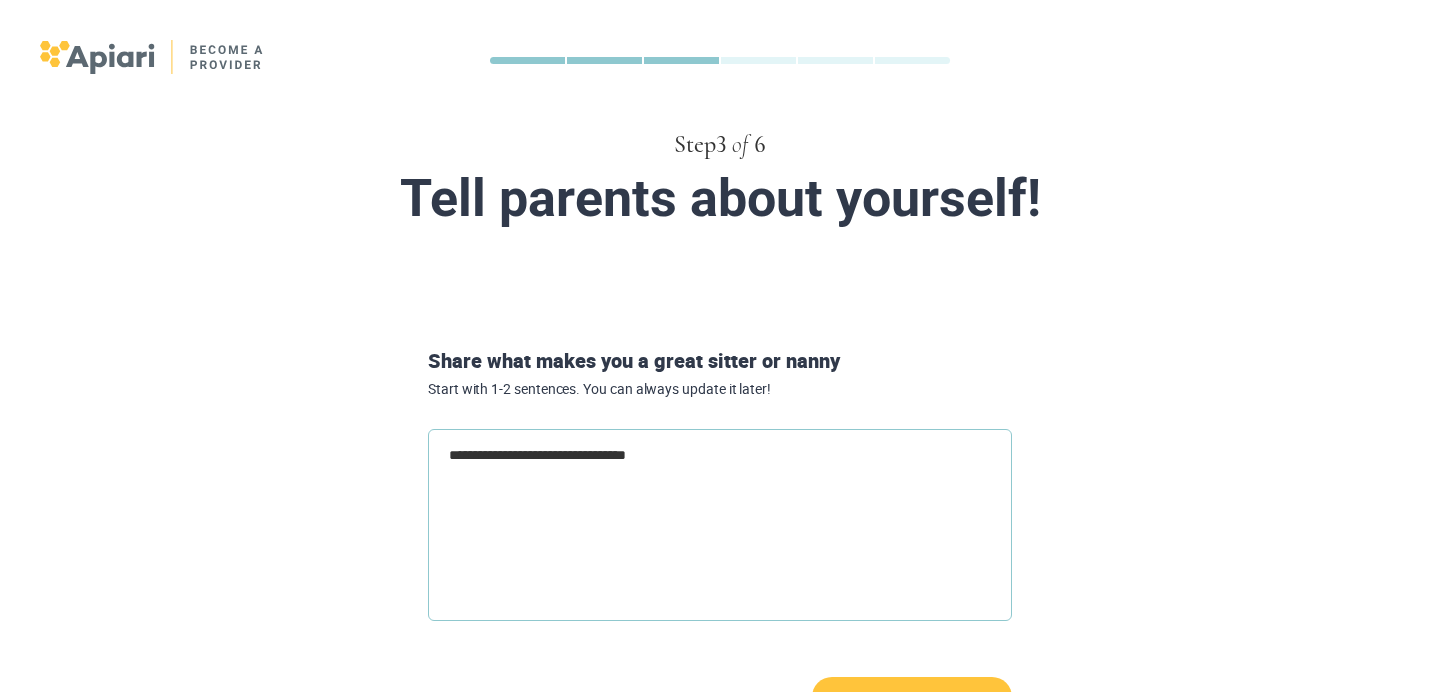 type on "**********" 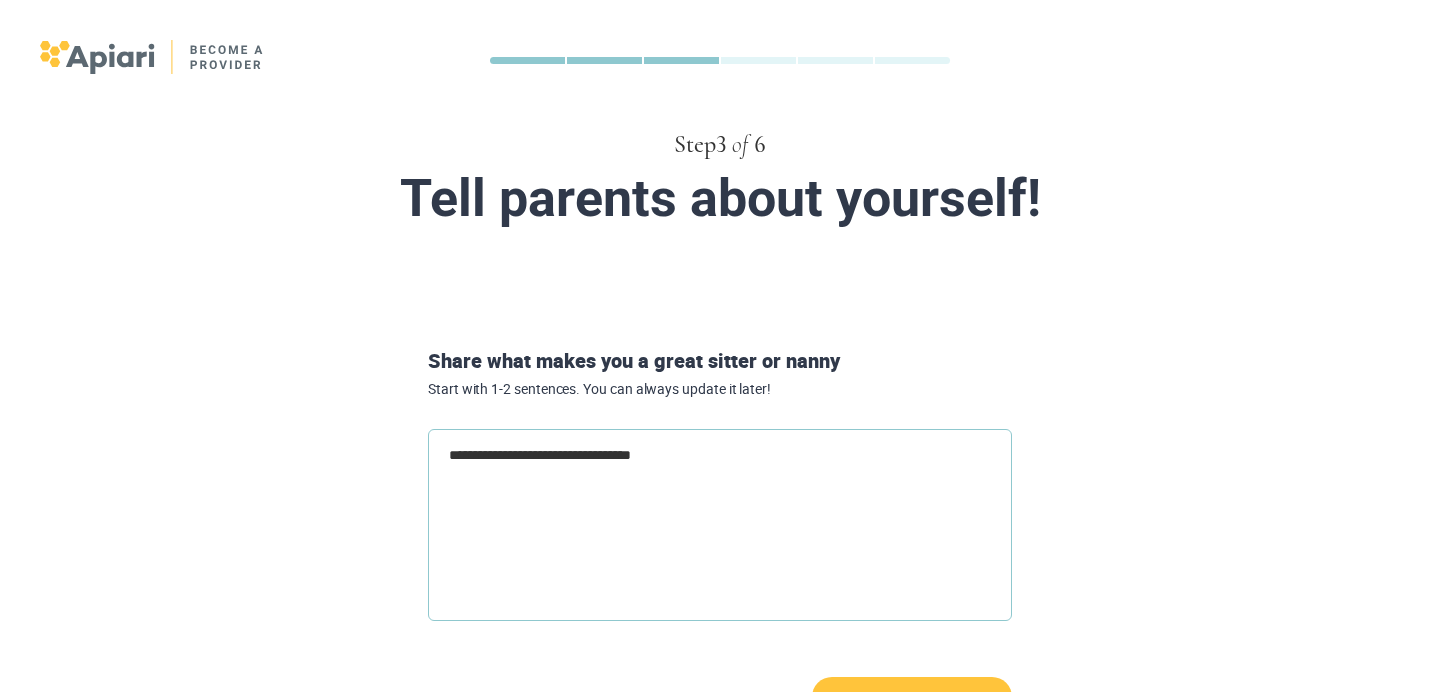 type on "**********" 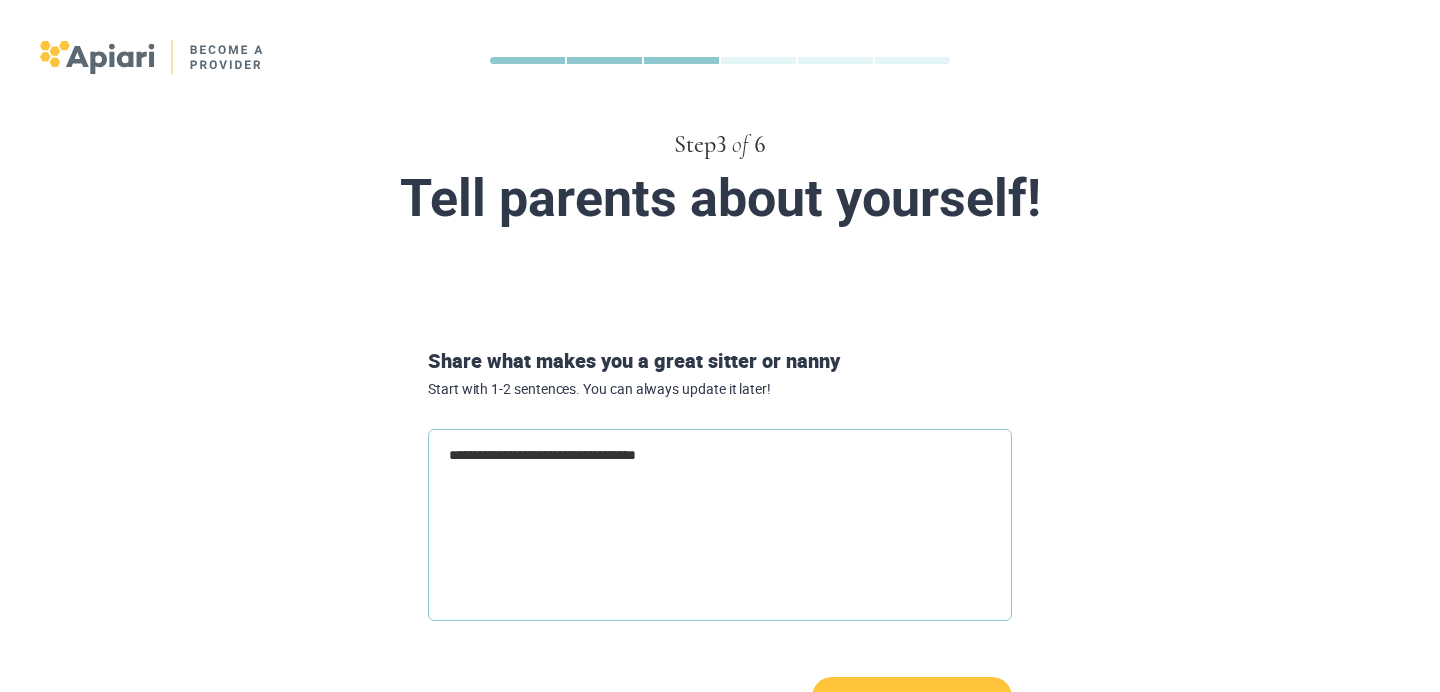 type on "*" 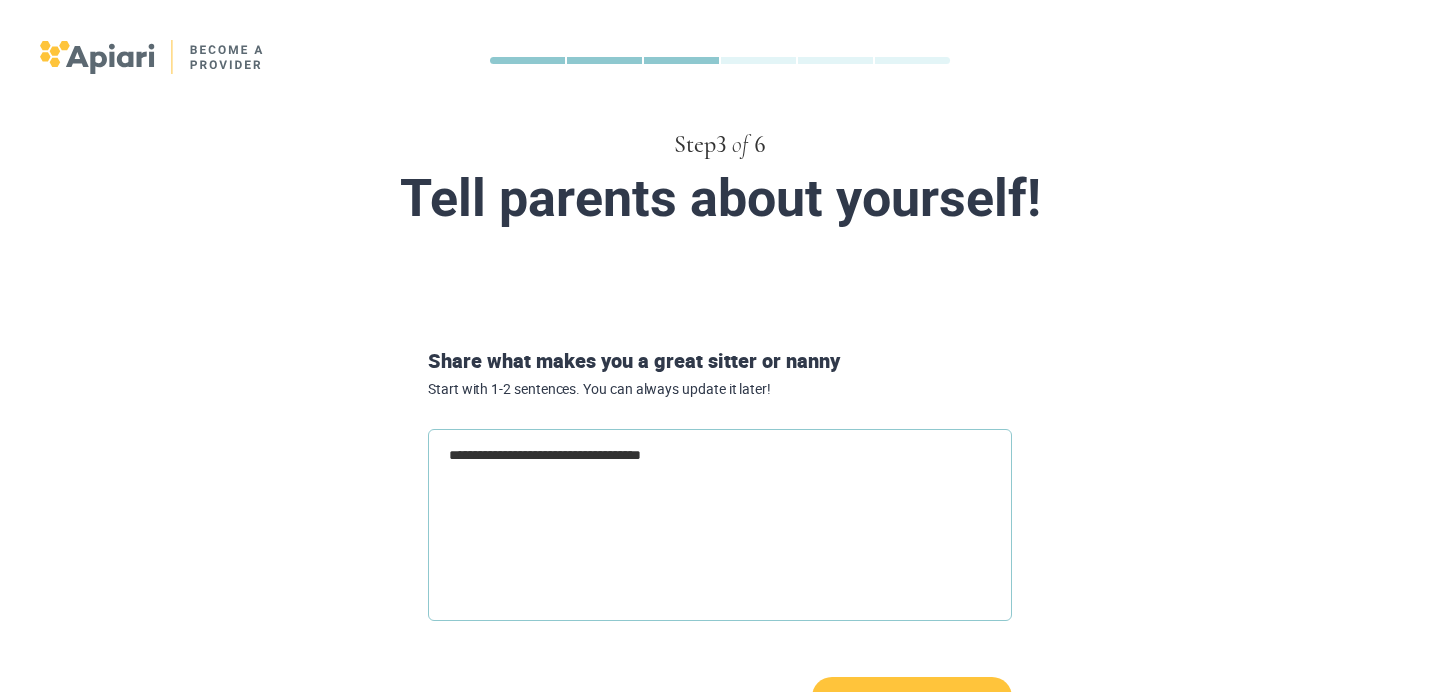 type on "**********" 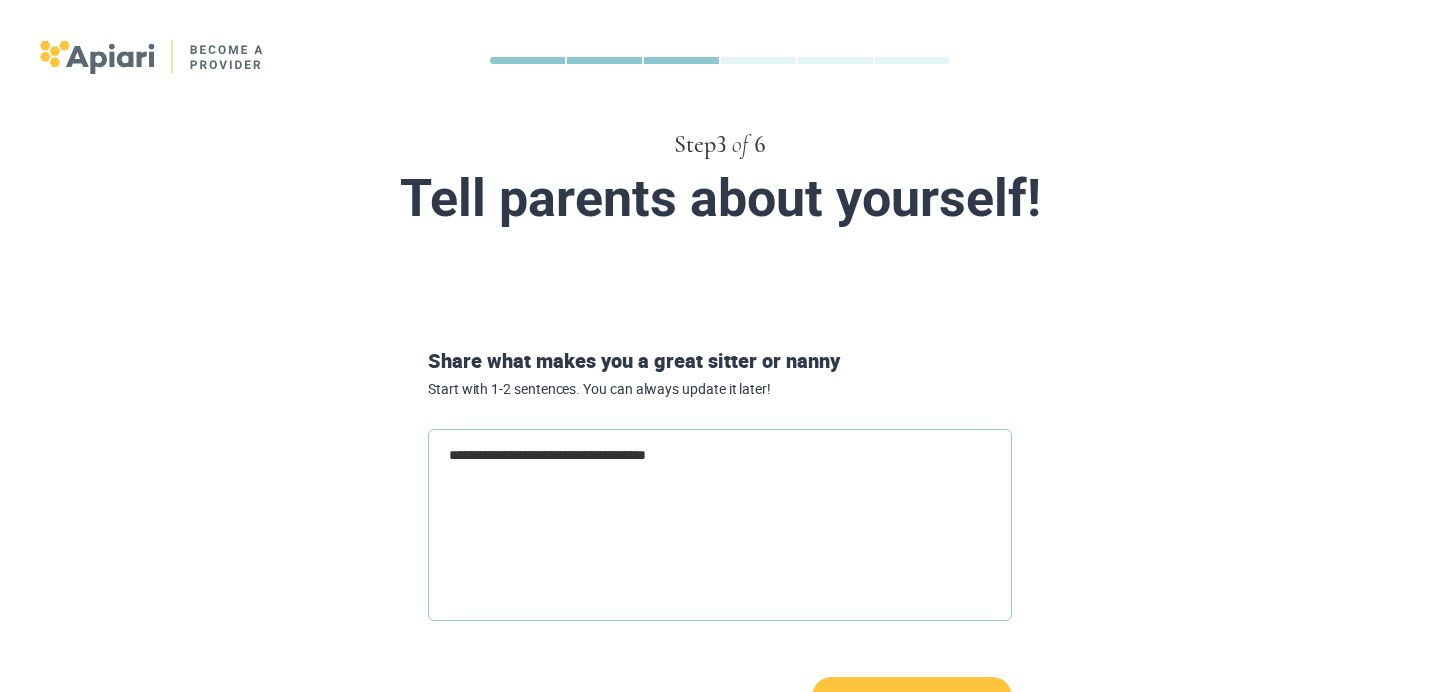 type on "**********" 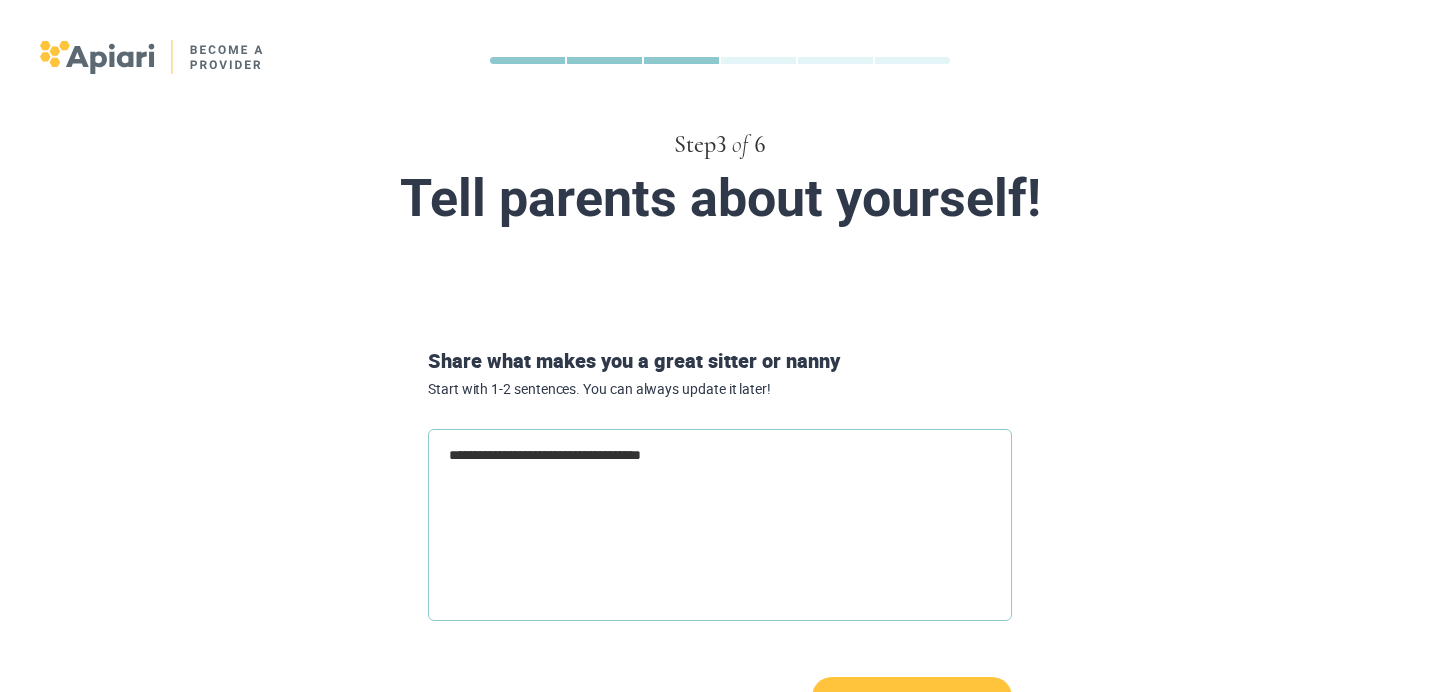 type on "**********" 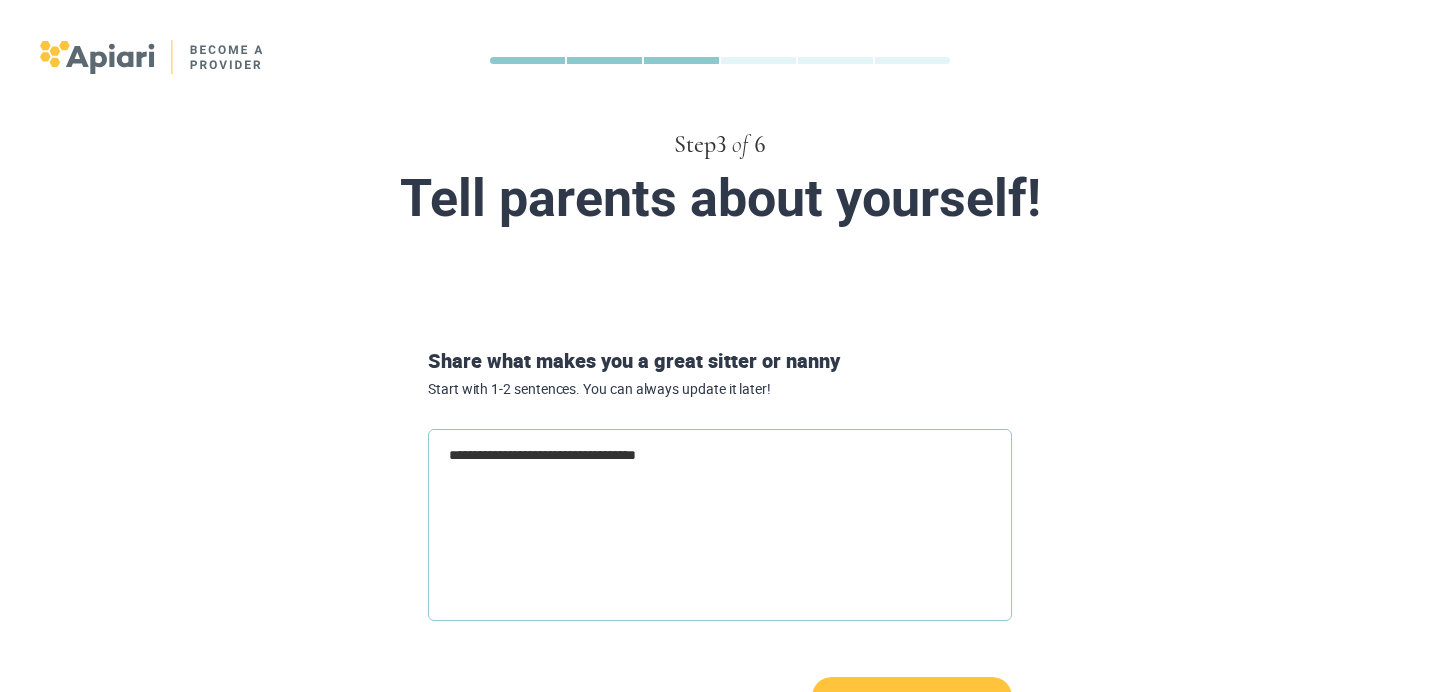 type on "**********" 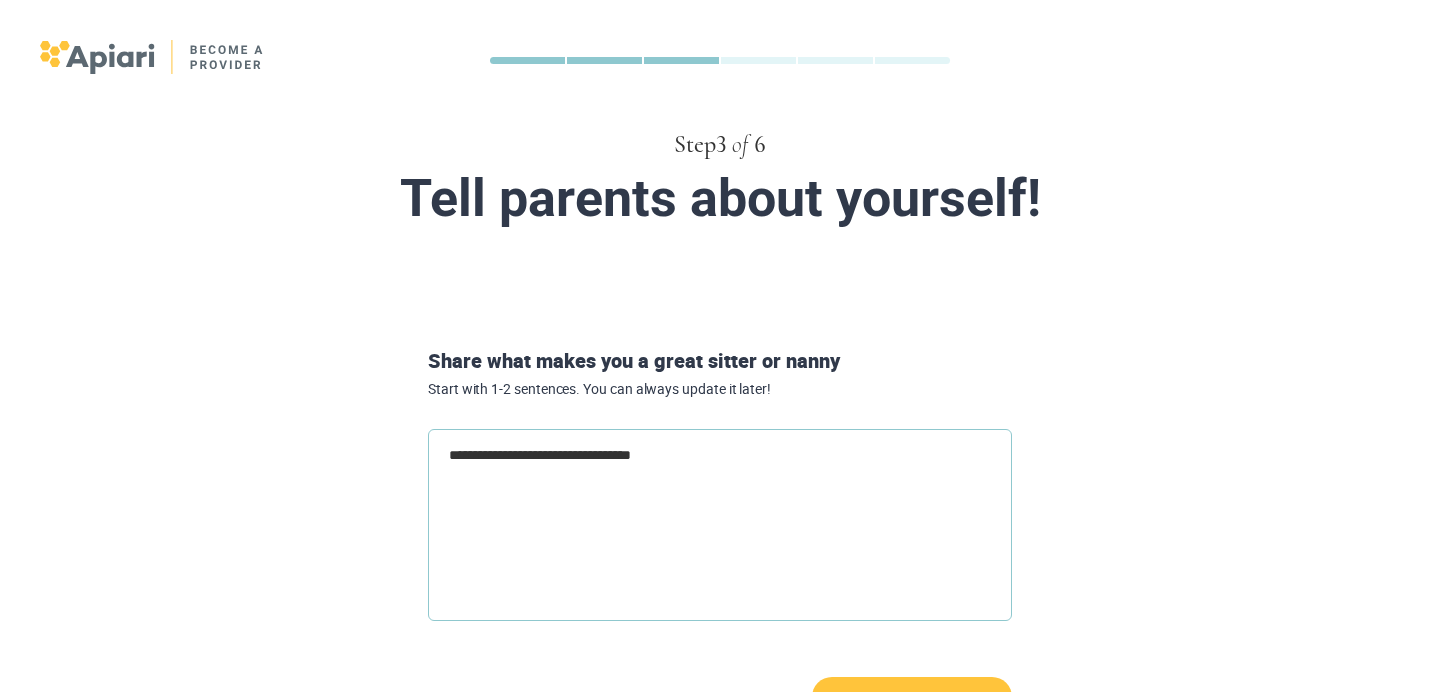 type on "**********" 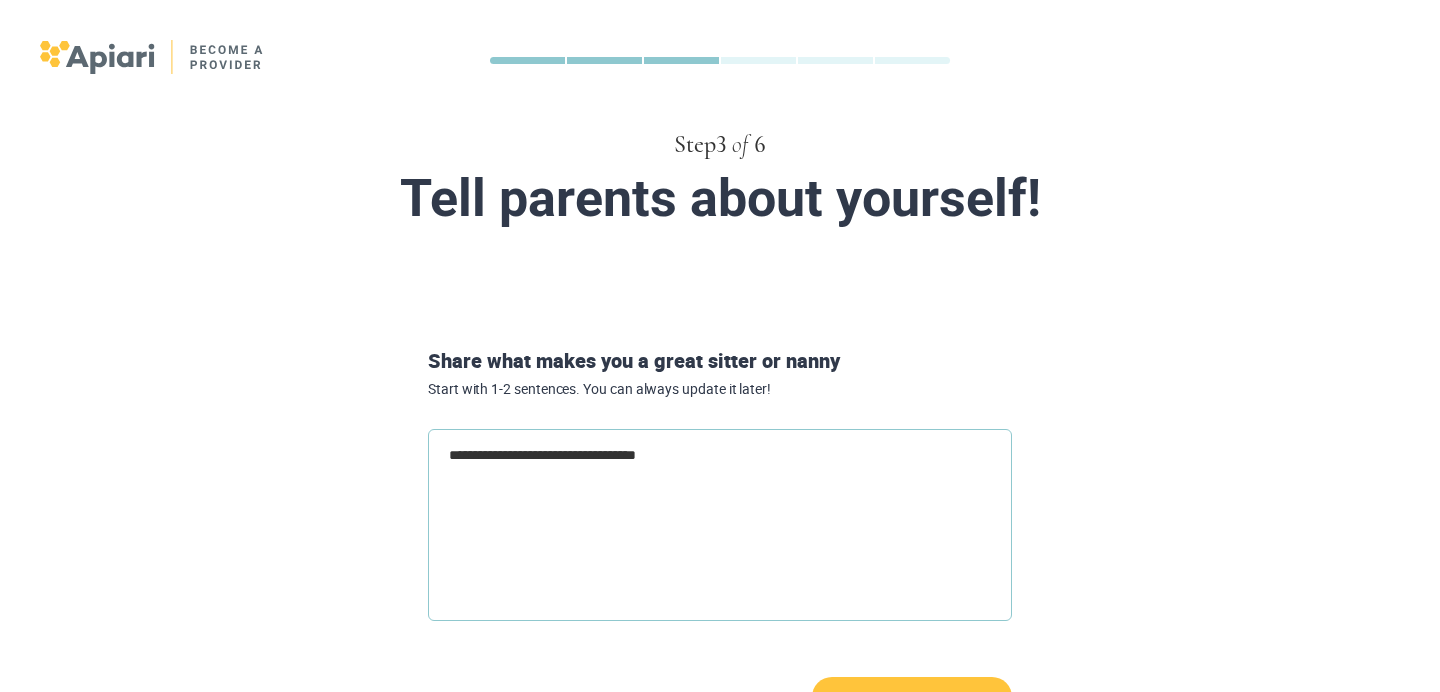 type on "**********" 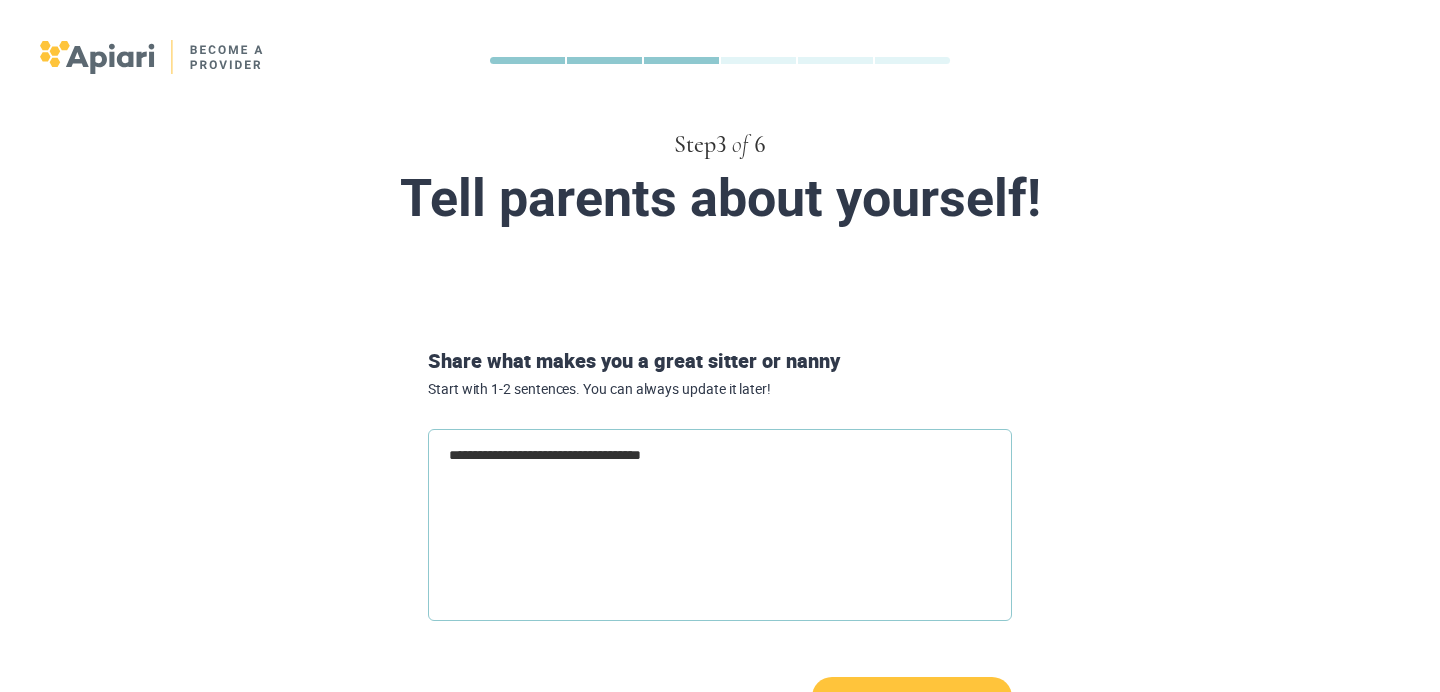 type on "**********" 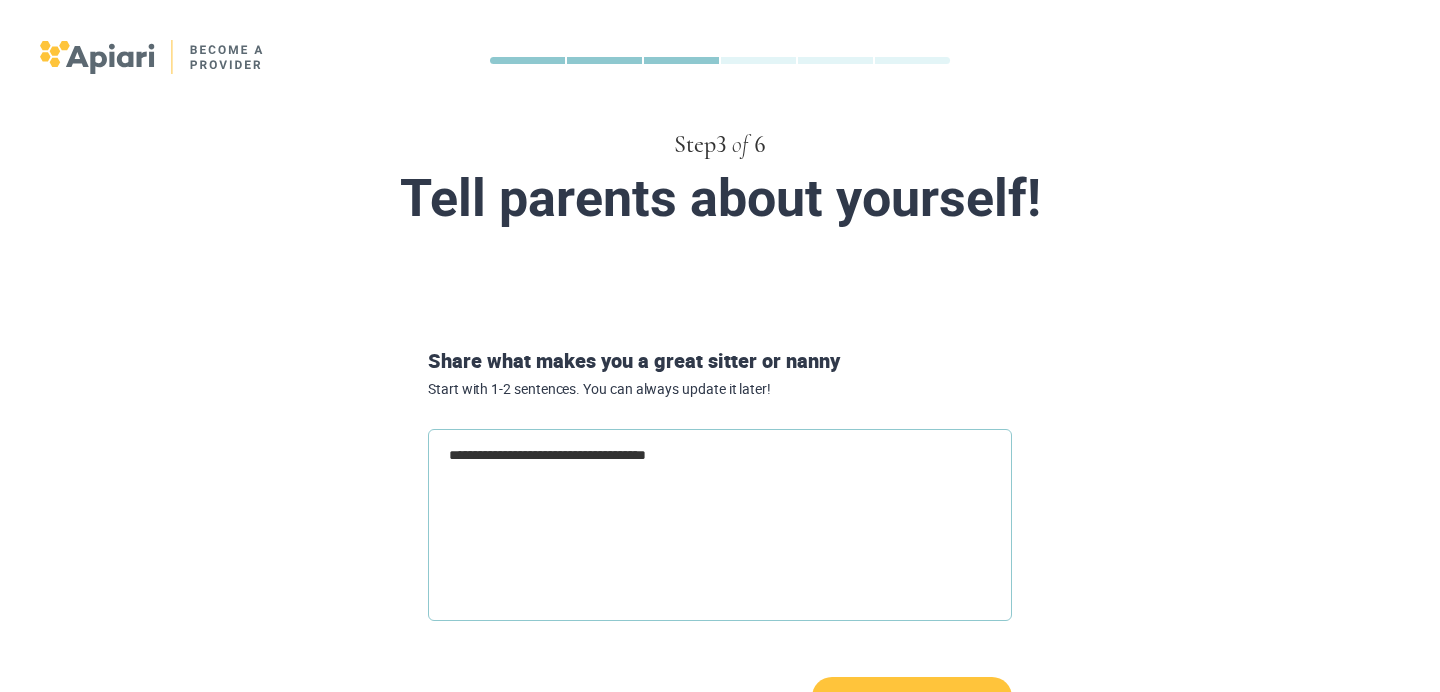 type on "**********" 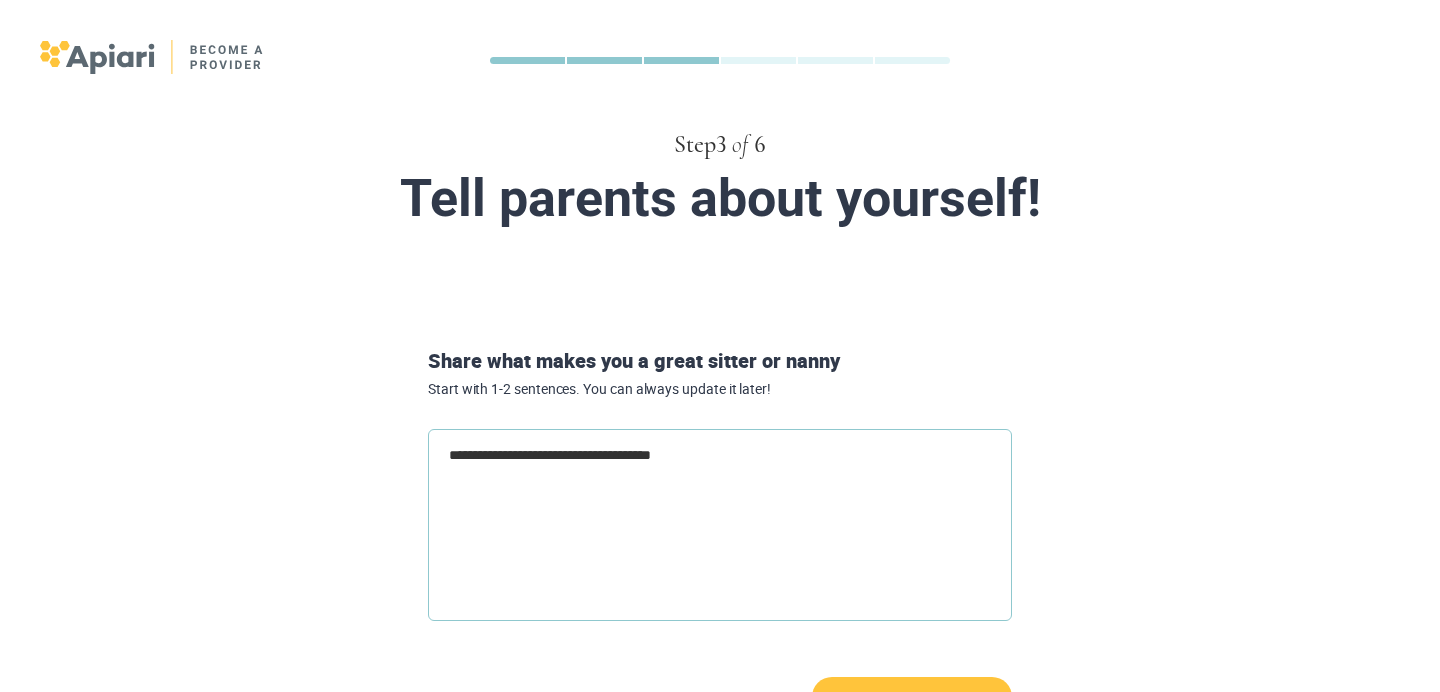 type on "**********" 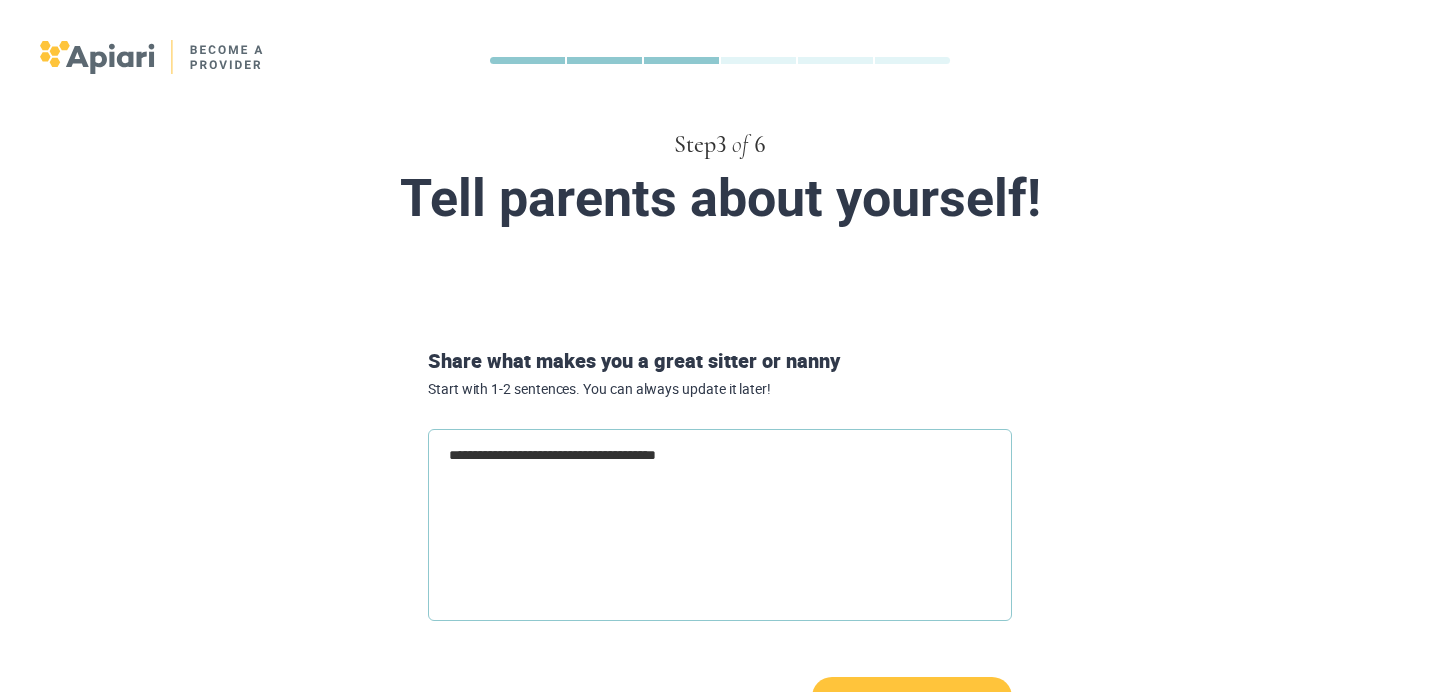 type on "**********" 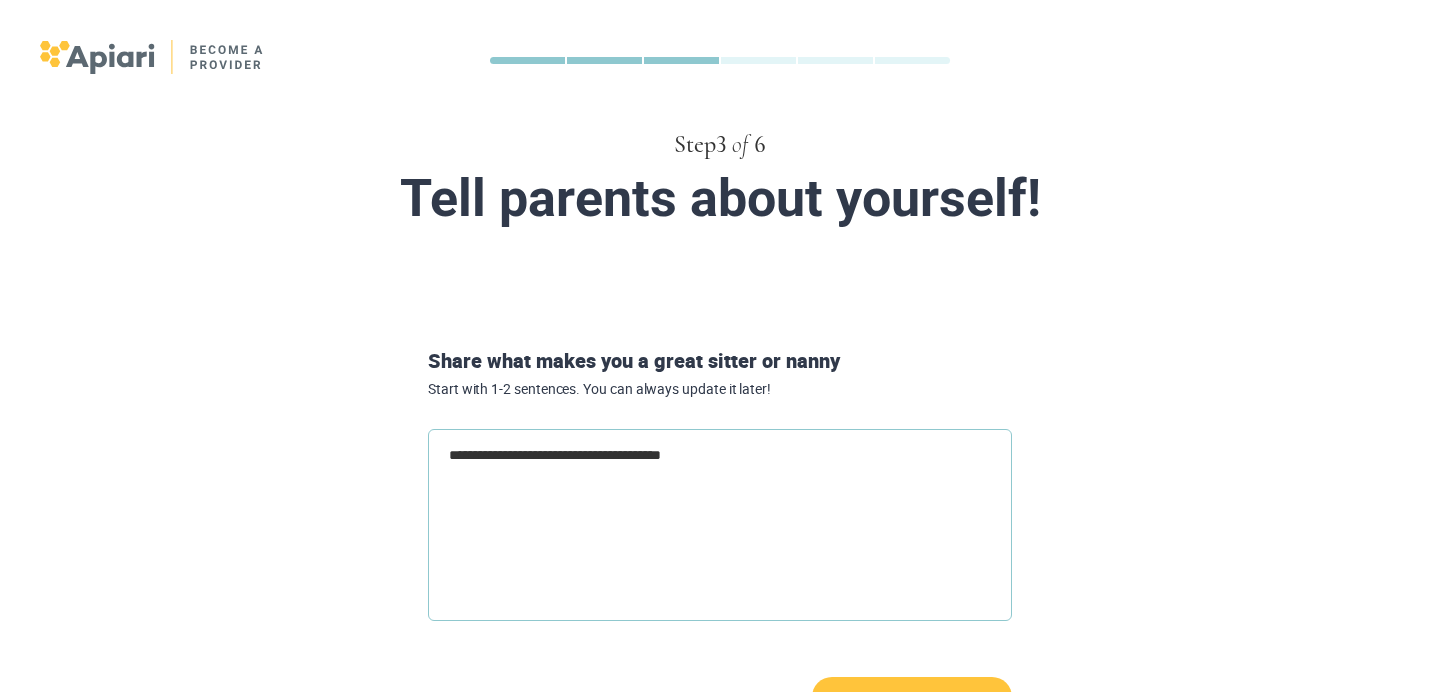 type on "**********" 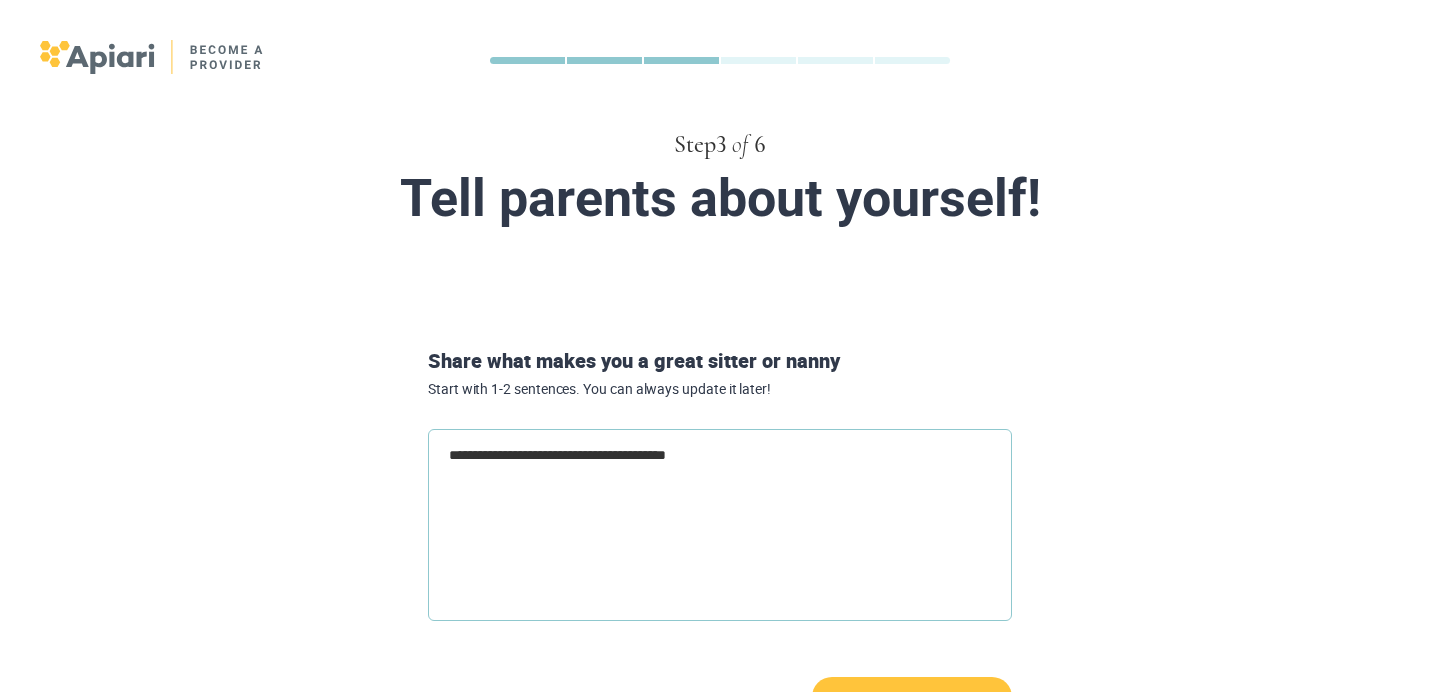 type on "**********" 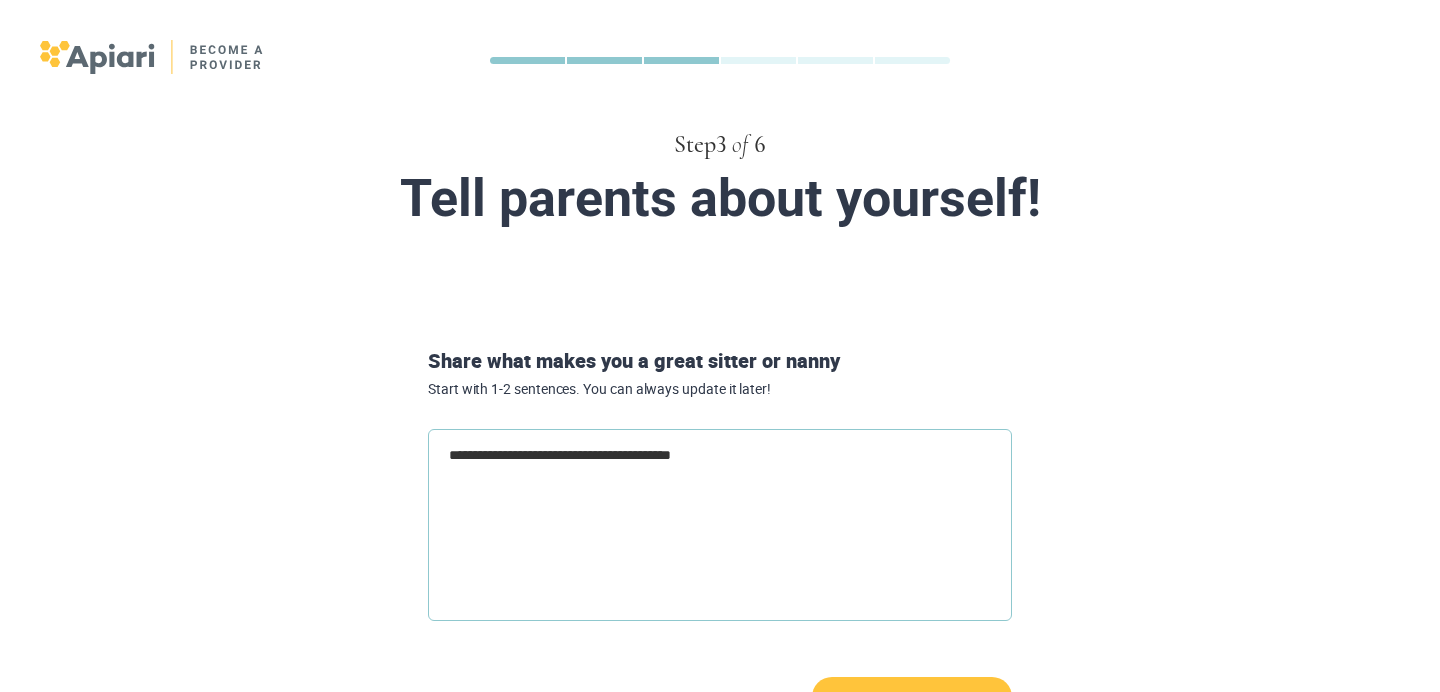 type on "**********" 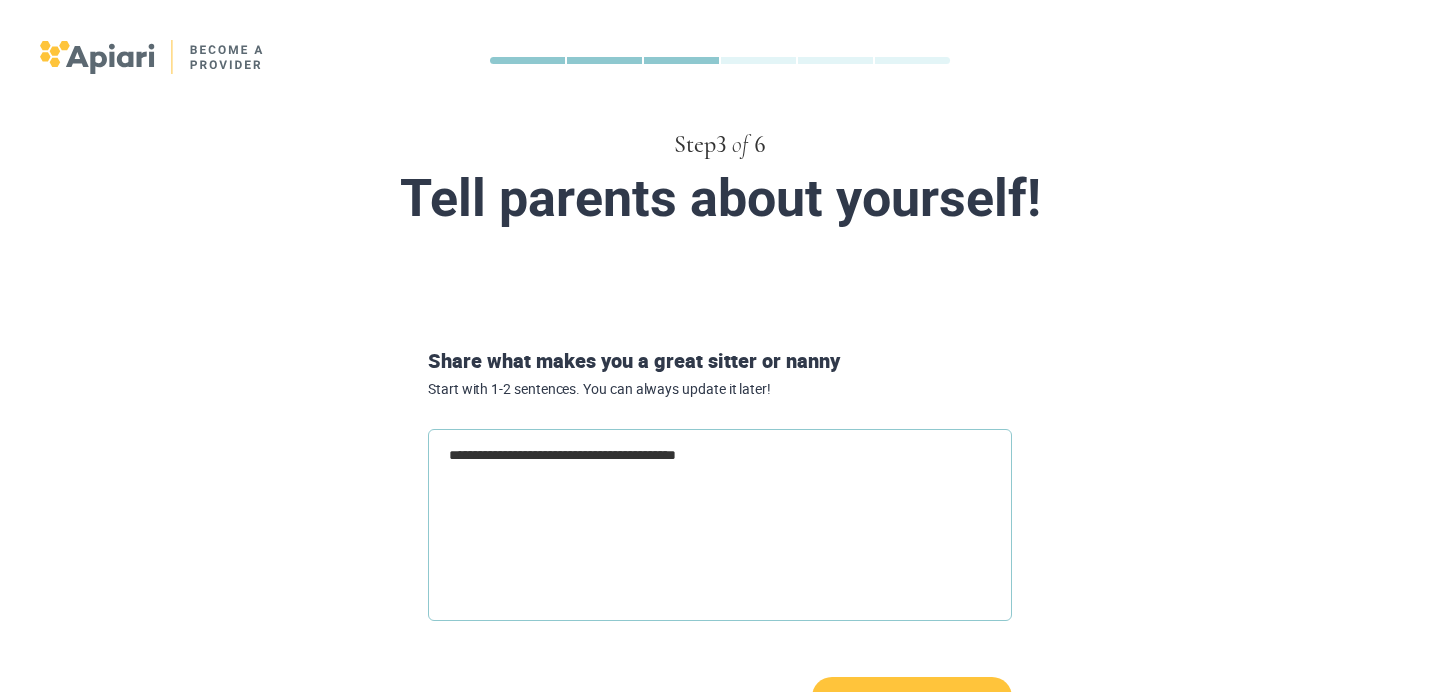 type on "**********" 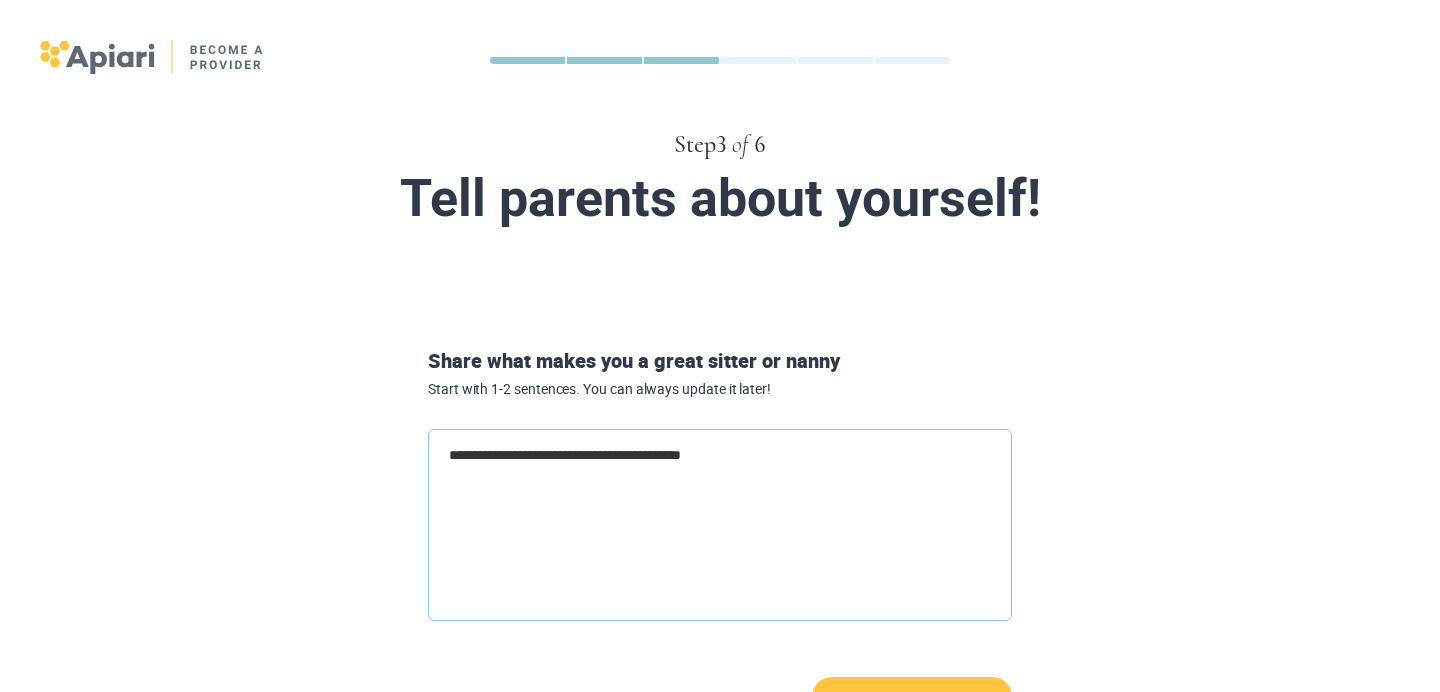 type on "**********" 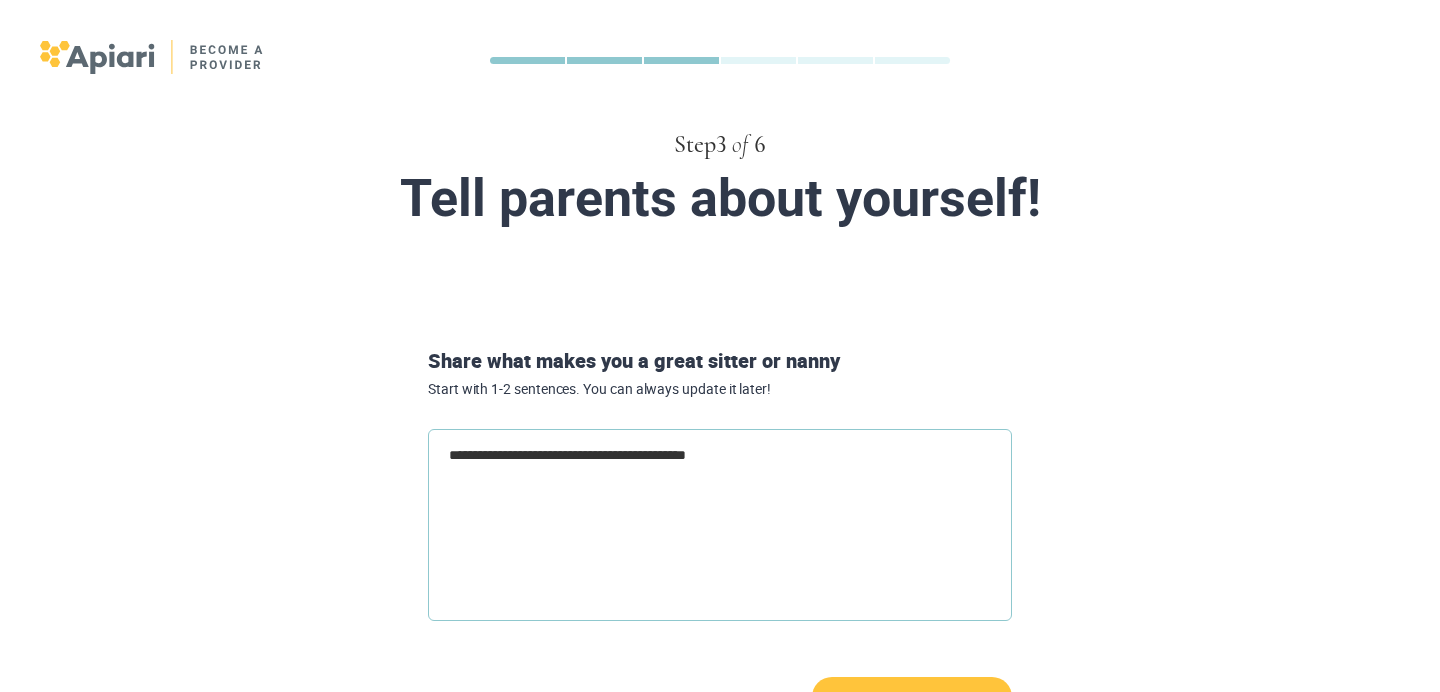 type on "**********" 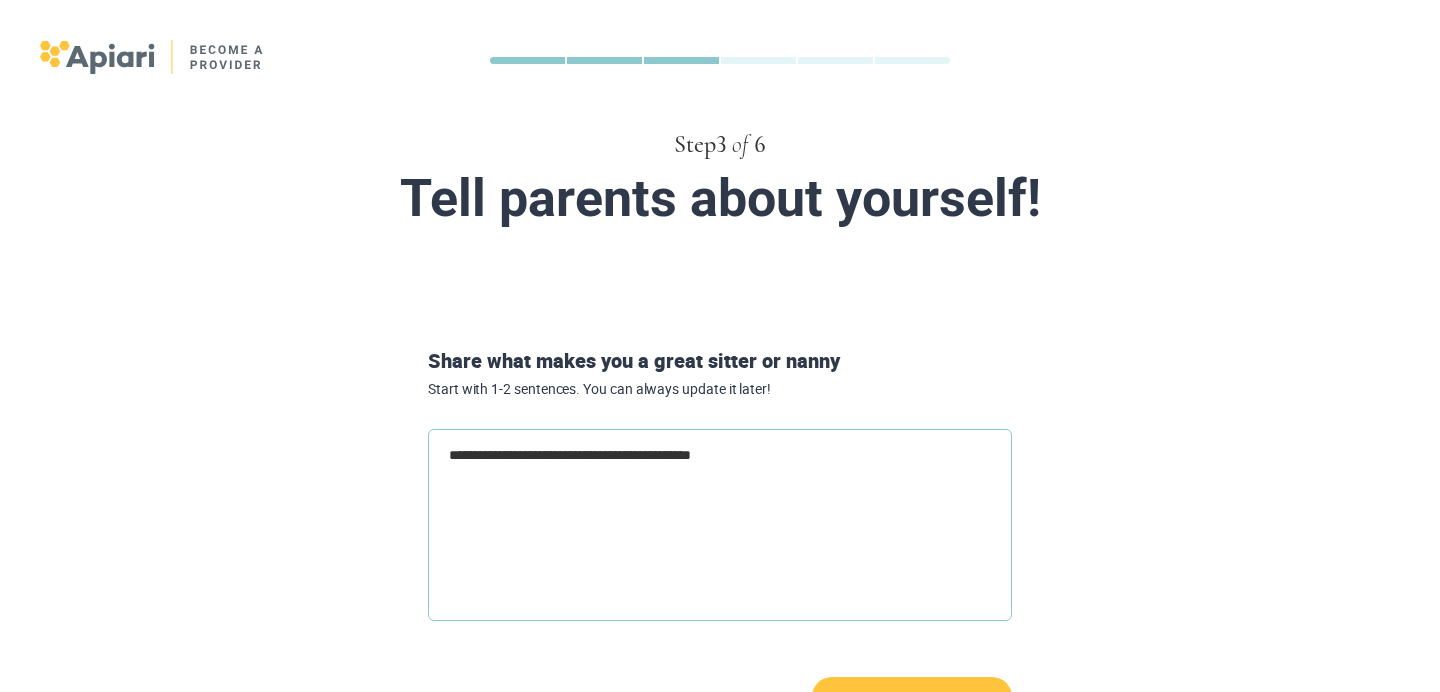 type on "**********" 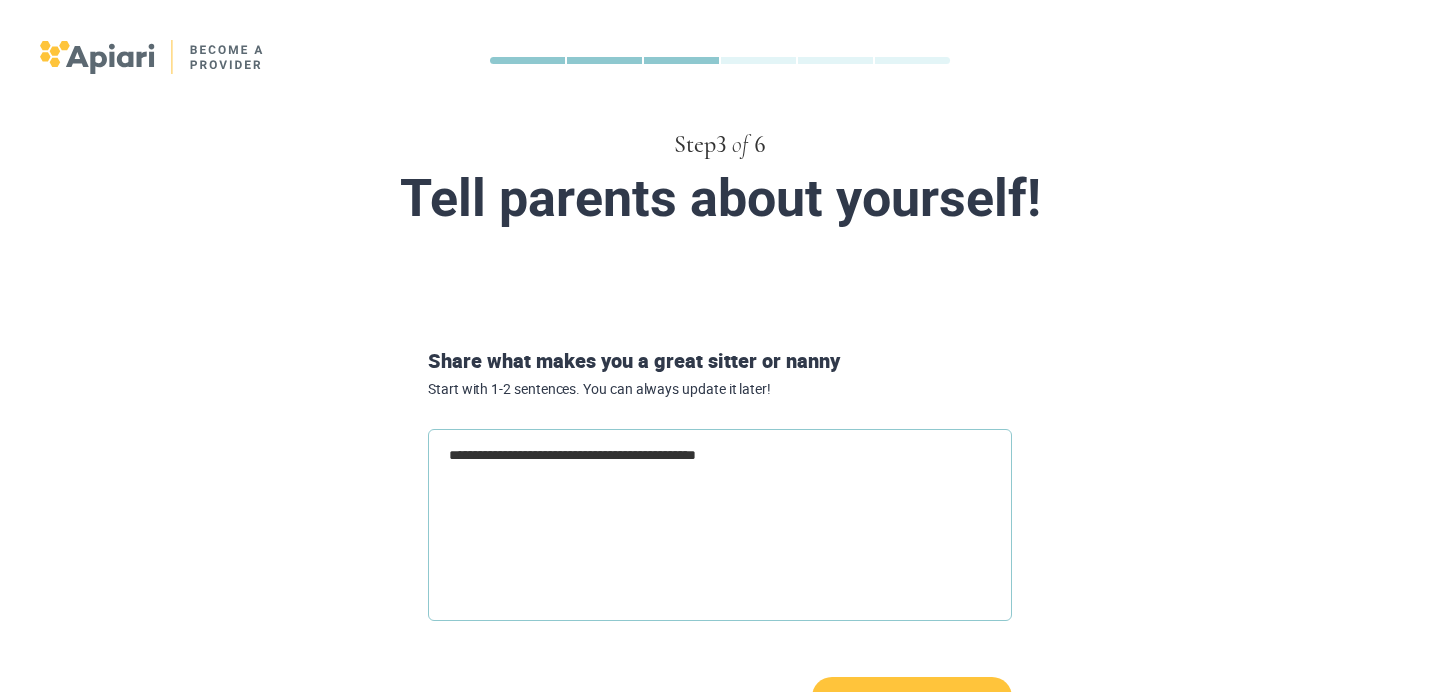 type on "*" 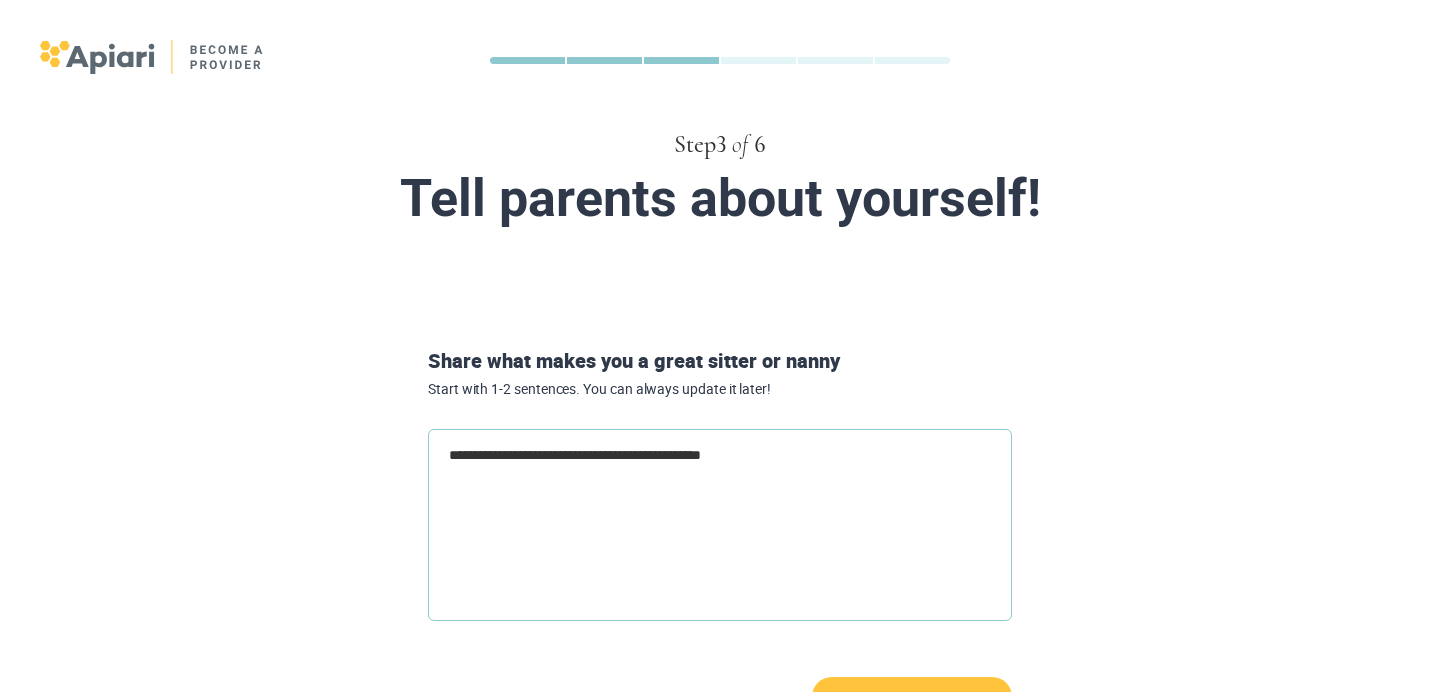 type on "**********" 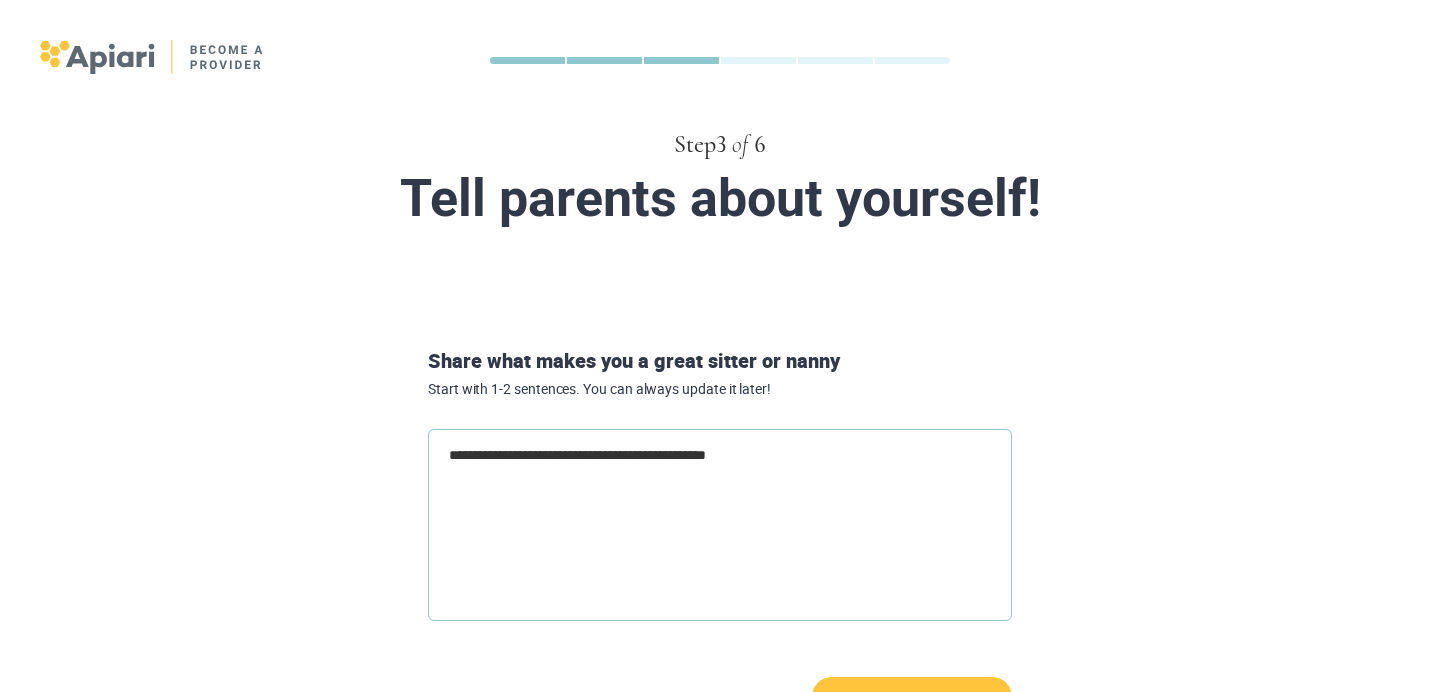 type on "**********" 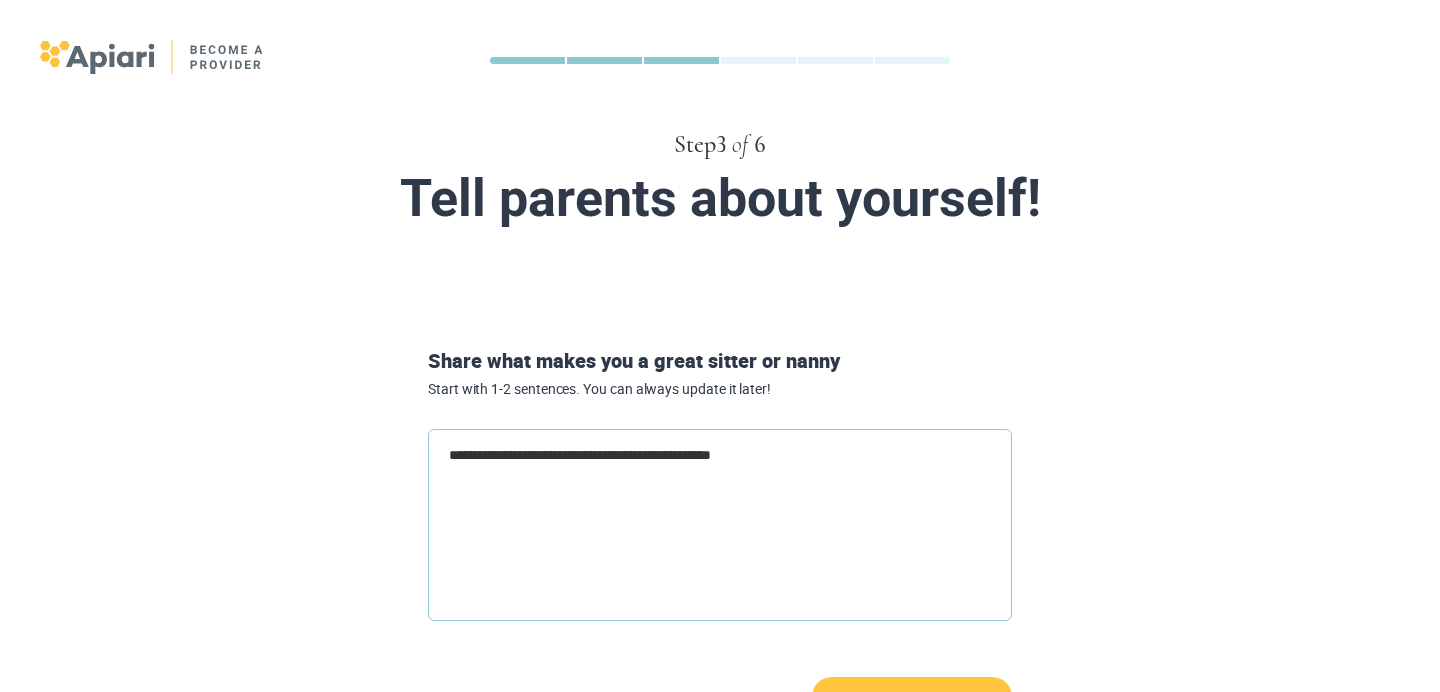 type on "**********" 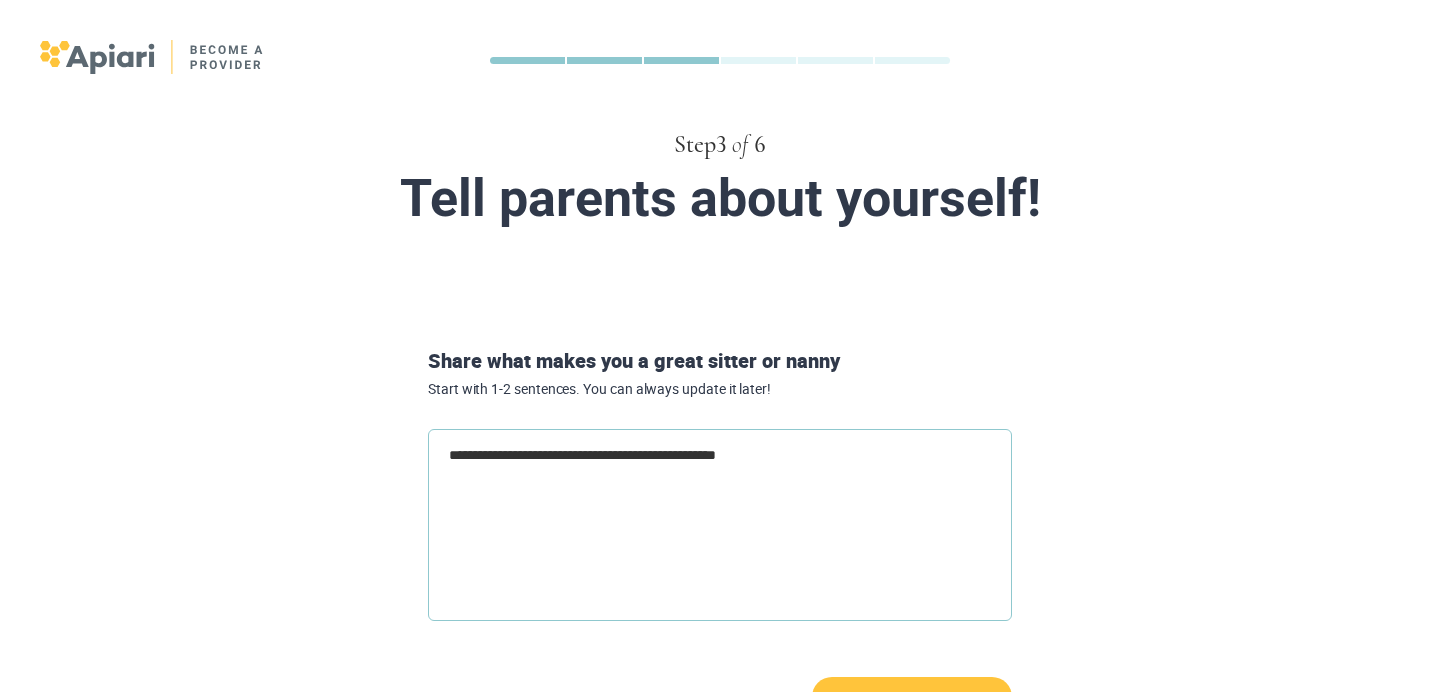 type on "**********" 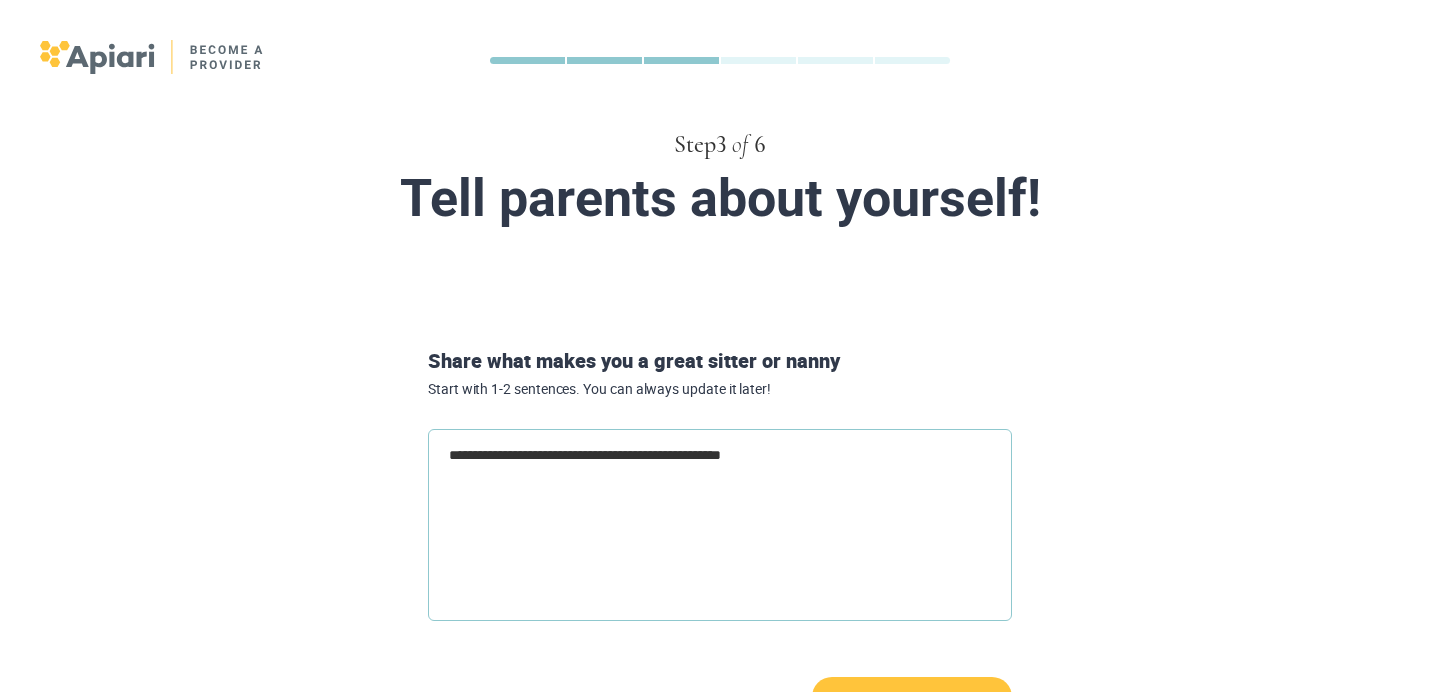 type on "**********" 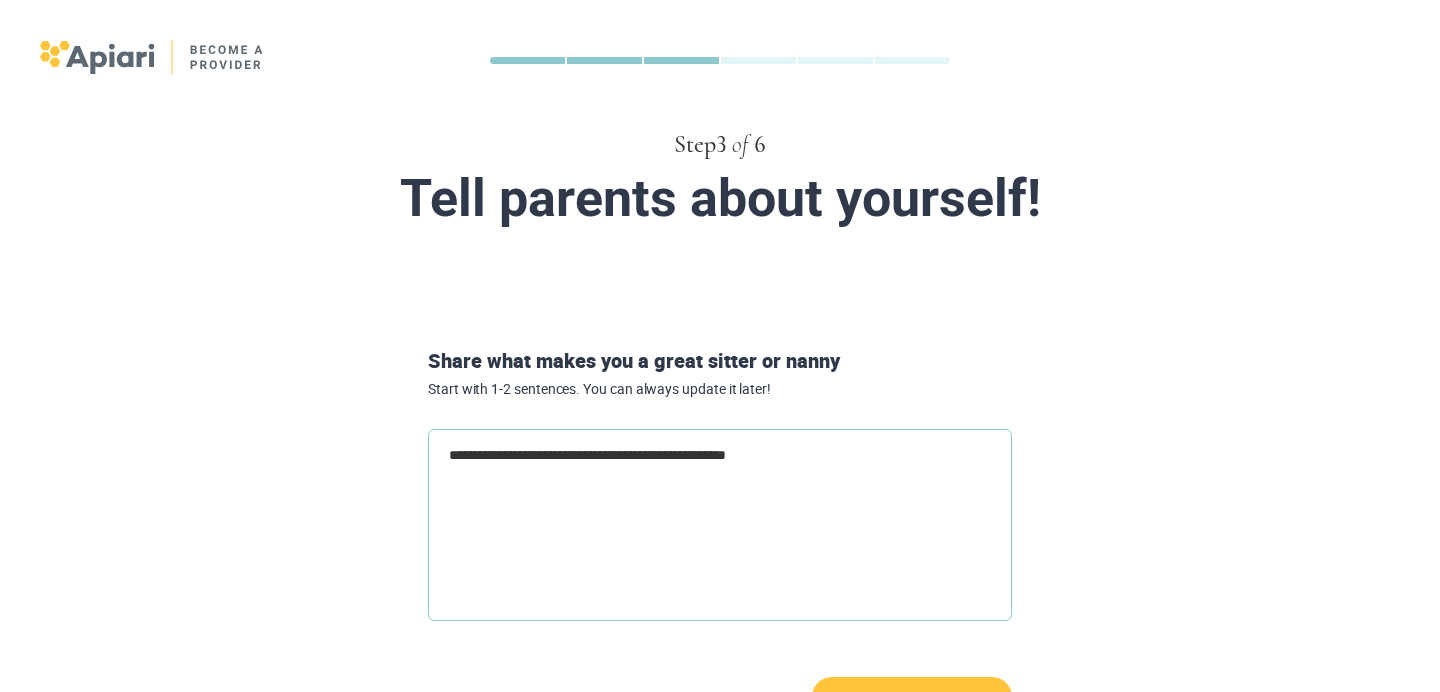 type on "**********" 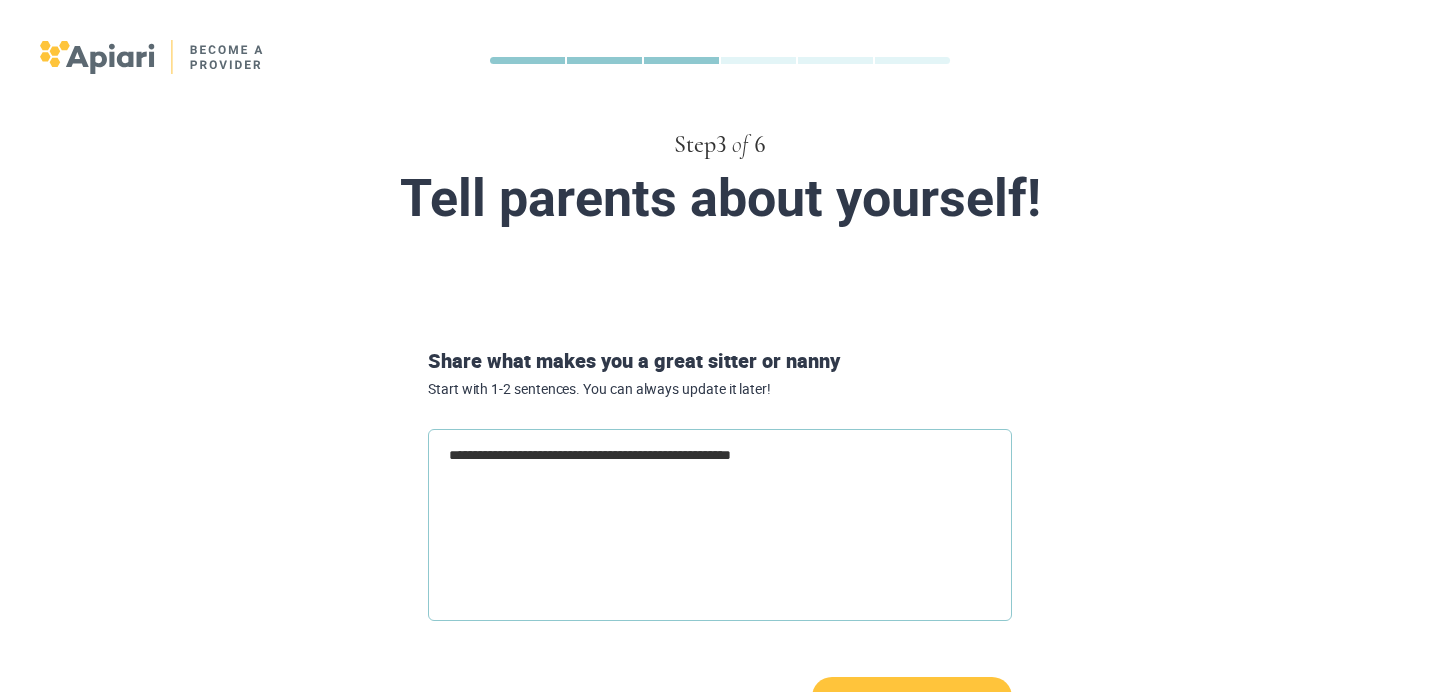 type on "*" 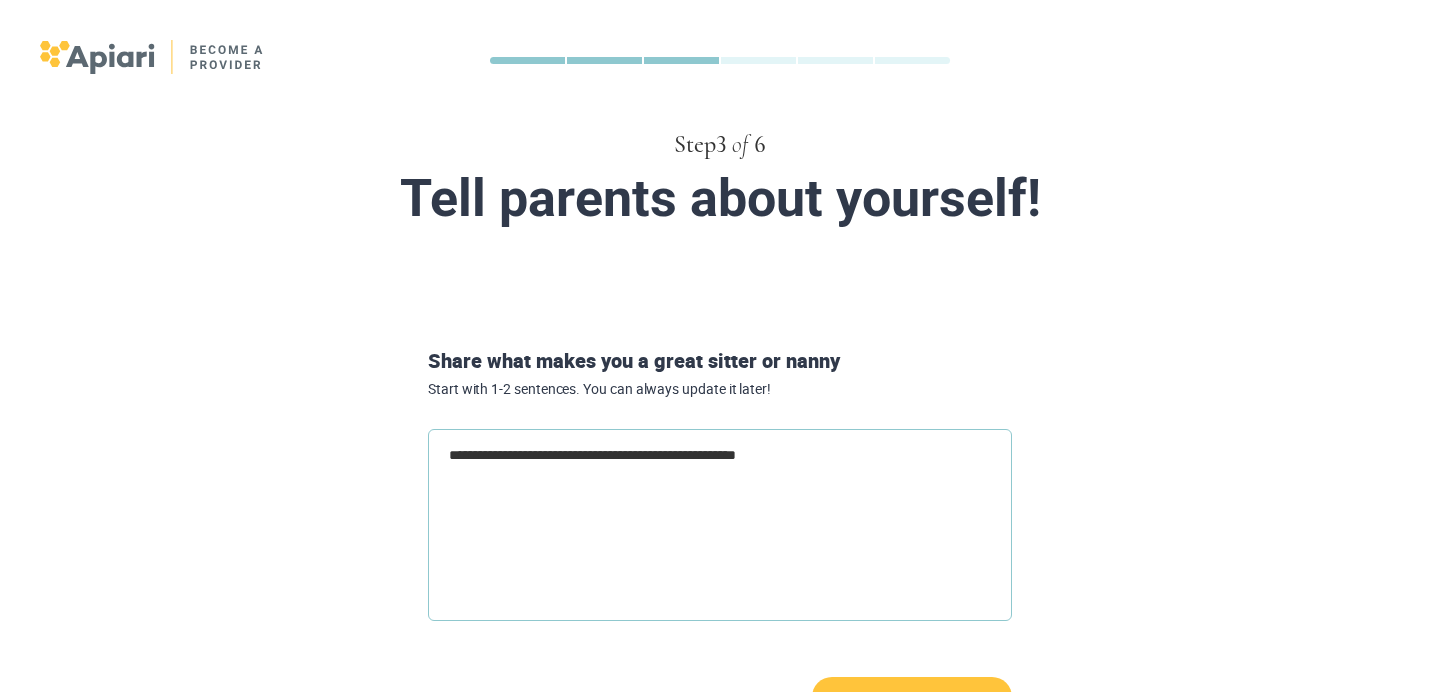 type on "**********" 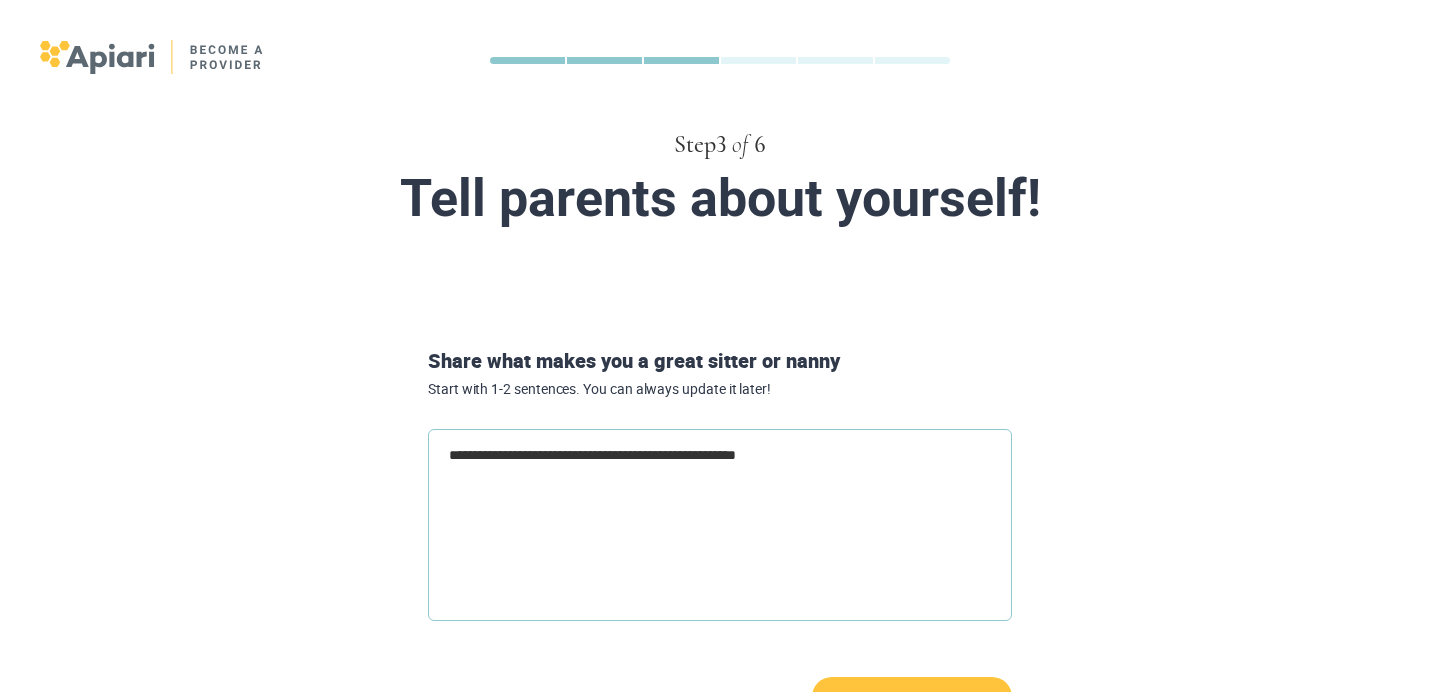 type on "*" 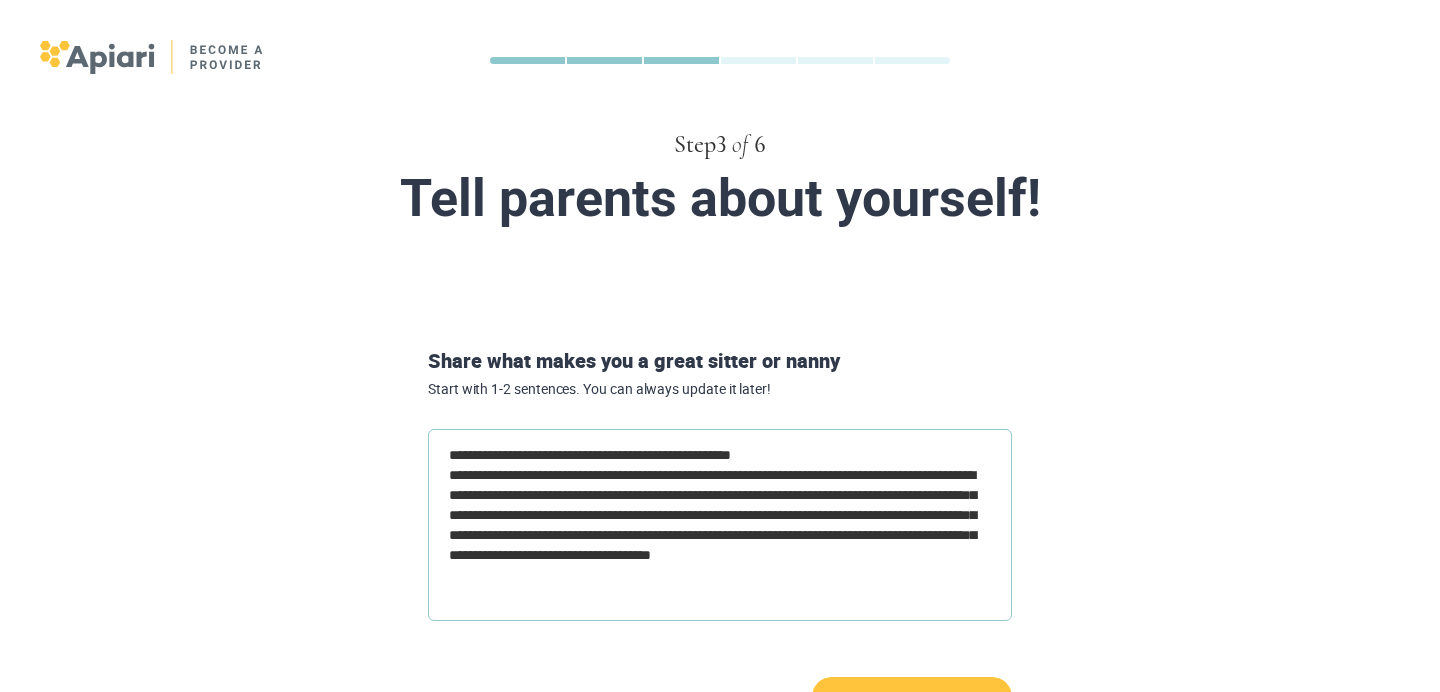 click on "**********" at bounding box center [720, 525] 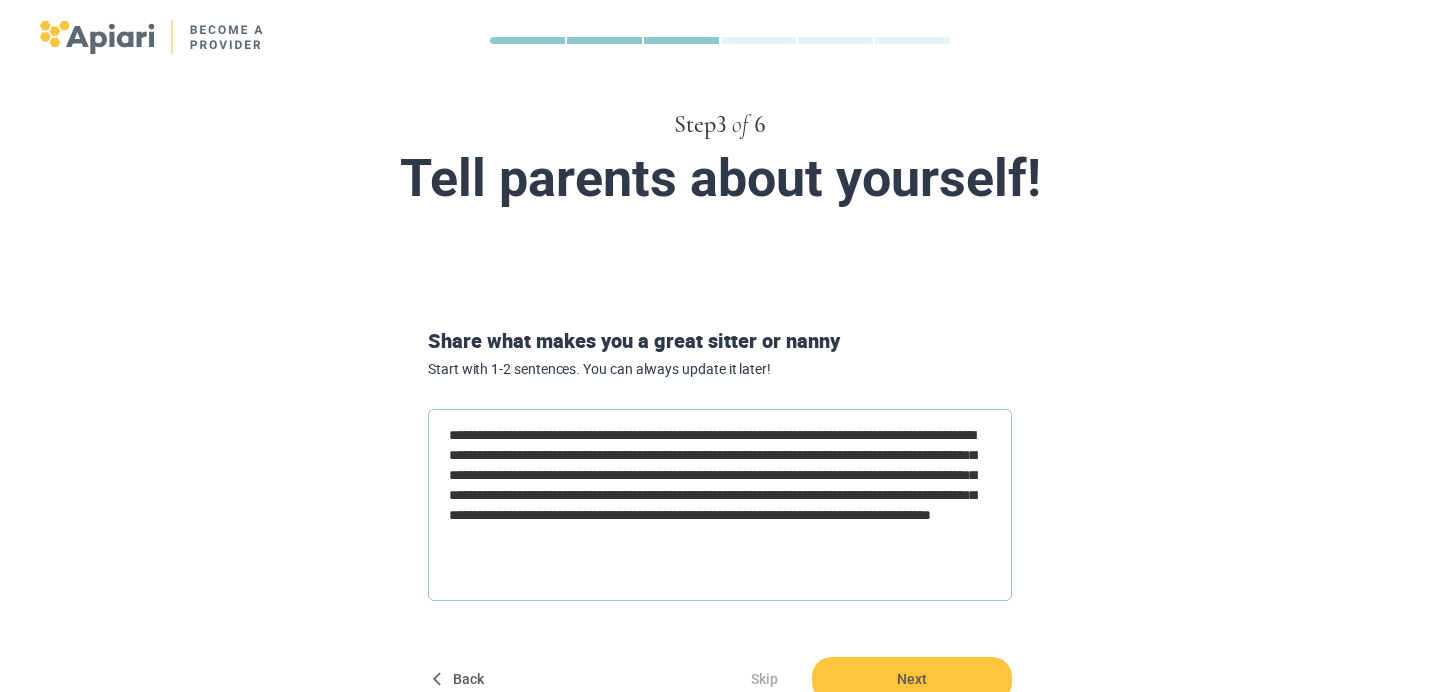scroll, scrollTop: 41, scrollLeft: 0, axis: vertical 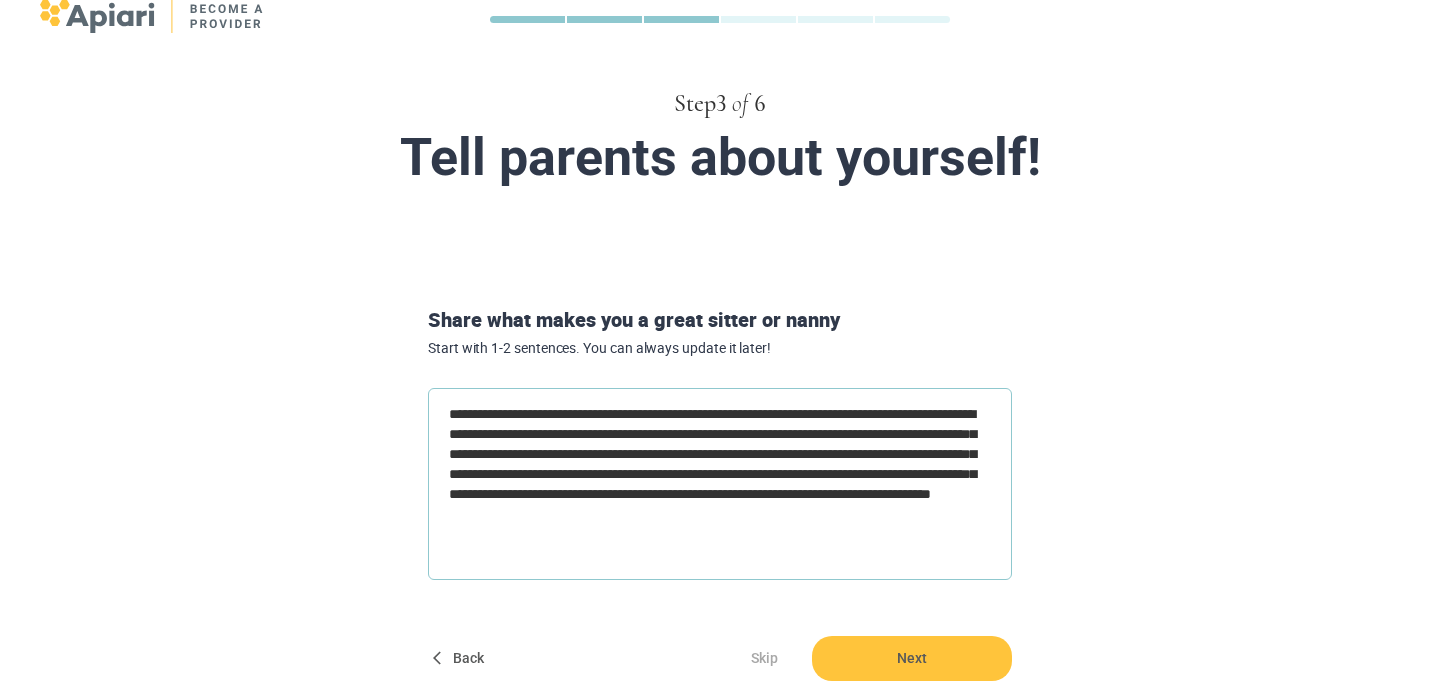 type on "**********" 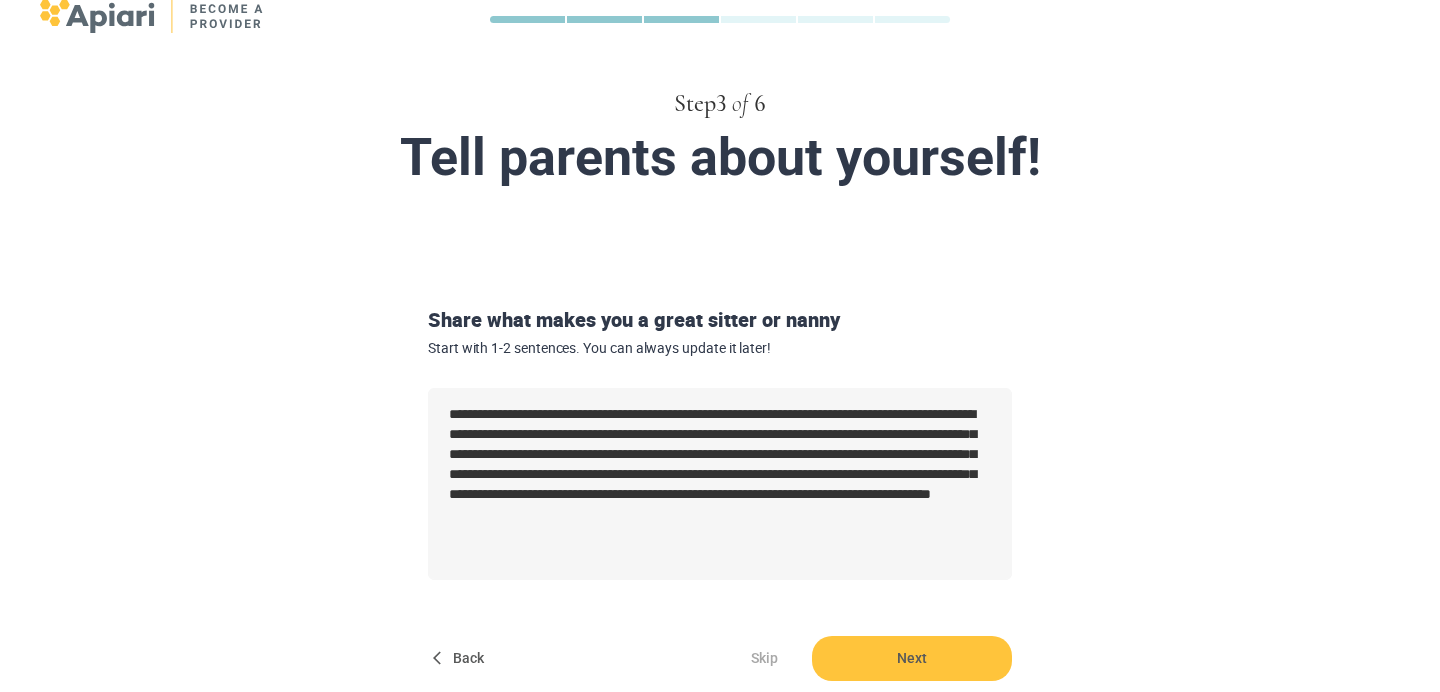 click on "Start with 1-2 sentences. You can always update it later!" at bounding box center (720, 348) 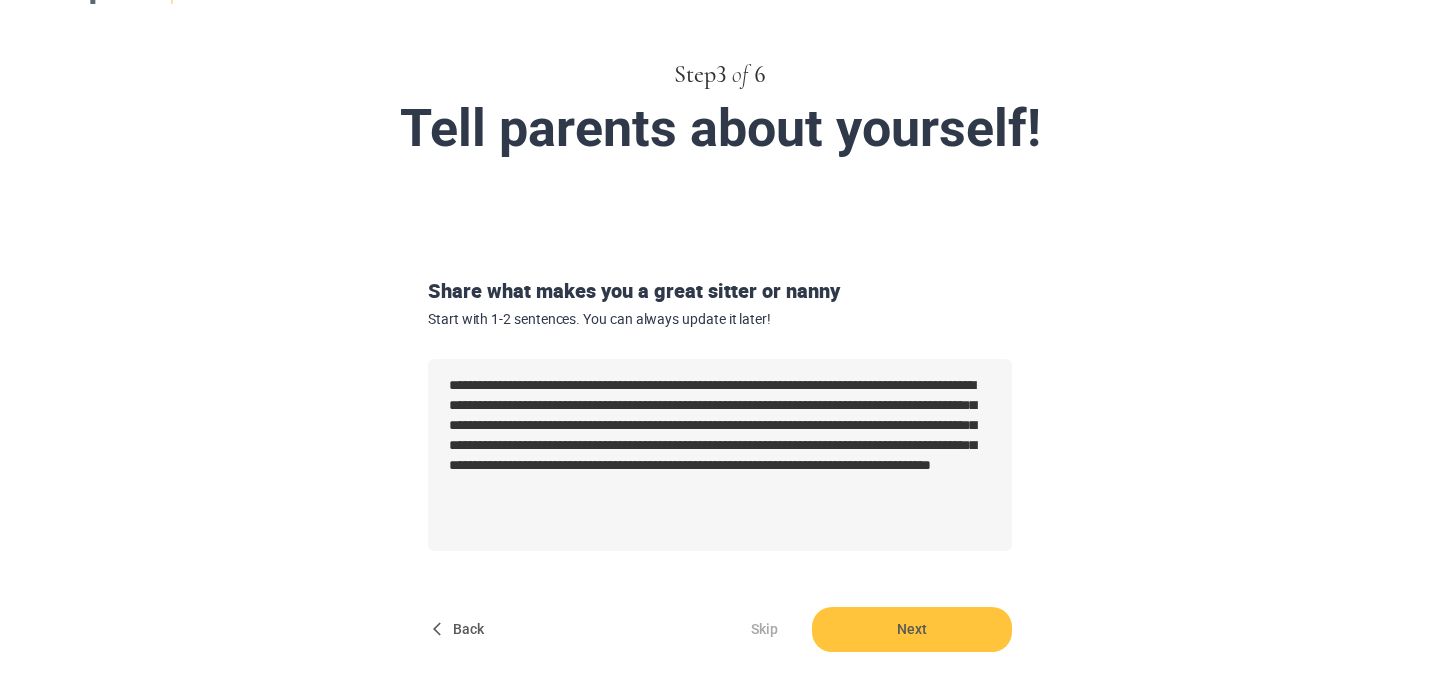scroll, scrollTop: 71, scrollLeft: 0, axis: vertical 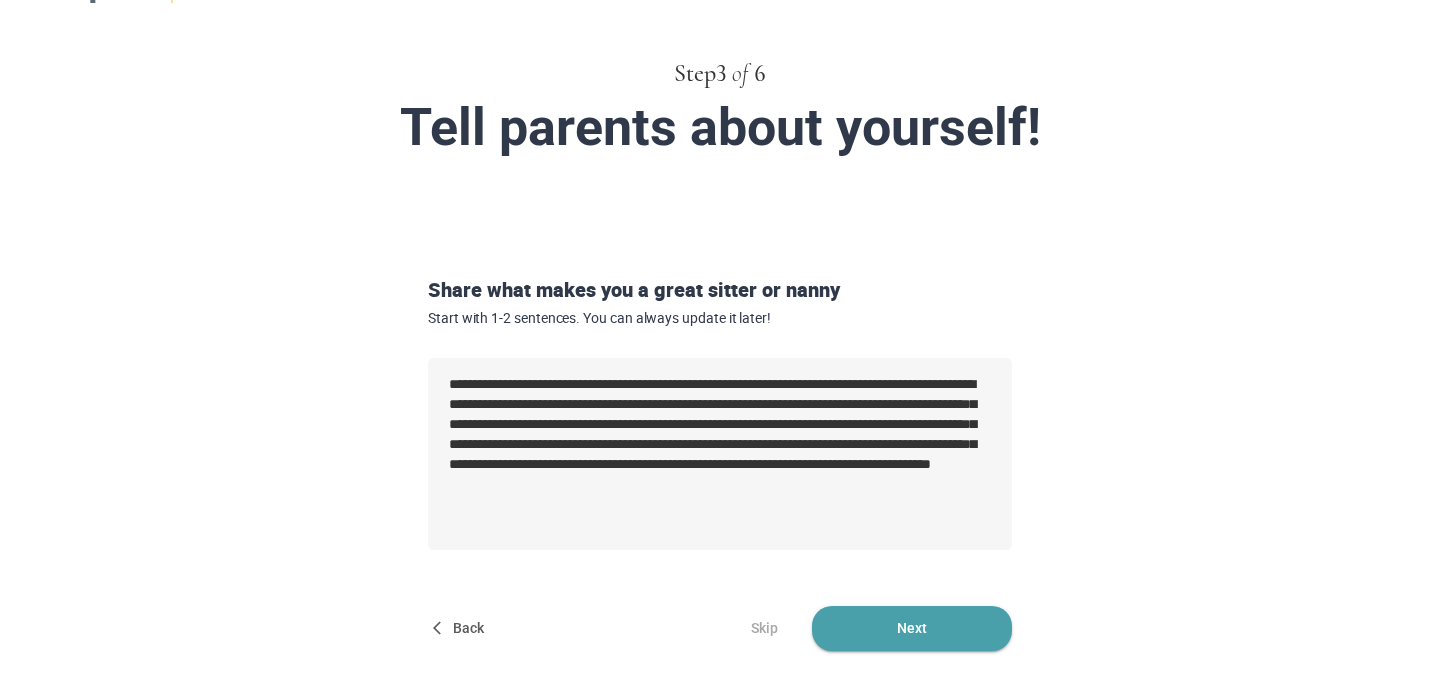 click on "Next" at bounding box center (912, 628) 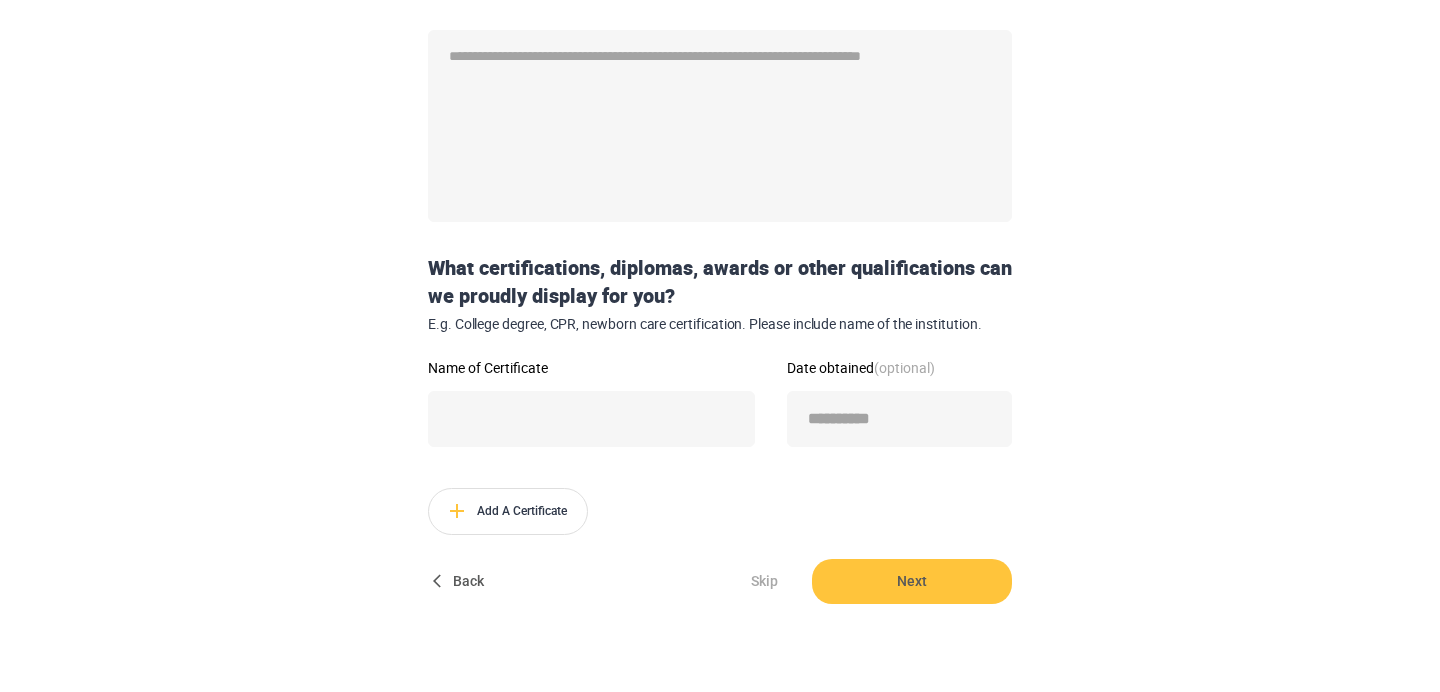 scroll, scrollTop: 368, scrollLeft: 0, axis: vertical 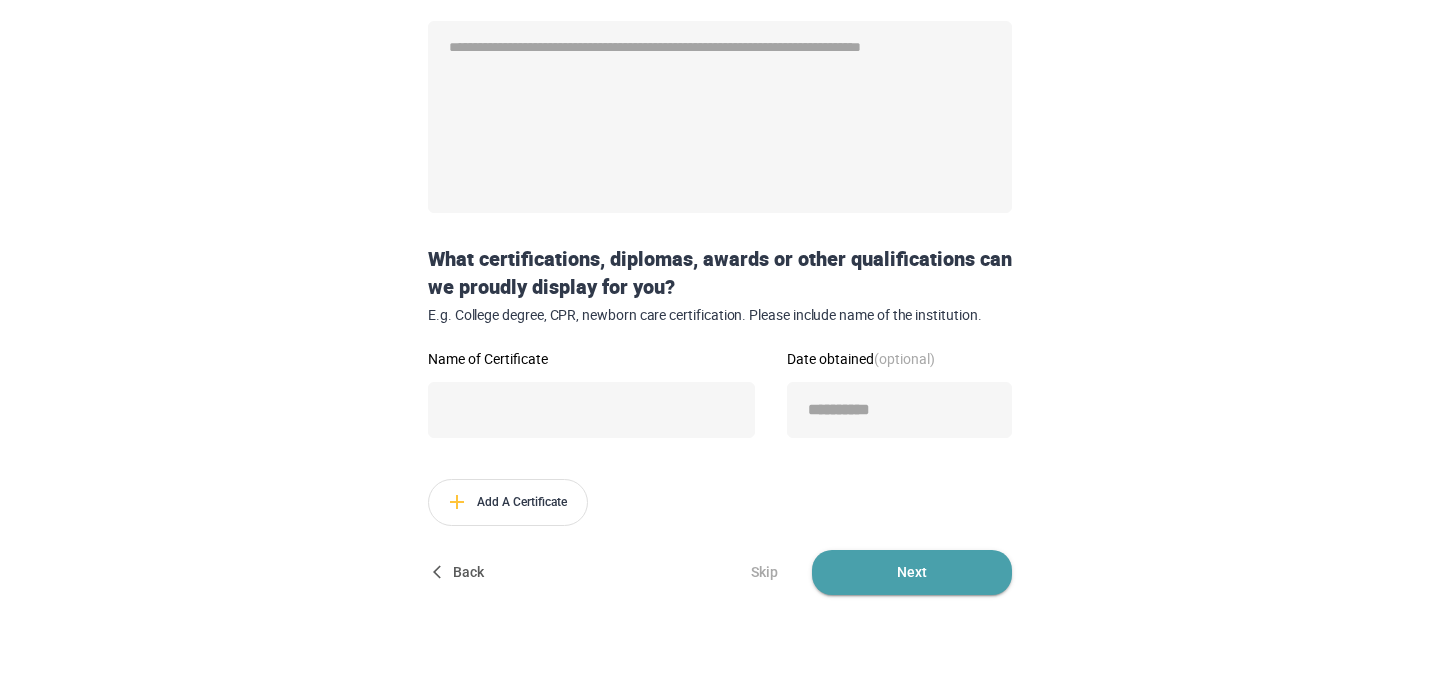 click on "Next" at bounding box center [912, 572] 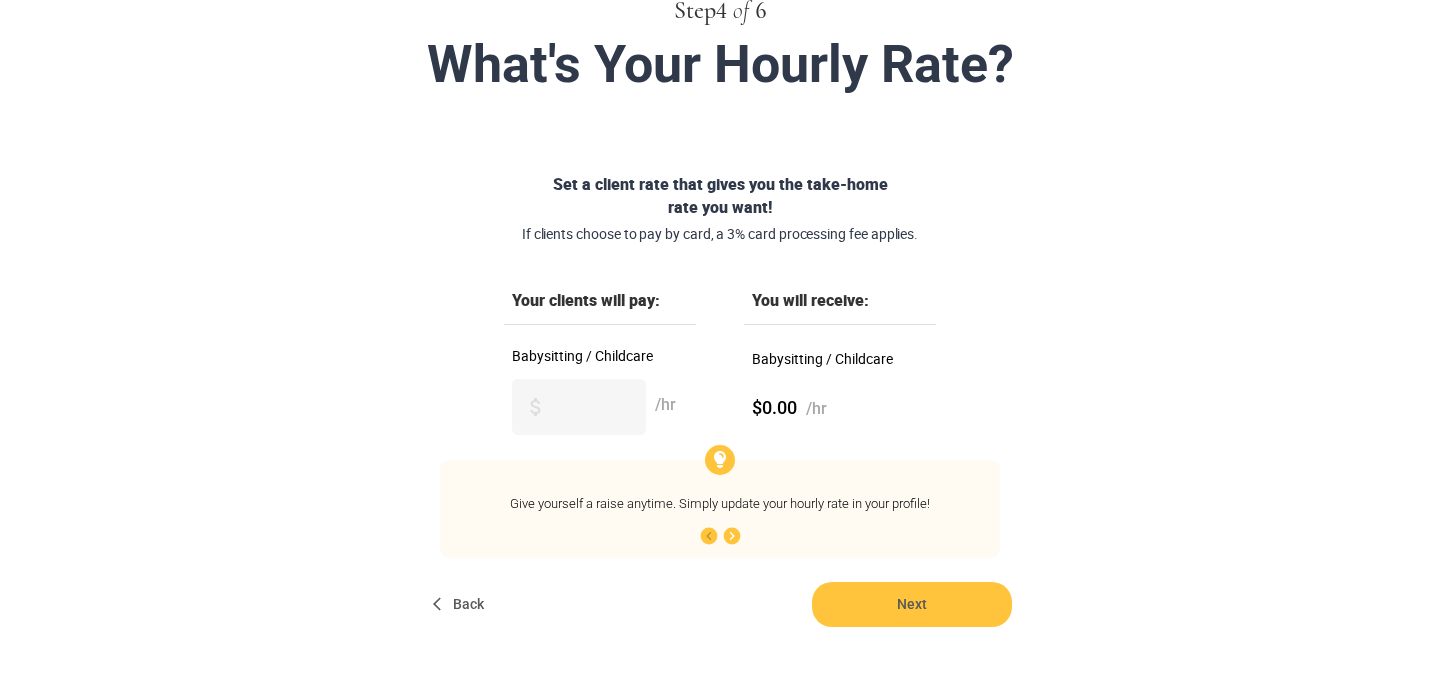 scroll, scrollTop: 149, scrollLeft: 0, axis: vertical 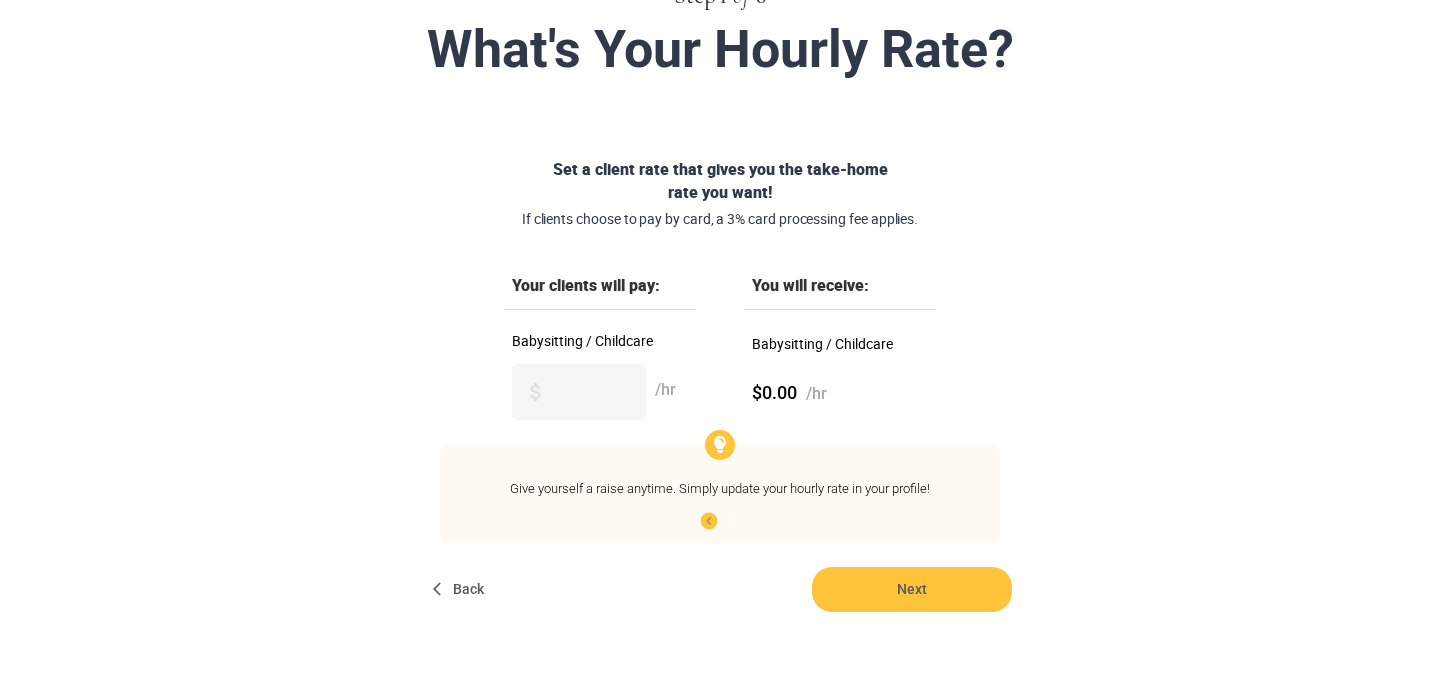 click 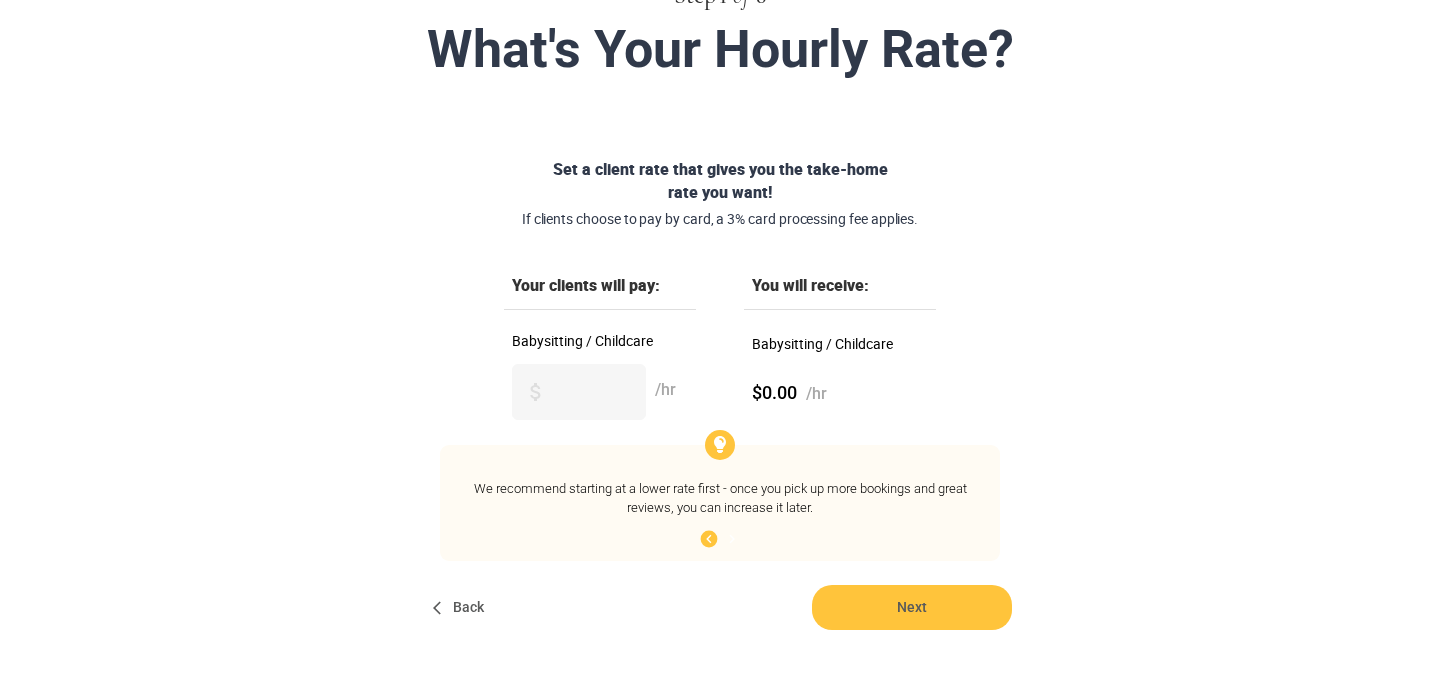 click 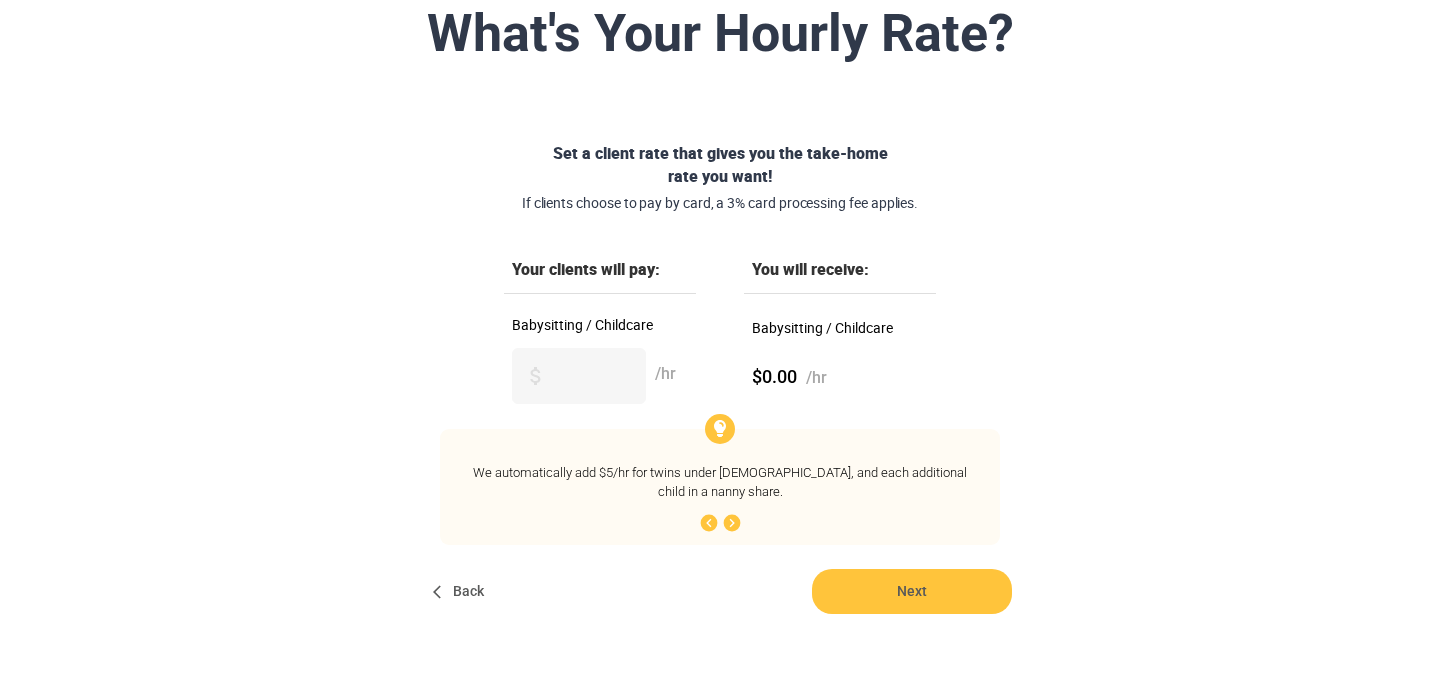 scroll, scrollTop: 167, scrollLeft: 0, axis: vertical 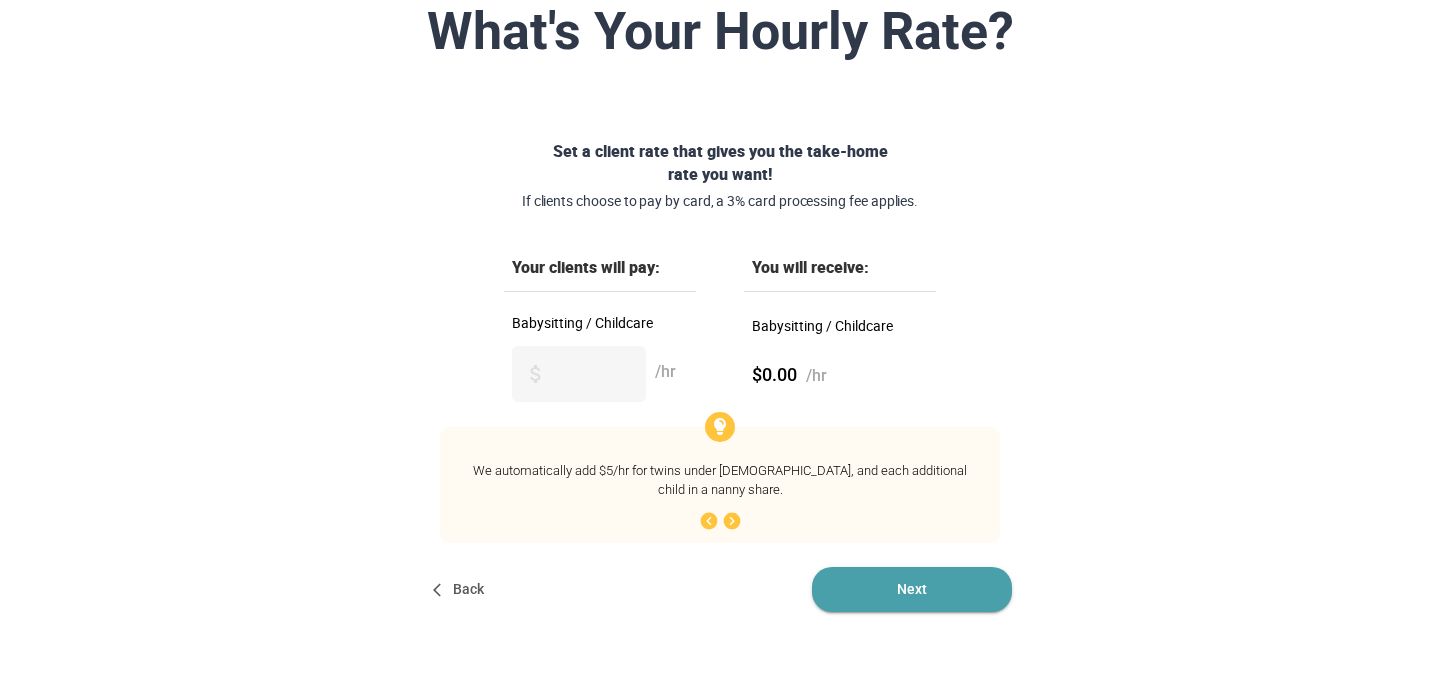 click on "Next" at bounding box center [912, 589] 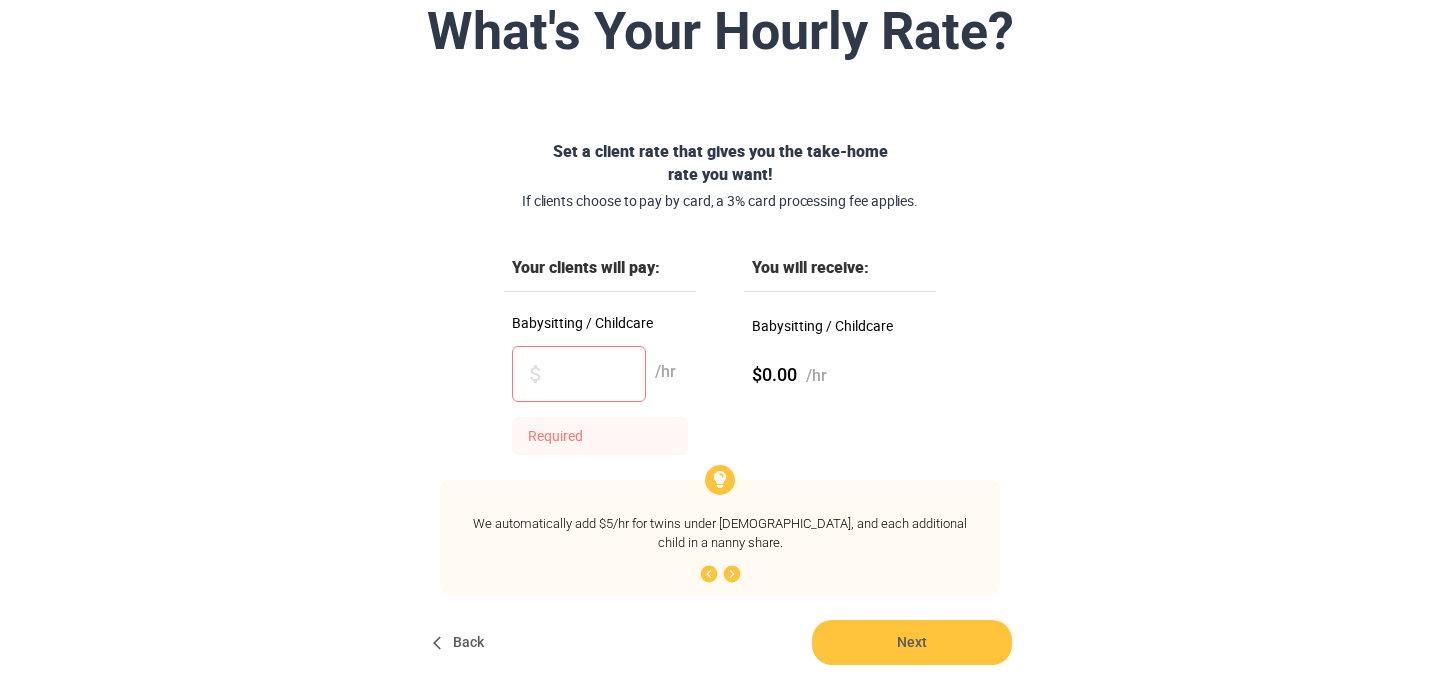 click on "Babysitting / Childcare" at bounding box center [579, 374] 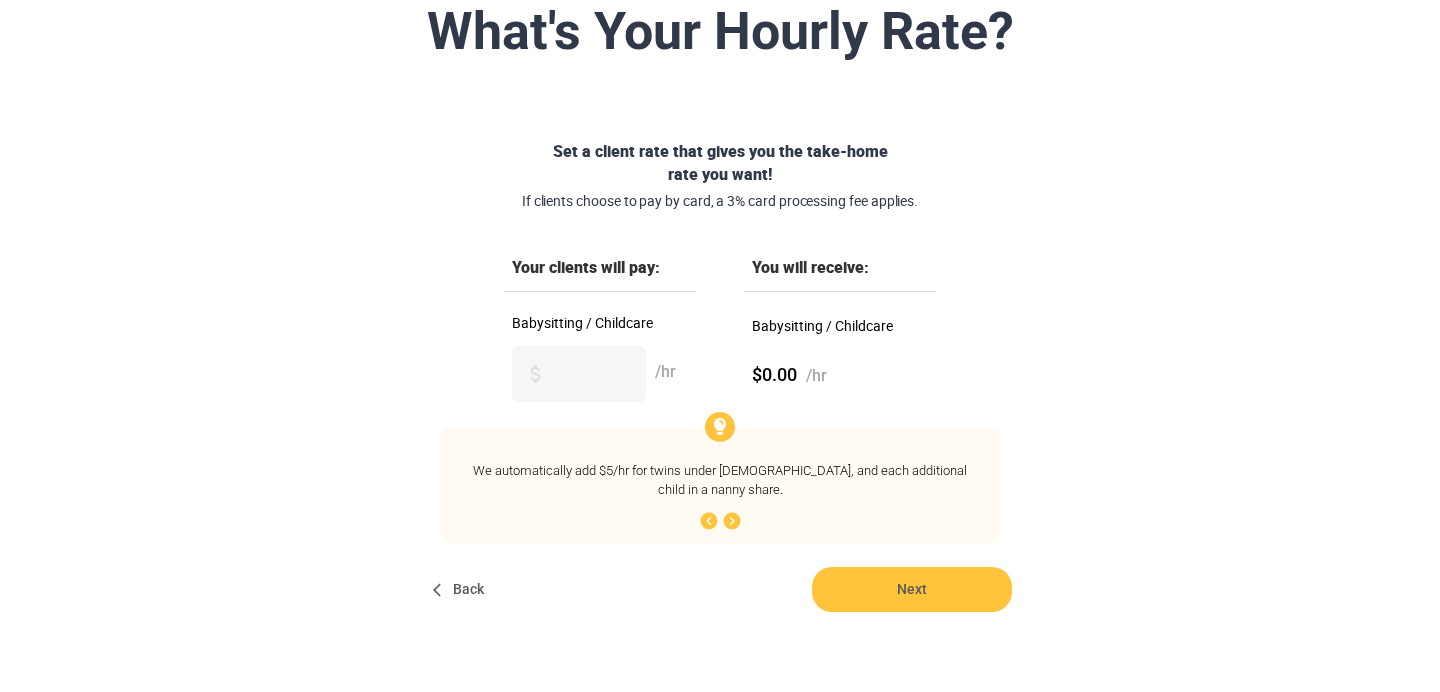 click 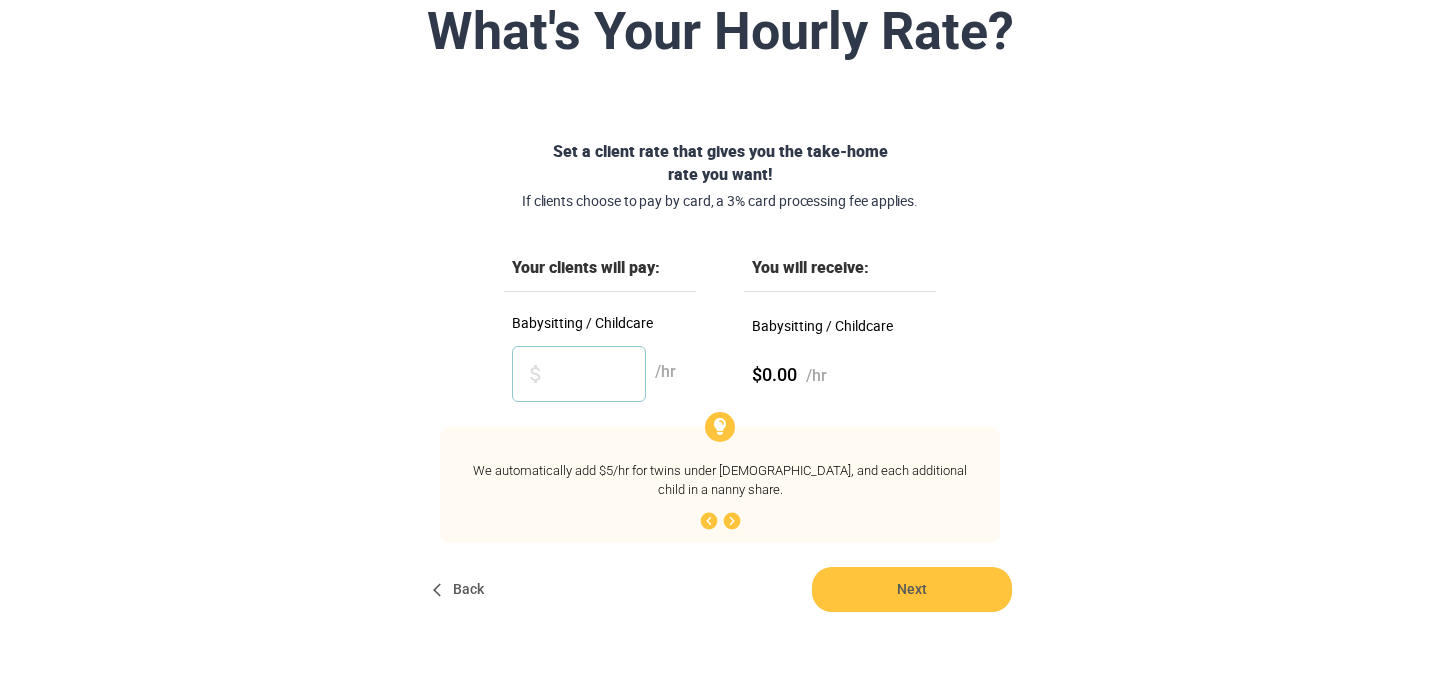 click on "Babysitting / Childcare" at bounding box center [579, 374] 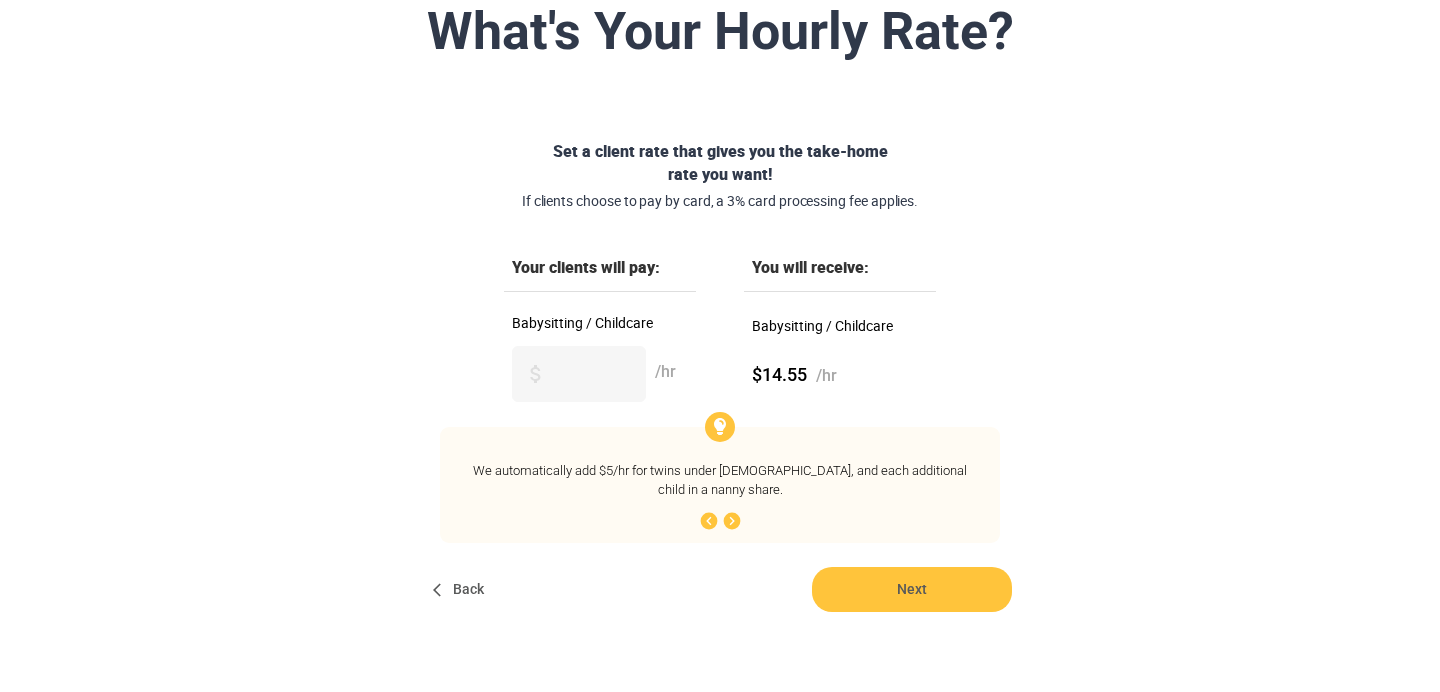 click on "Your clients will pay: You will receive: Babysitting / Childcare ** /hr Babysitting / Childcare $14.55   /hr We automatically add $5/hr for twins under [DEMOGRAPHIC_DATA], and each additional child in a nanny share. 3  /  5" at bounding box center (720, 401) 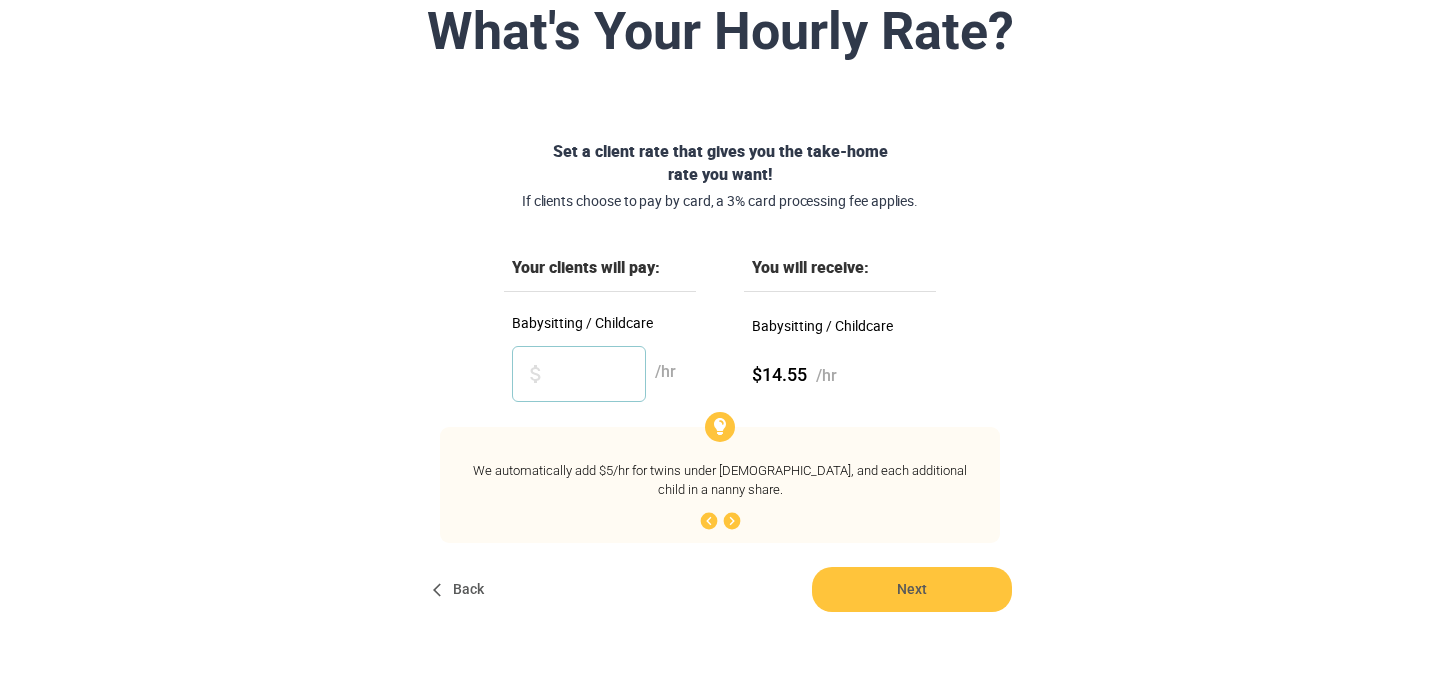 click on "**" at bounding box center [579, 374] 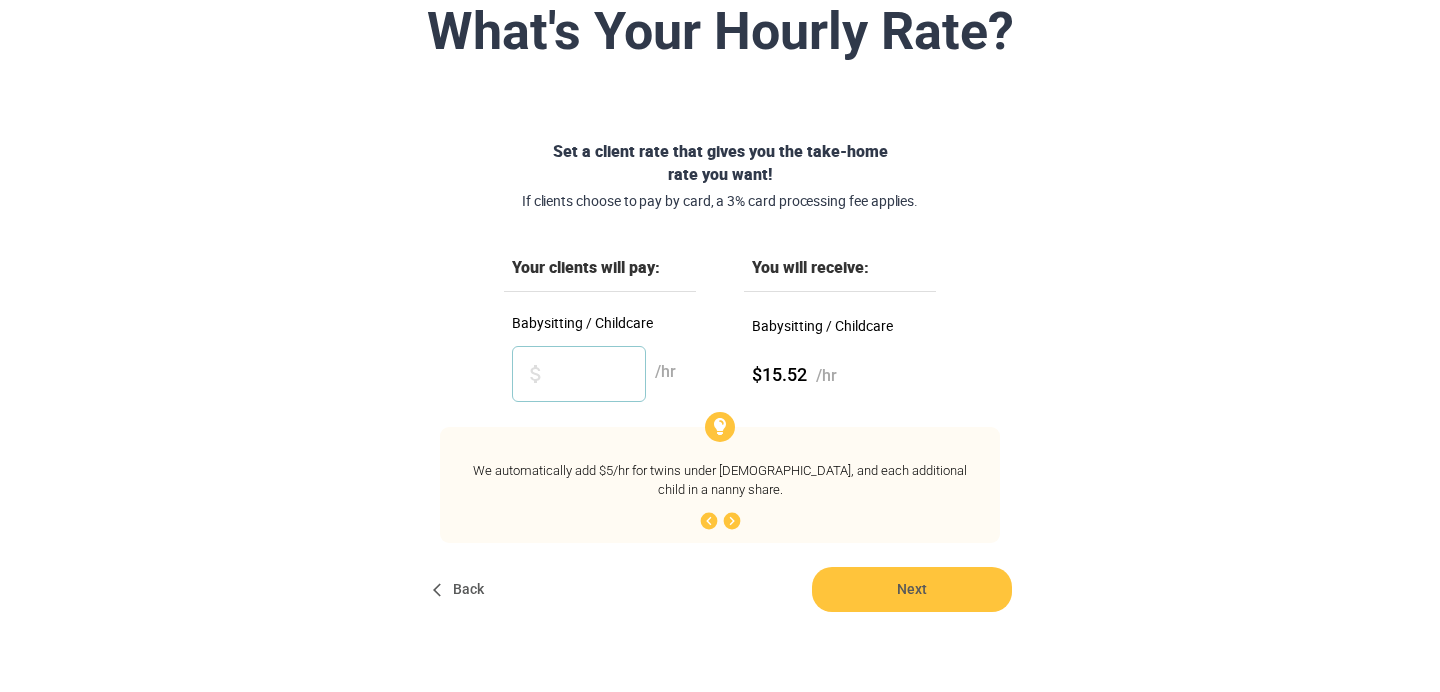 type on "**" 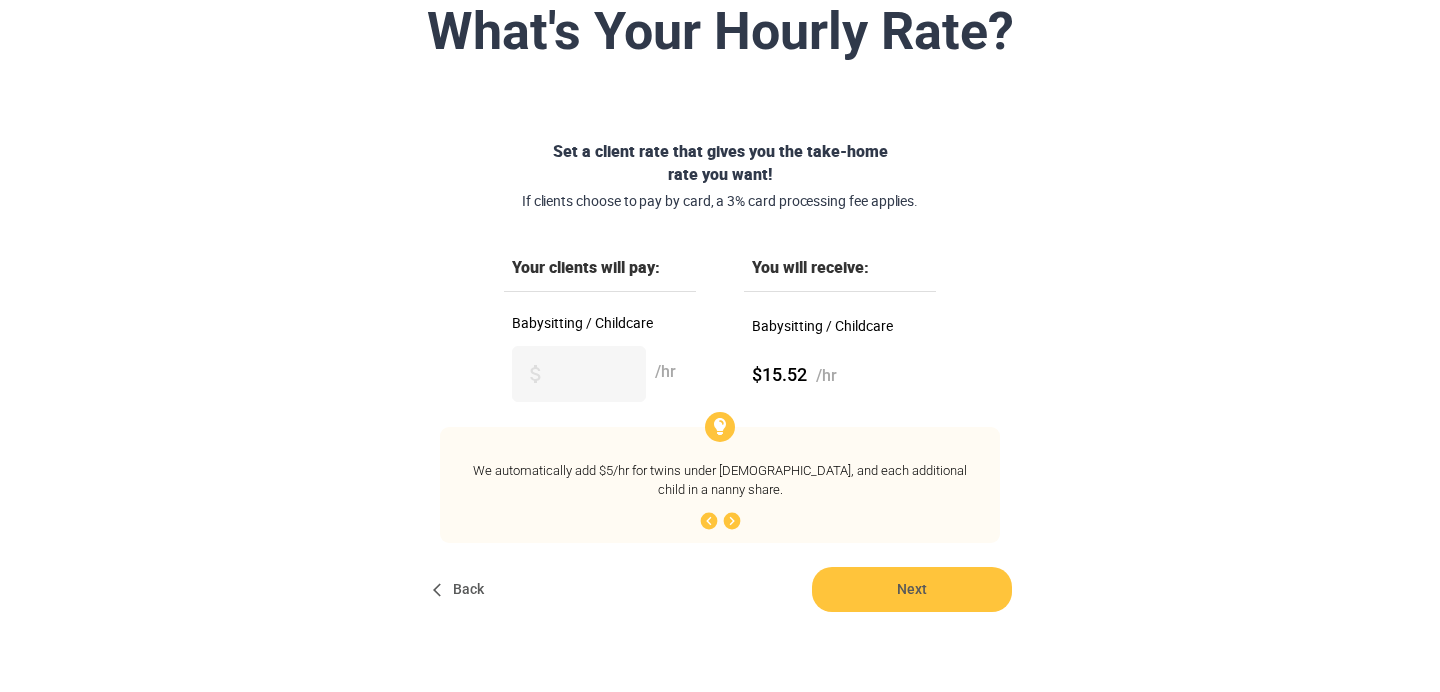 click on "Your clients will pay: You will receive: Babysitting / Childcare ** /hr Babysitting / Childcare $15.52   /hr We automatically add $5/hr for twins under [DEMOGRAPHIC_DATA], and each additional child in a nanny share. 3  /  5" at bounding box center (720, 401) 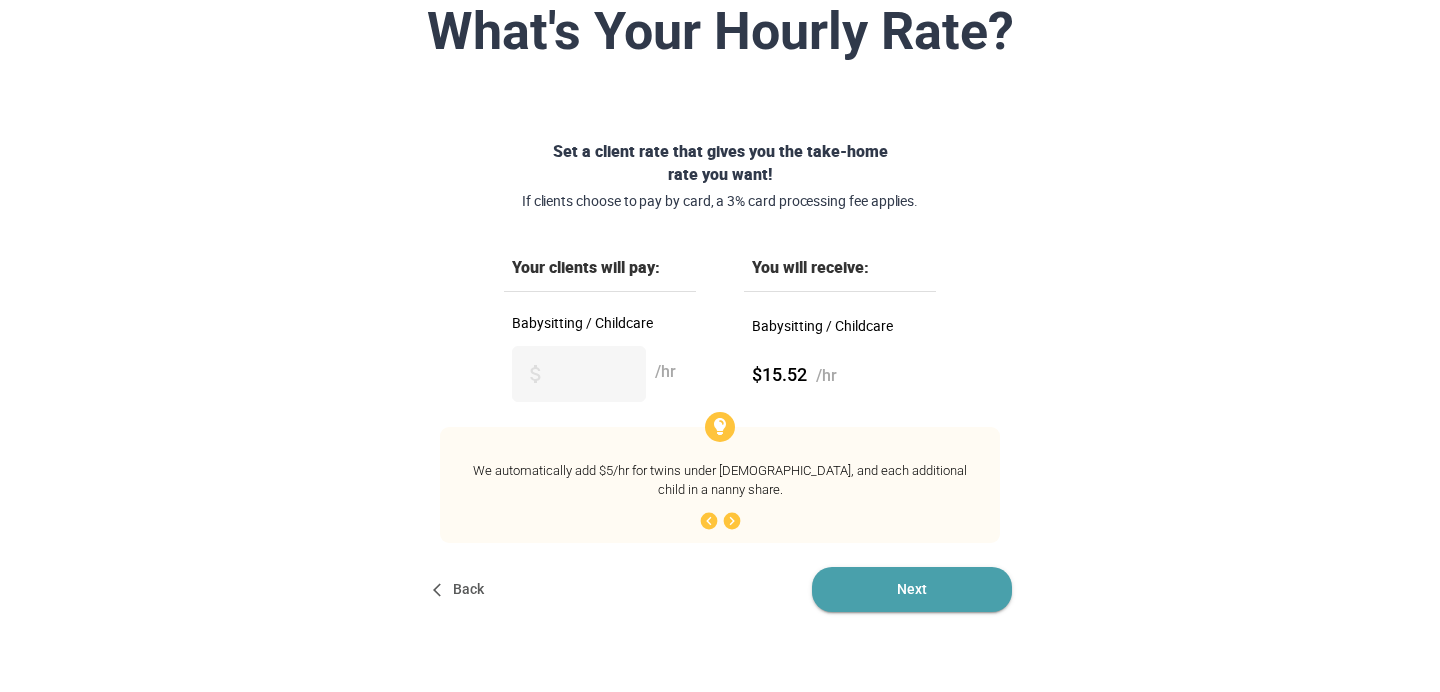 click on "Next" at bounding box center [912, 589] 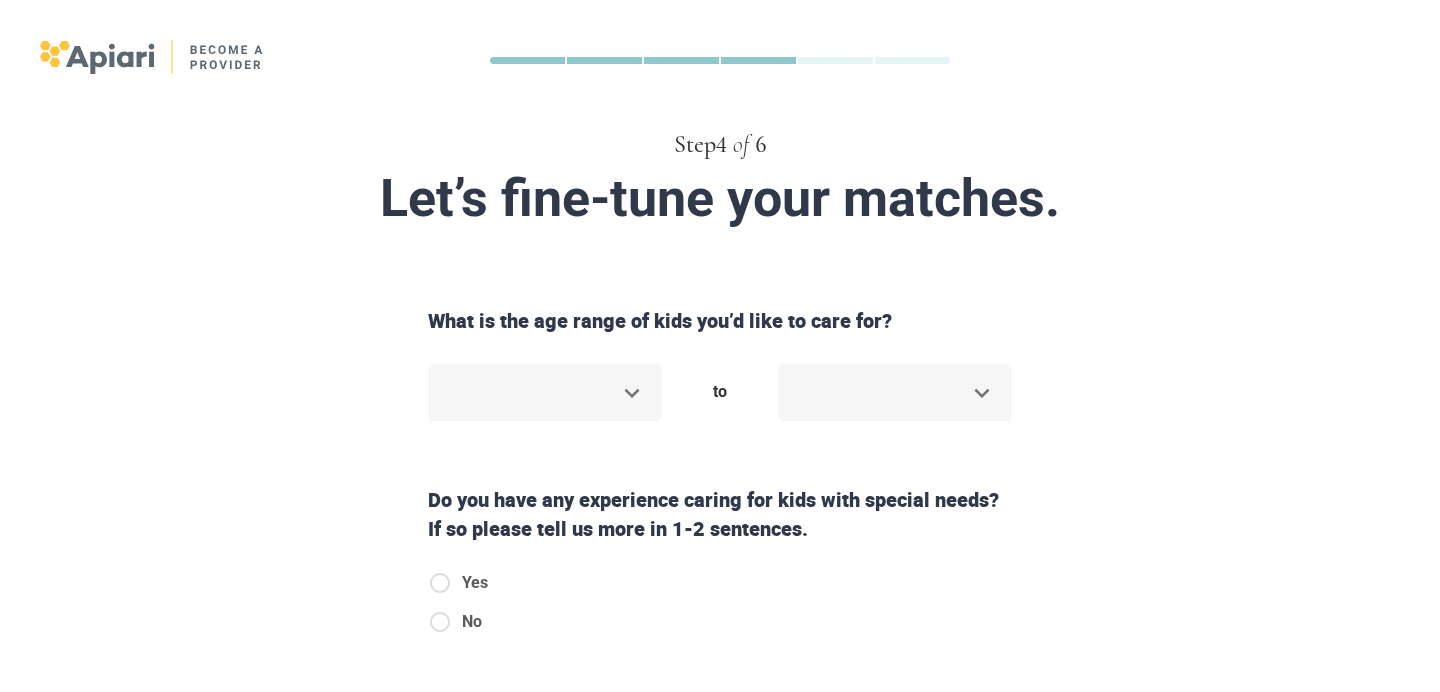 scroll, scrollTop: 28, scrollLeft: 0, axis: vertical 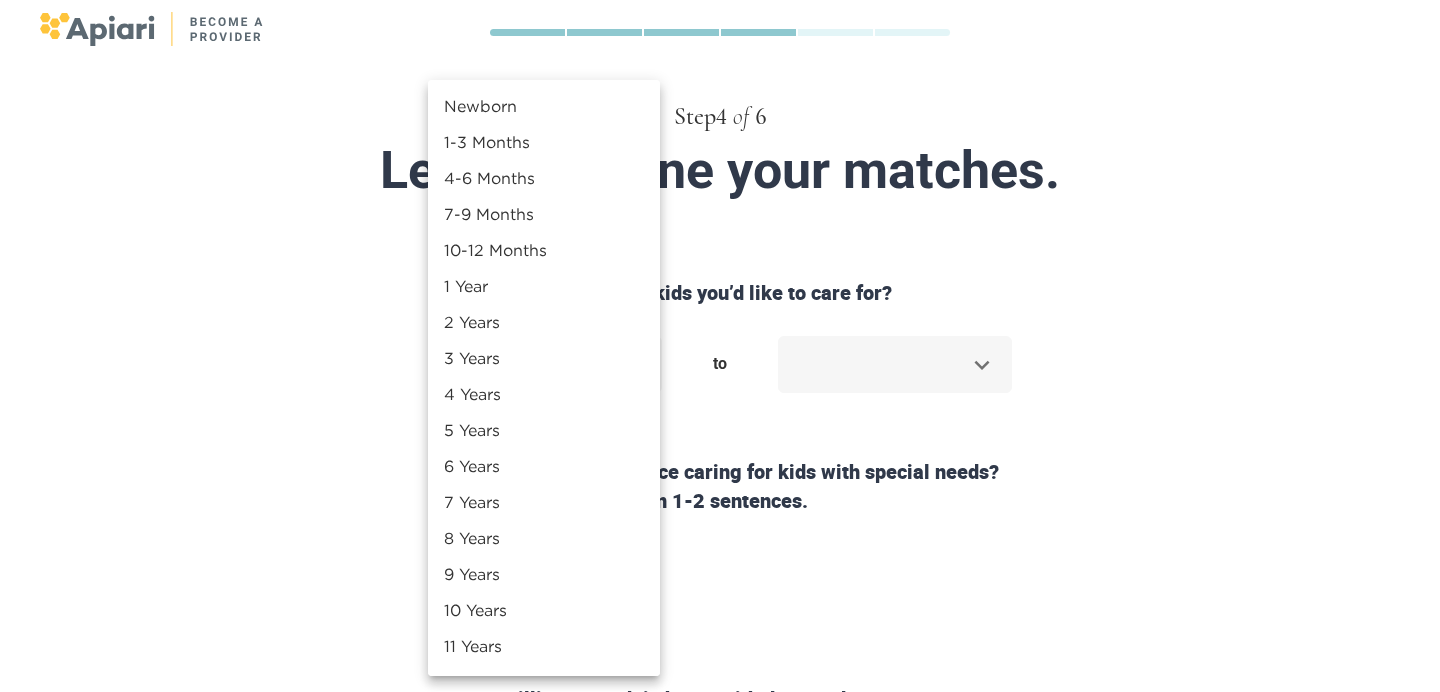 click on "Step  4   of   6 Let’s fine-tune your matches. What is the age range of kids you’d like to care for? ​ to ​ Do you have any experience caring for kids with special needs? If so please tell us more in 1-2 sentences. Yes No Are you willing to work in home with dogs and cats? I am a-ok with both! No dogs for me No cats for me No dogs or cats Do you speak another language besides English? Yes No Back Next Copyright  2025 [EMAIL_ADDRESS][DOMAIN_NAME] [PHONE_NUMBER] Jobs Signup Terms of service Privacy The Sweet Life Newborn 1-3 Months 4-6 Months 7-9 Months 10-12 Months 1 Year 2 Years 3 Years 4 Years 5 Years 6 Years 7 Years 8 Years 9 Years 10 Years 11 Years 12 Years 13 Years 14 Years 15 Years 16 Years 17 Years 18 Years" at bounding box center [720, 318] 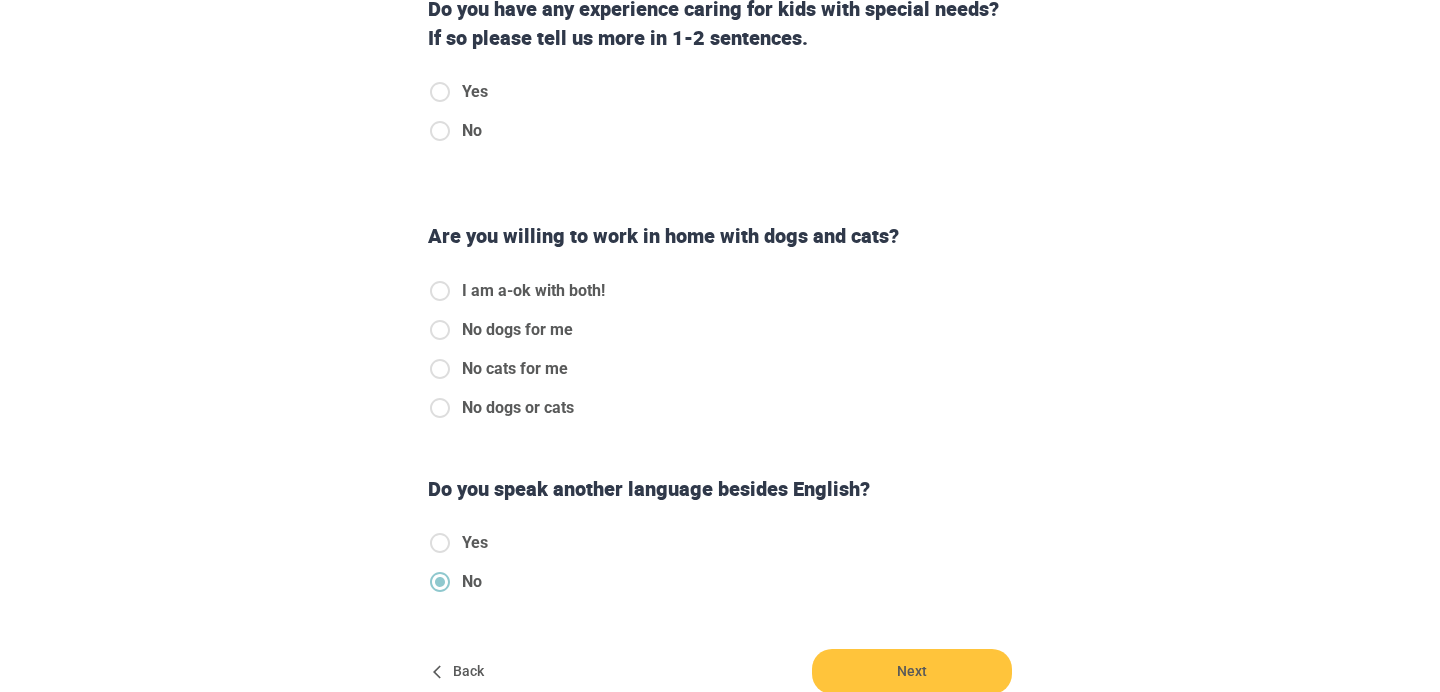 scroll, scrollTop: 492, scrollLeft: 0, axis: vertical 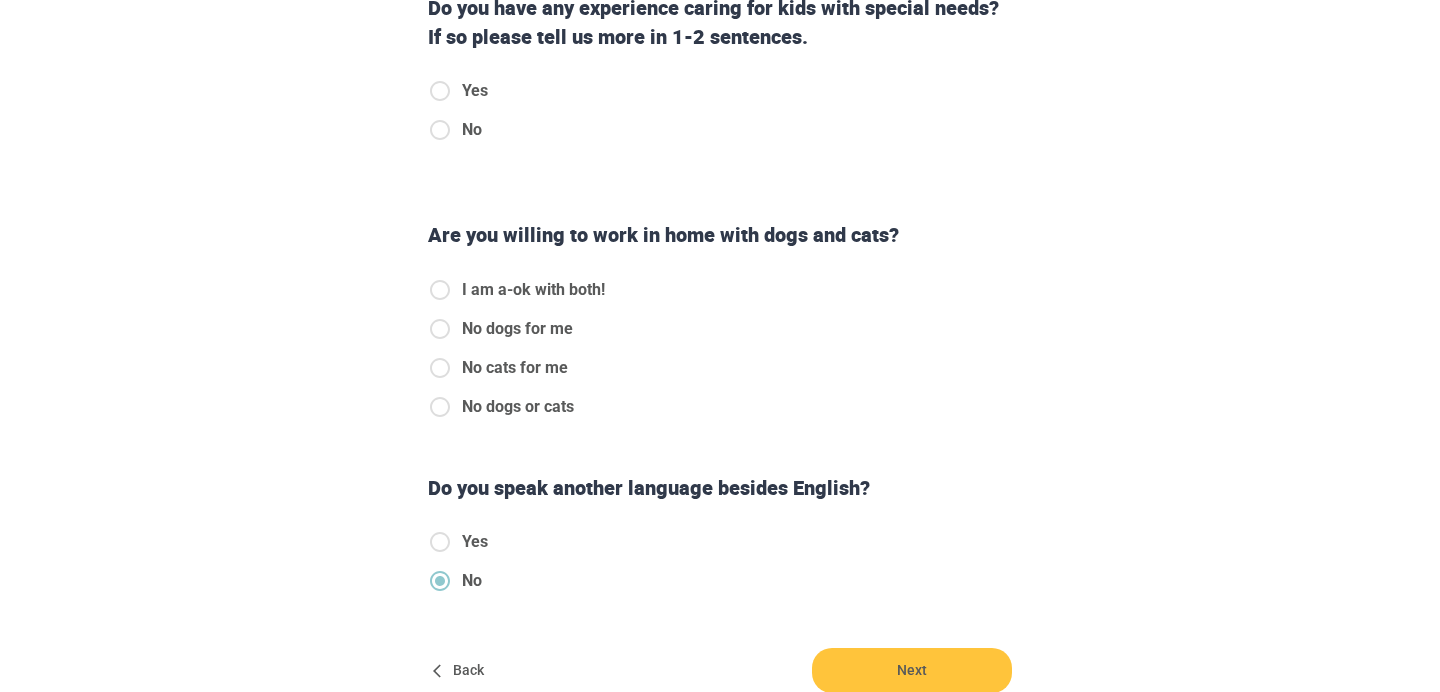 click on "I am a-ok with both!" at bounding box center (533, 290) 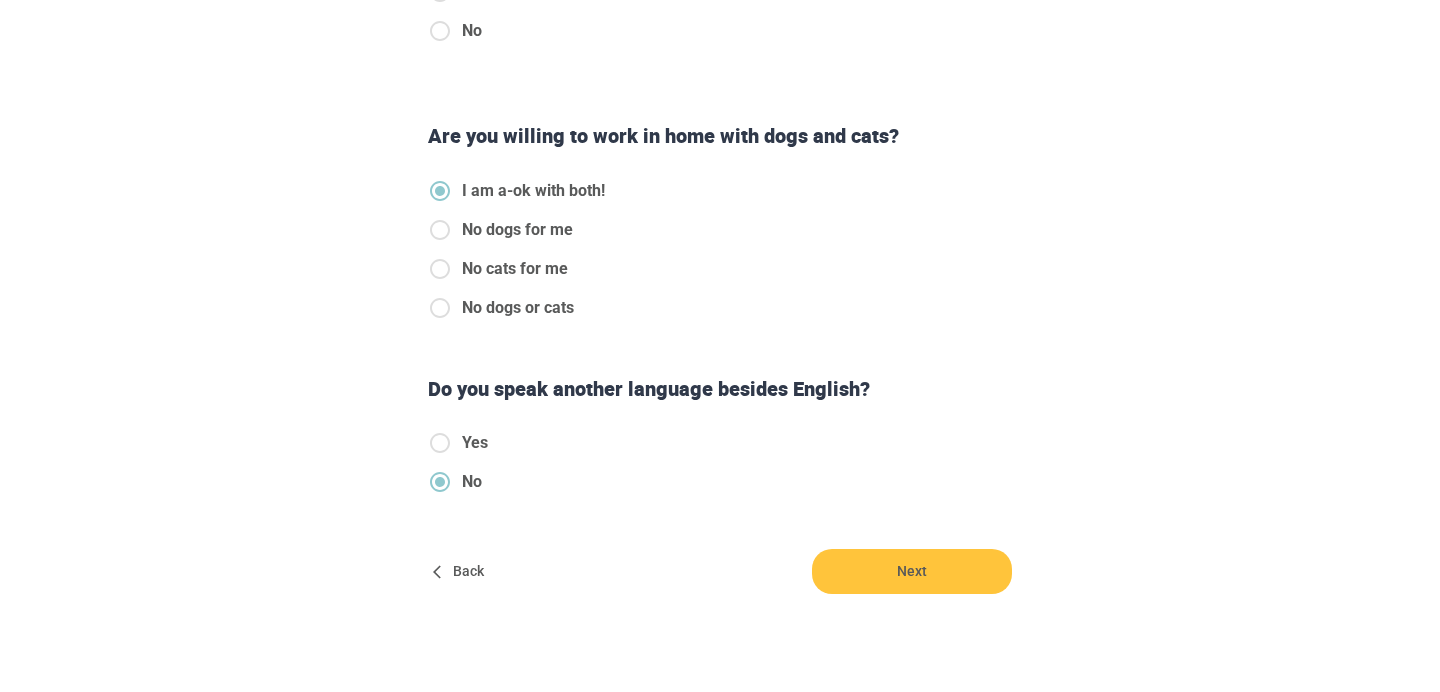 scroll, scrollTop: 655, scrollLeft: 0, axis: vertical 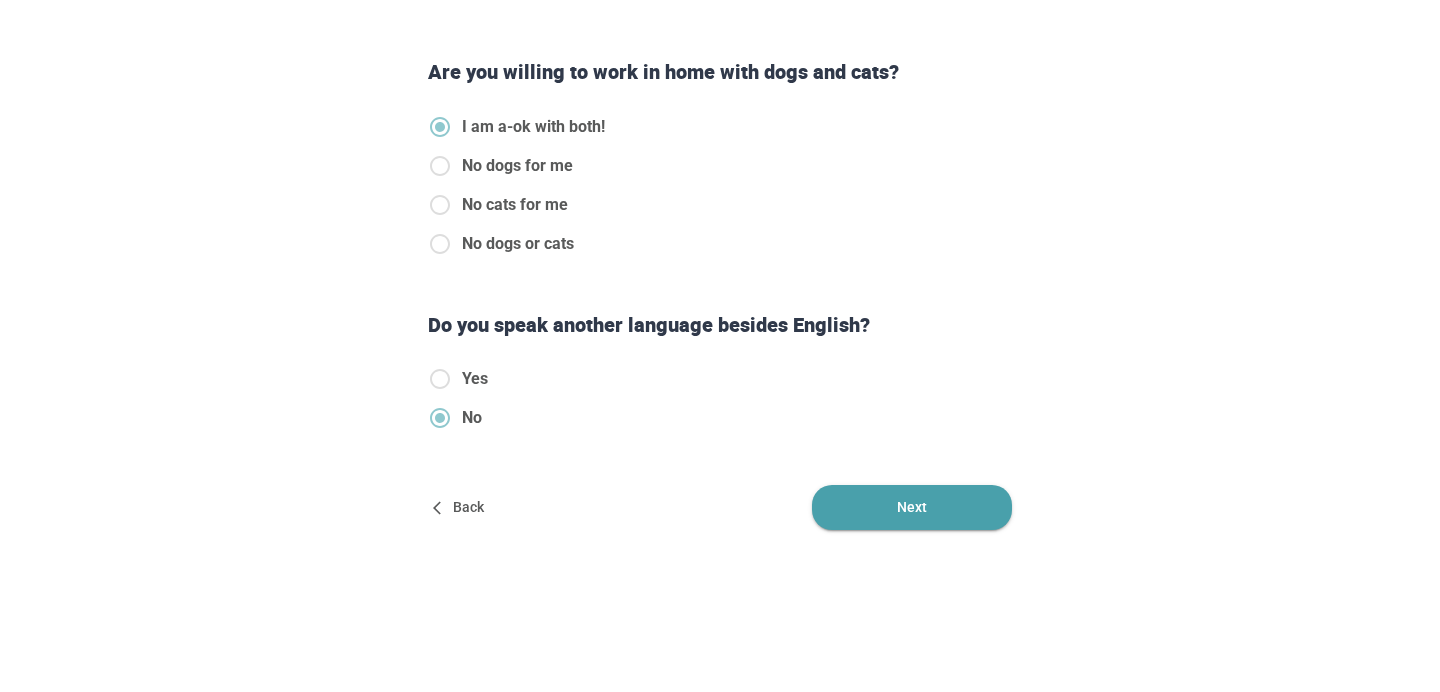 click on "Next" at bounding box center (912, 507) 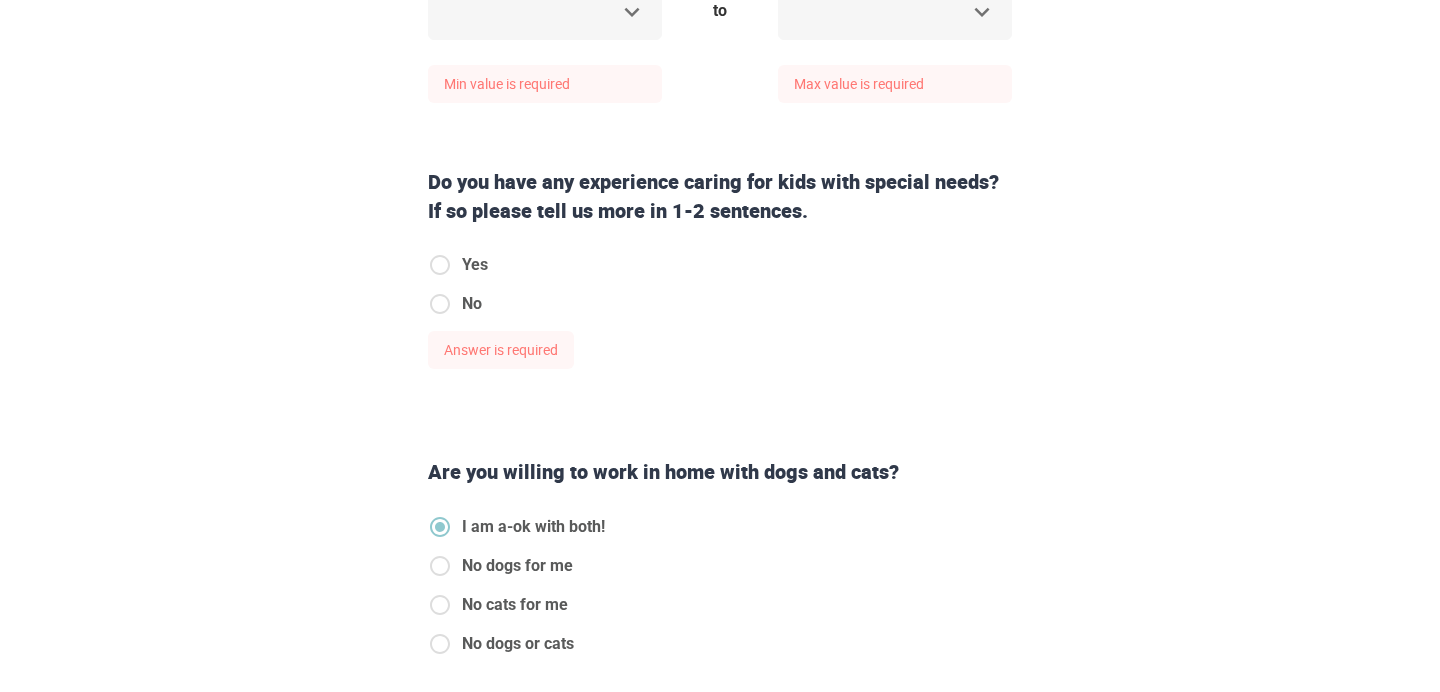 scroll, scrollTop: 368, scrollLeft: 0, axis: vertical 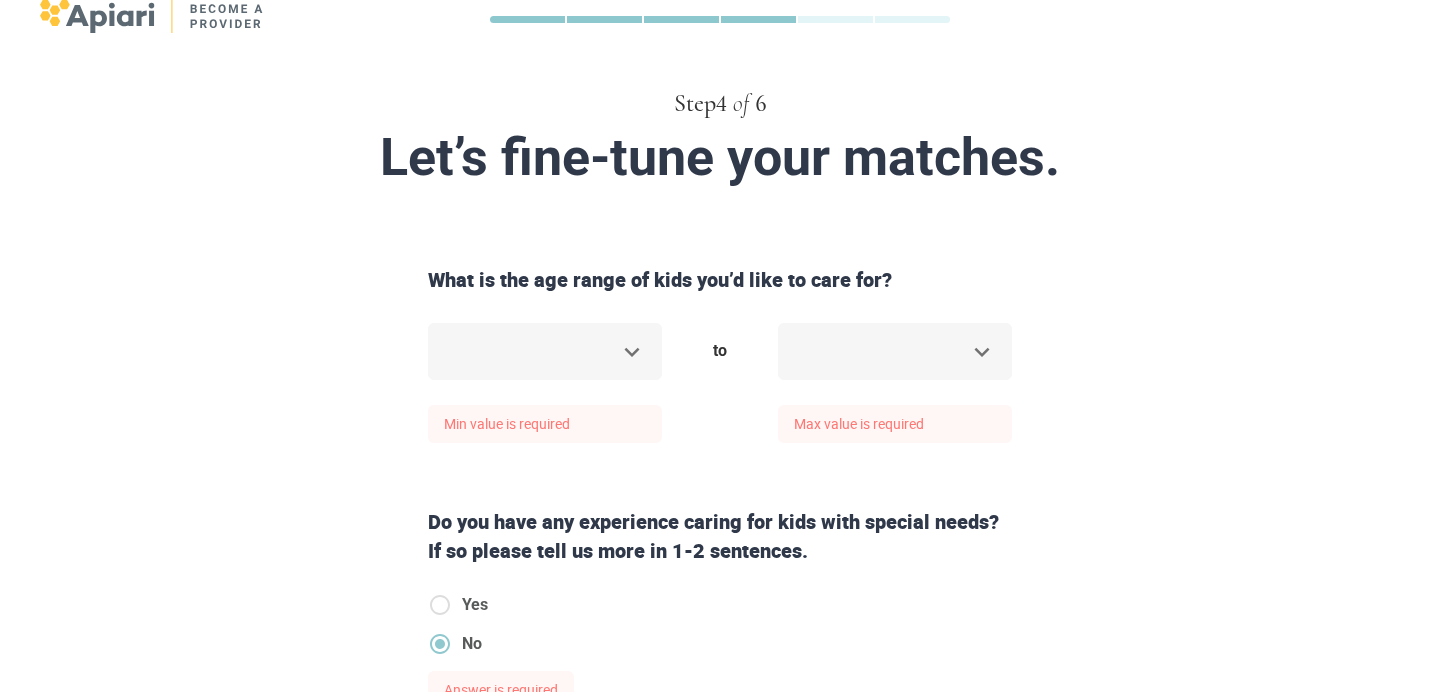 click on "Step  4   of   6 Let’s fine-tune your matches. What is the age range of kids you’d like to care for? ​ Min value is required to ​ Max value is required Do you have any experience caring for kids with special needs? If so please tell us more in 1-2 sentences. Yes No Answer is required Are you willing to work in home with dogs and cats? I am a-ok with both! No dogs for me No cats for me No dogs or cats Do you speak another language besides English? Yes No Back Next Copyright  2025 [EMAIL_ADDRESS][DOMAIN_NAME] [PHONE_NUMBER] Jobs Signup Terms of service Privacy The Sweet Life" at bounding box center [720, 305] 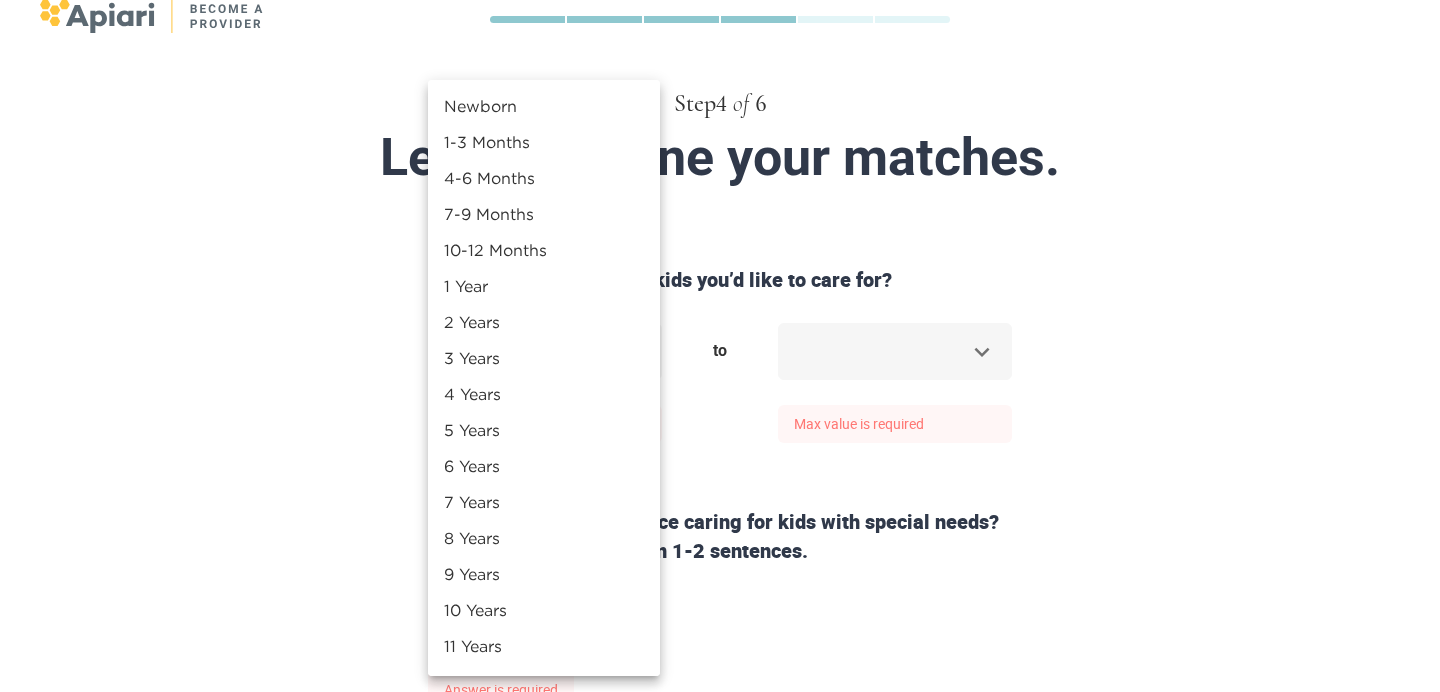 click on "Newborn" at bounding box center [544, 106] 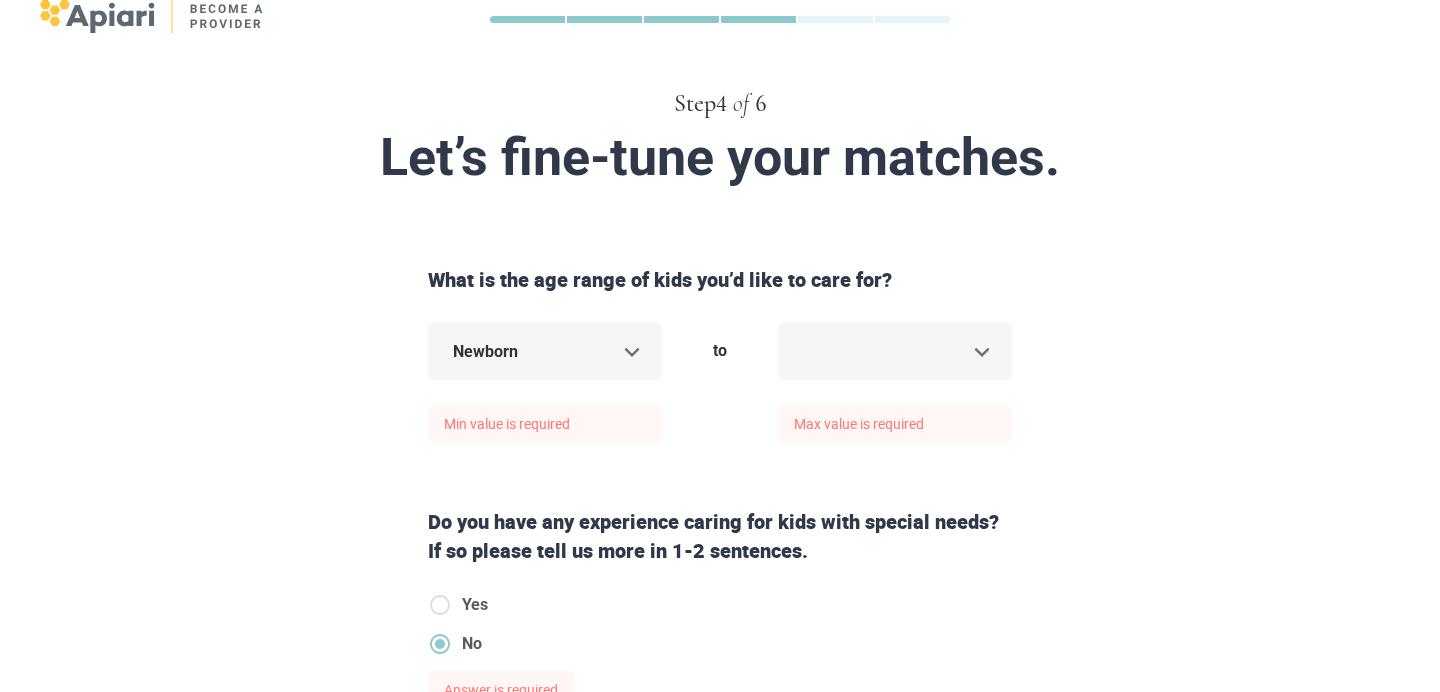 click on "Step  4   of   6 Let’s fine-tune your matches. What is the age range of kids you’d like to care for? Newborn * Min value is required to ​ Max value is required Do you have any experience caring for kids with special needs? If so please tell us more in 1-2 sentences. Yes No Answer is required Are you willing to work in home with dogs and cats? I am a-ok with both! No dogs for me No cats for me No dogs or cats Do you speak another language besides English? Yes No Back Next Copyright  2025 [EMAIL_ADDRESS][DOMAIN_NAME] [PHONE_NUMBER] Jobs Signup Terms of service Privacy The Sweet Life" at bounding box center [720, 305] 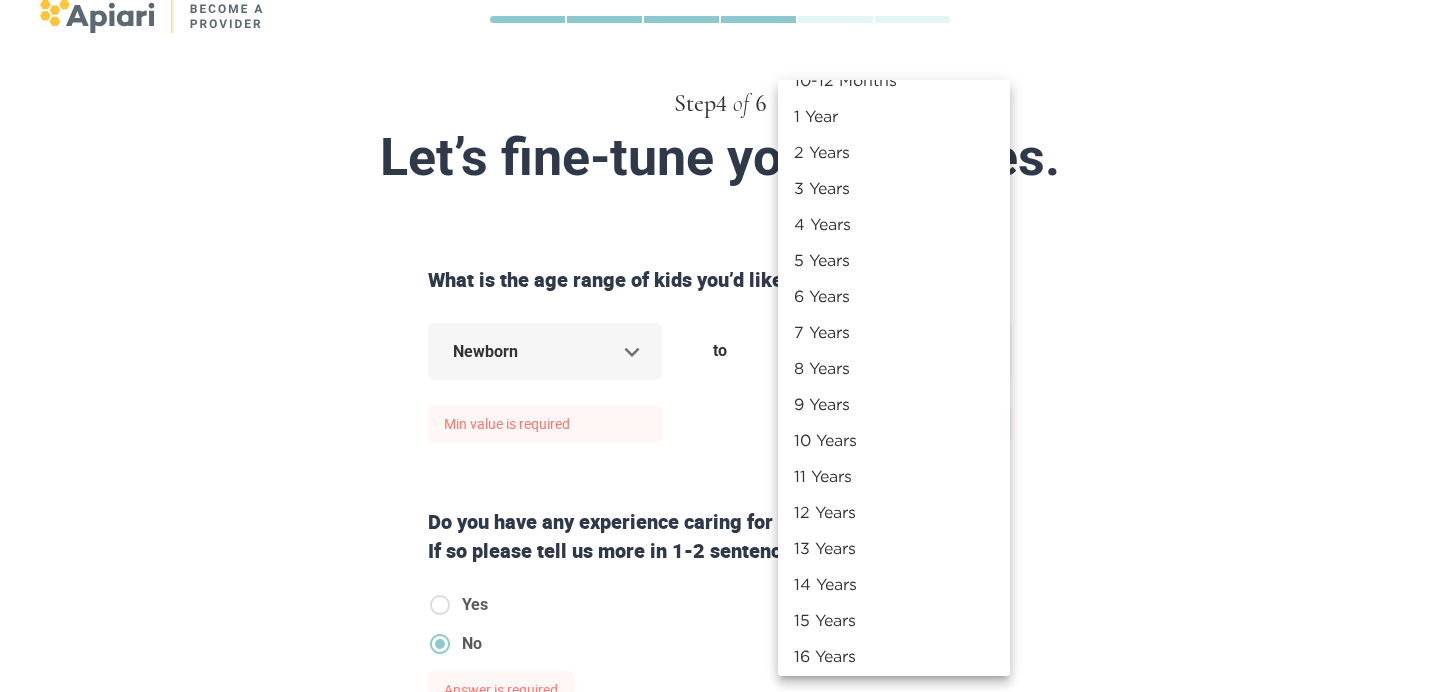 scroll, scrollTop: 248, scrollLeft: 0, axis: vertical 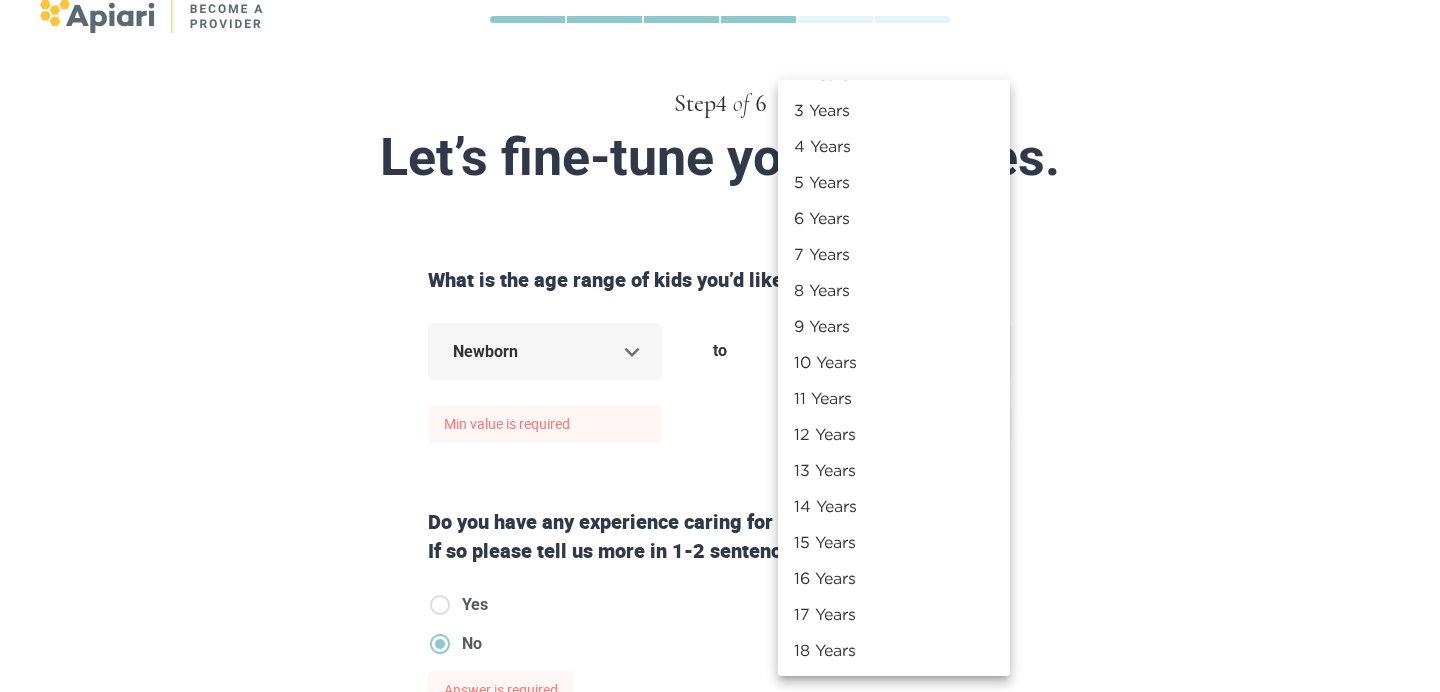 click on "15 Years" at bounding box center [894, 542] 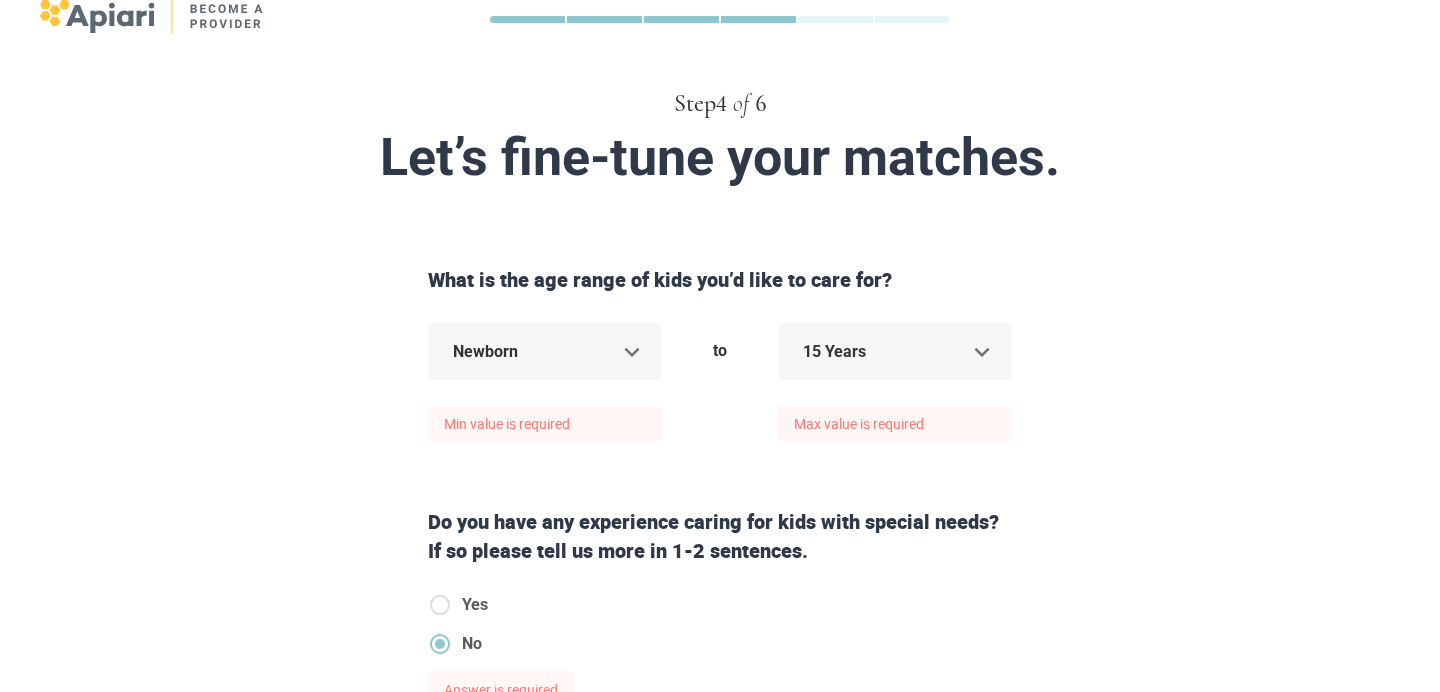 click on "Step  4   of   6 Let’s fine-tune your matches. What is the age range of kids you’d like to care for? Newborn * Min value is required to 15 Years ** Max value is required Do you have any experience caring for kids with special needs? If so please tell us more in 1-2 sentences. Yes No Answer is required Are you willing to work in home with dogs and cats? I am a-ok with both! No dogs for me No cats for me No dogs or cats Do you speak another language besides English? Yes No Back Next Copyright  2025 [EMAIL_ADDRESS][DOMAIN_NAME] [PHONE_NUMBER] Jobs Signup Terms of service Privacy The Sweet Life" at bounding box center (720, 305) 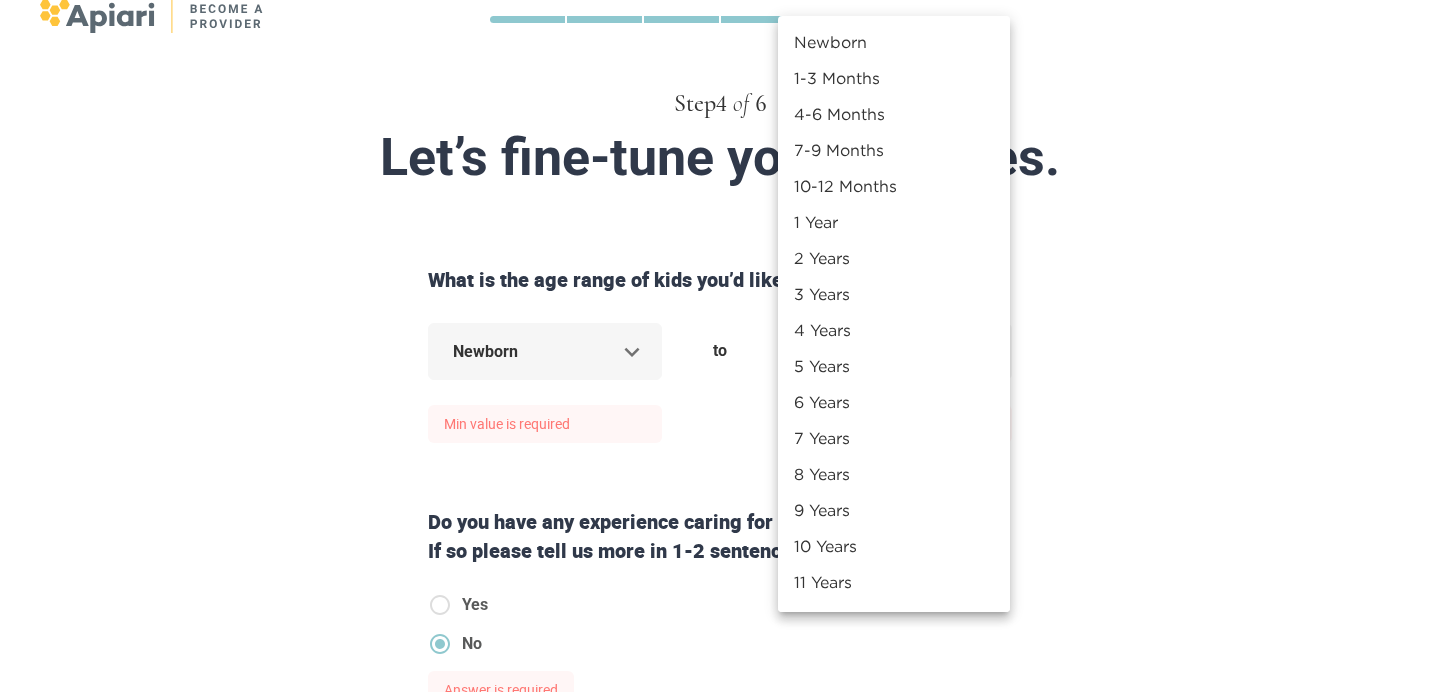 scroll, scrollTop: 248, scrollLeft: 0, axis: vertical 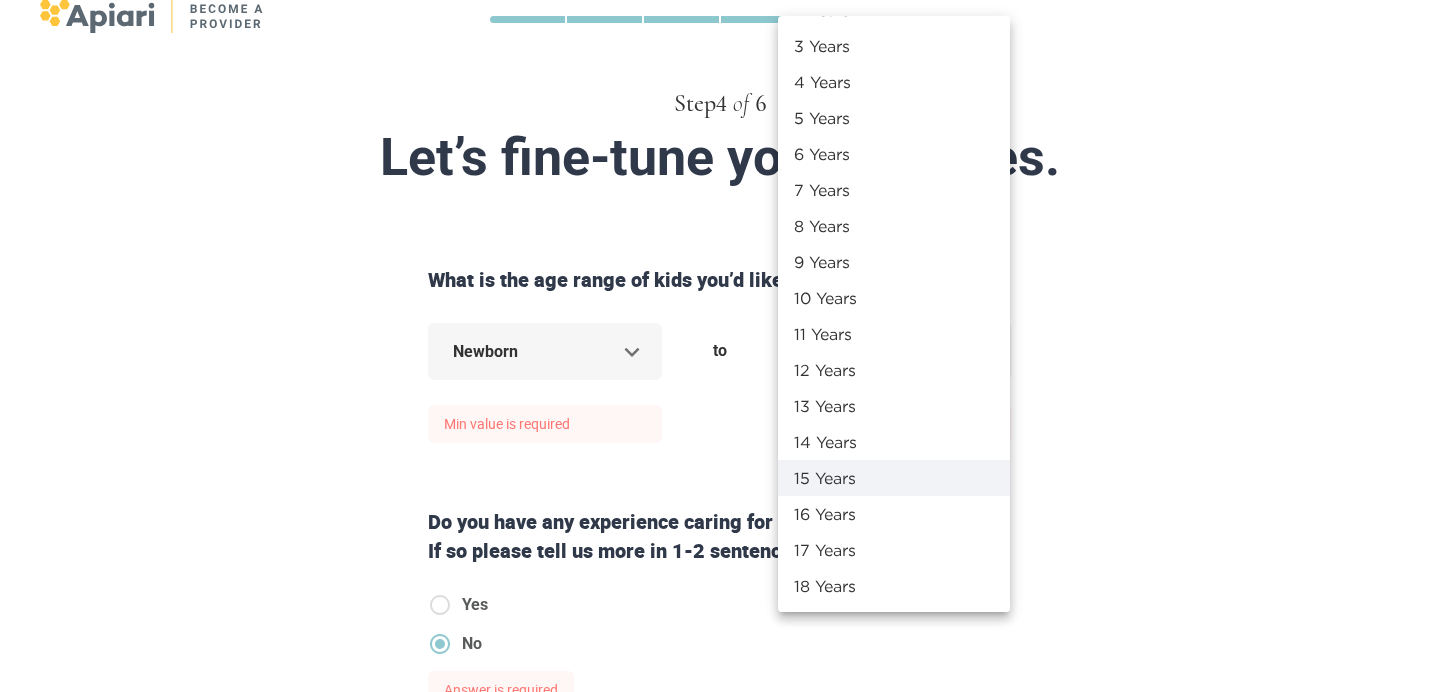 click at bounding box center (720, 346) 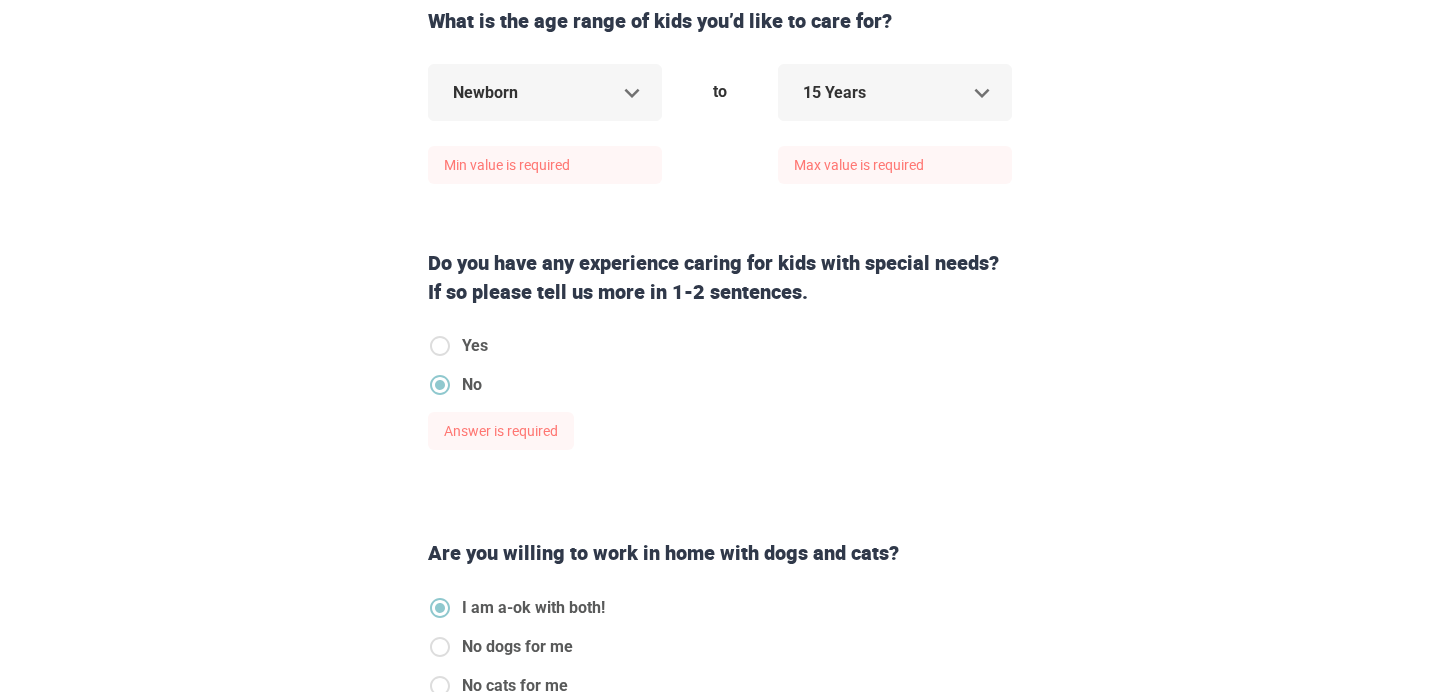 scroll, scrollTop: 173, scrollLeft: 0, axis: vertical 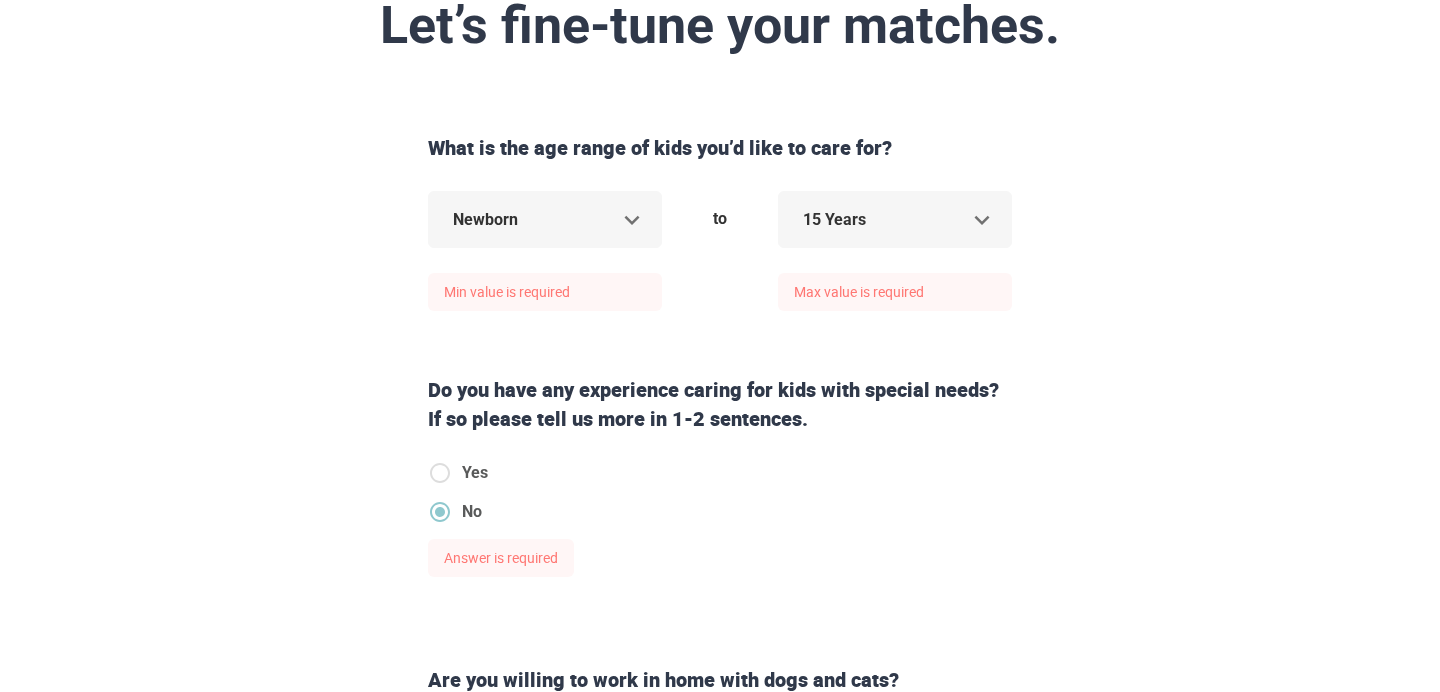 click on "Step  4   of   6 Let’s fine-tune your matches. What is the age range of kids you’d like to care for? Newborn * Min value is required to 15 Years ** Max value is required Do you have any experience caring for kids with special needs? If so please tell us more in 1-2 sentences. Yes No Answer is required Are you willing to work in home with dogs and cats? I am a-ok with both! No dogs for me No cats for me No dogs or cats Do you speak another language besides English? Yes No Back Next Copyright  2025 [EMAIL_ADDRESS][DOMAIN_NAME] [PHONE_NUMBER] Jobs Signup Terms of service Privacy The Sweet Life" at bounding box center (720, 173) 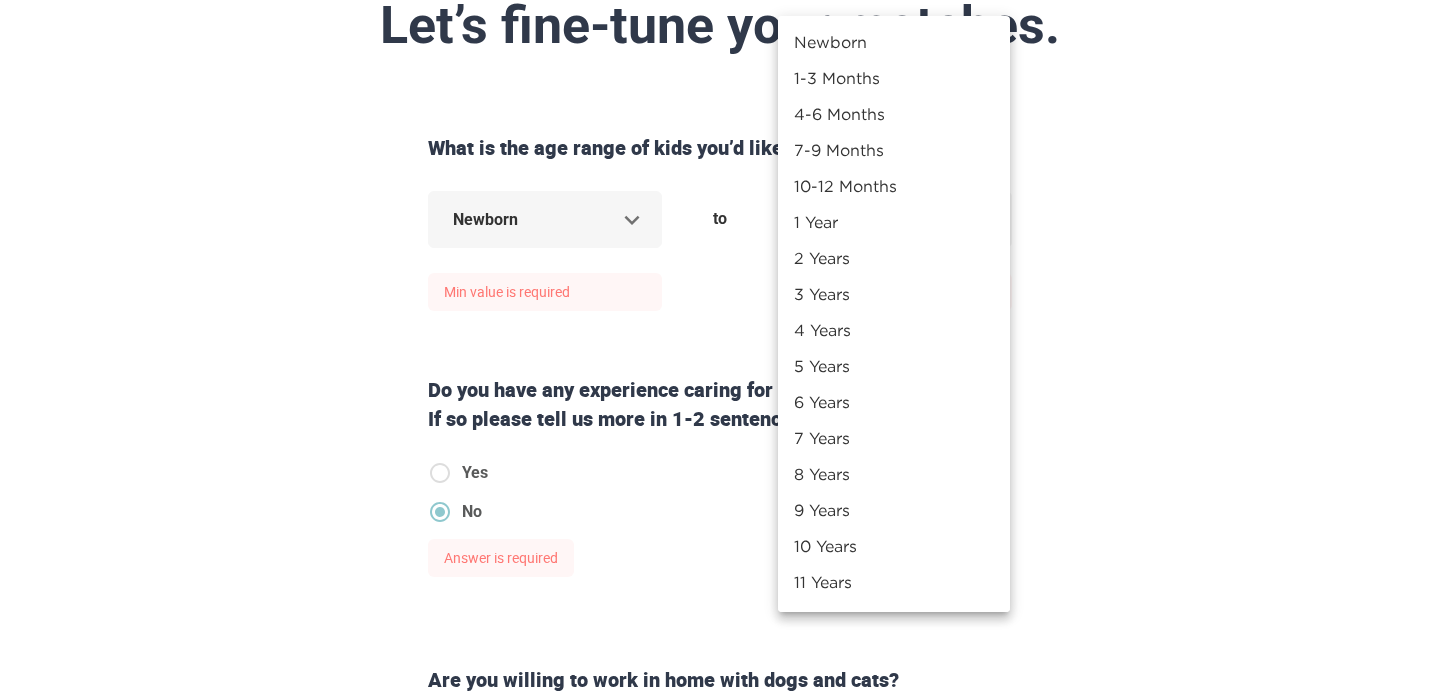 scroll, scrollTop: 248, scrollLeft: 0, axis: vertical 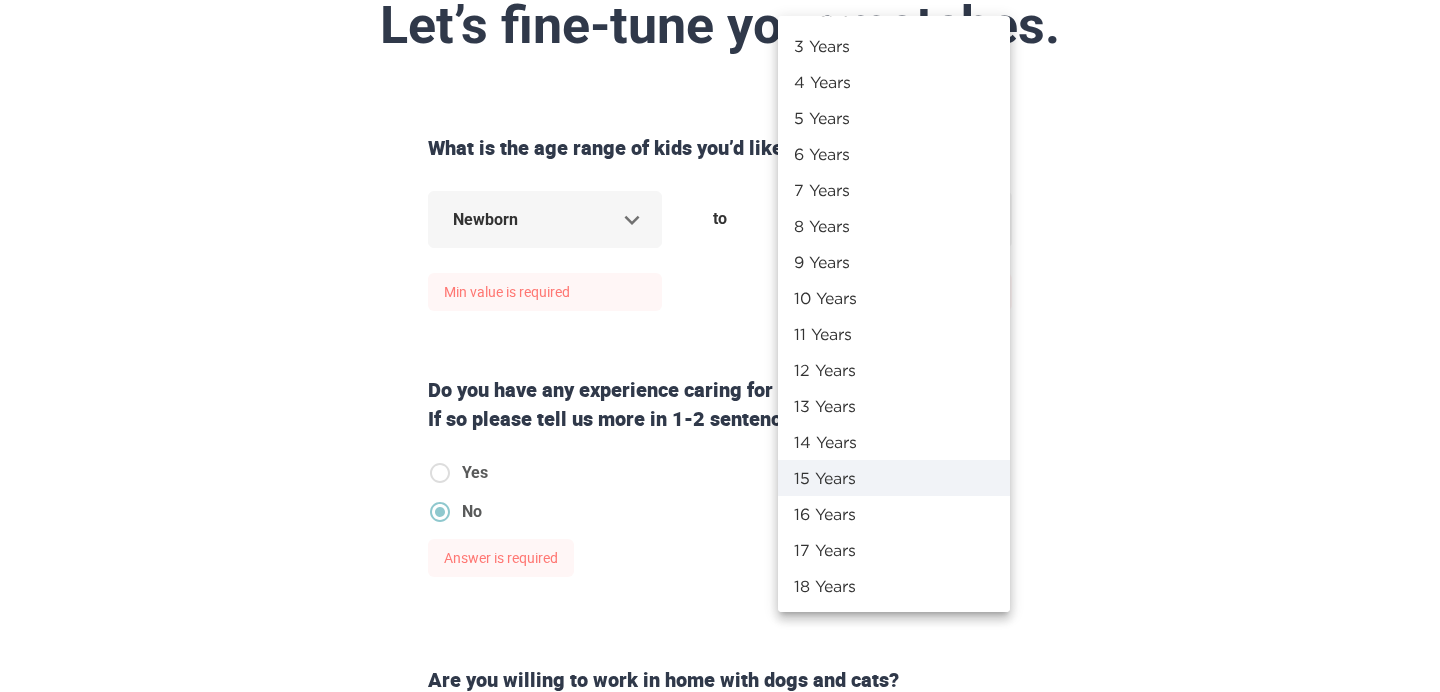 click on "14 Years" at bounding box center [894, 442] 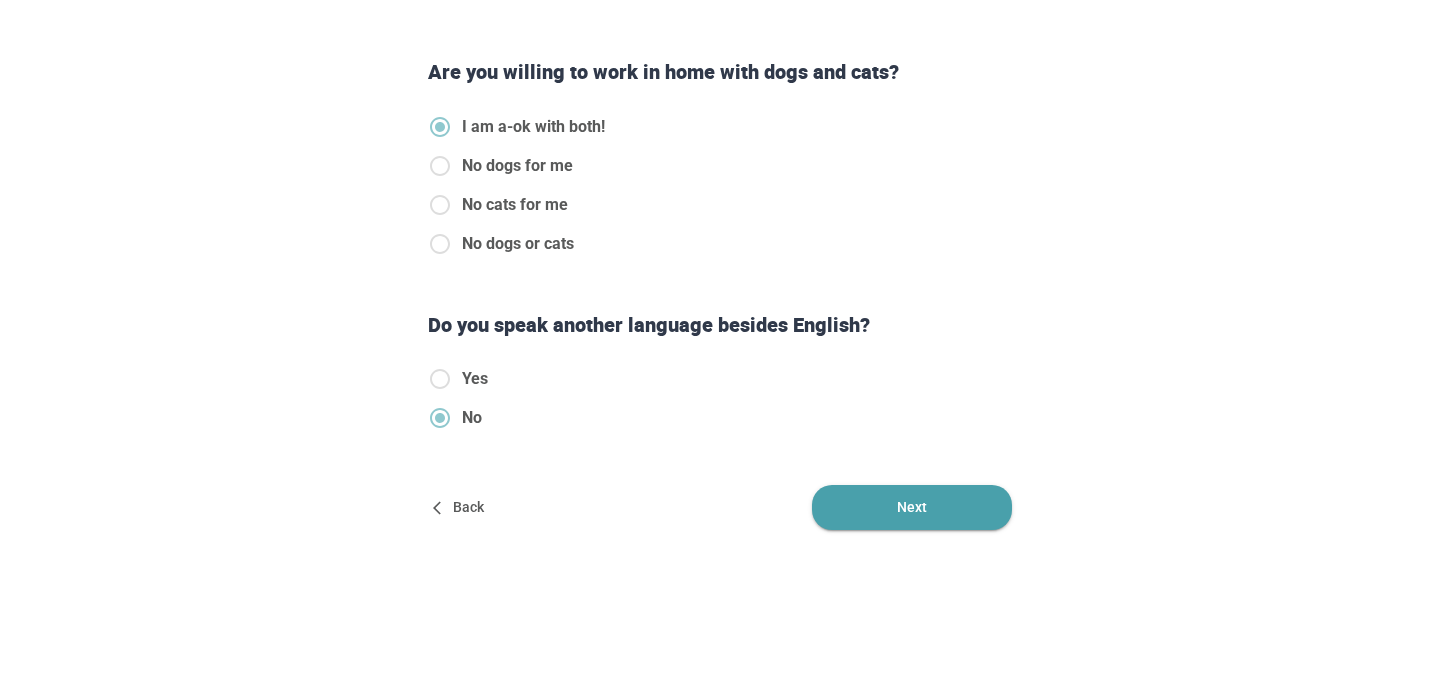 click on "Next" at bounding box center [912, 507] 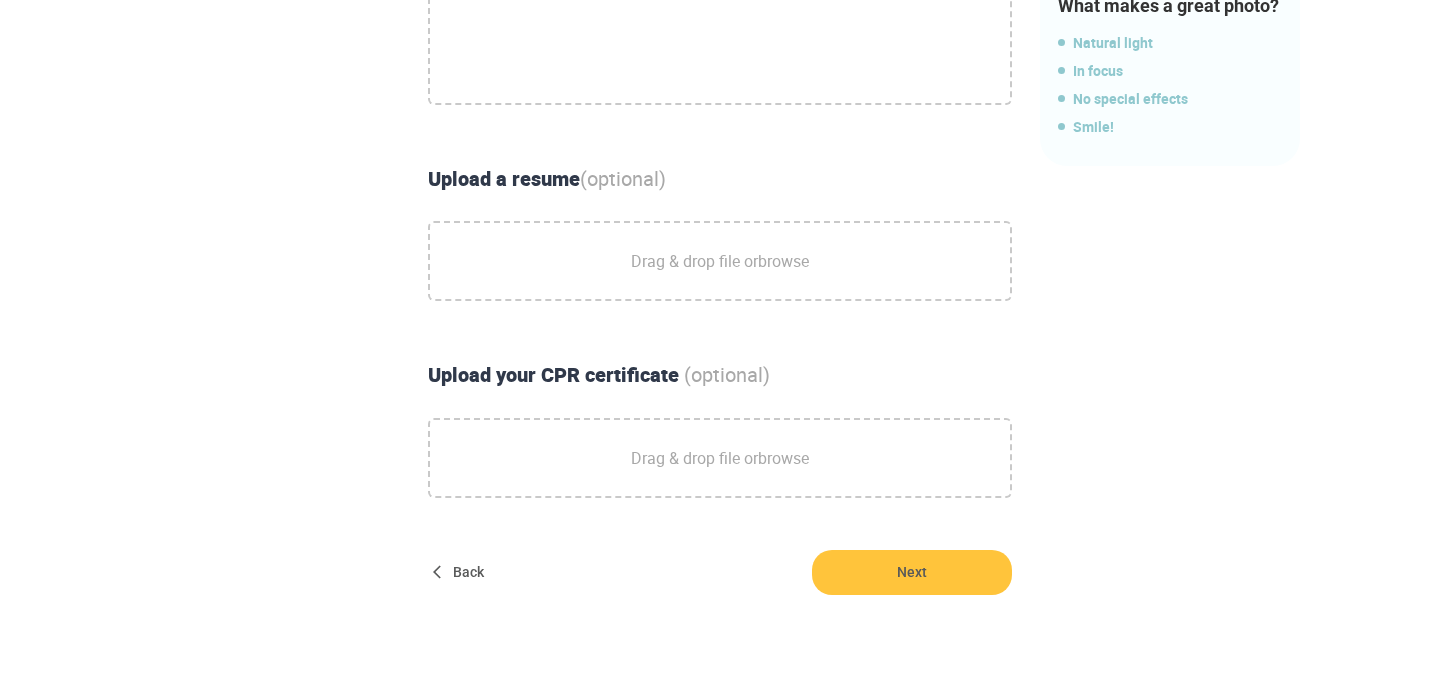 scroll, scrollTop: 742, scrollLeft: 0, axis: vertical 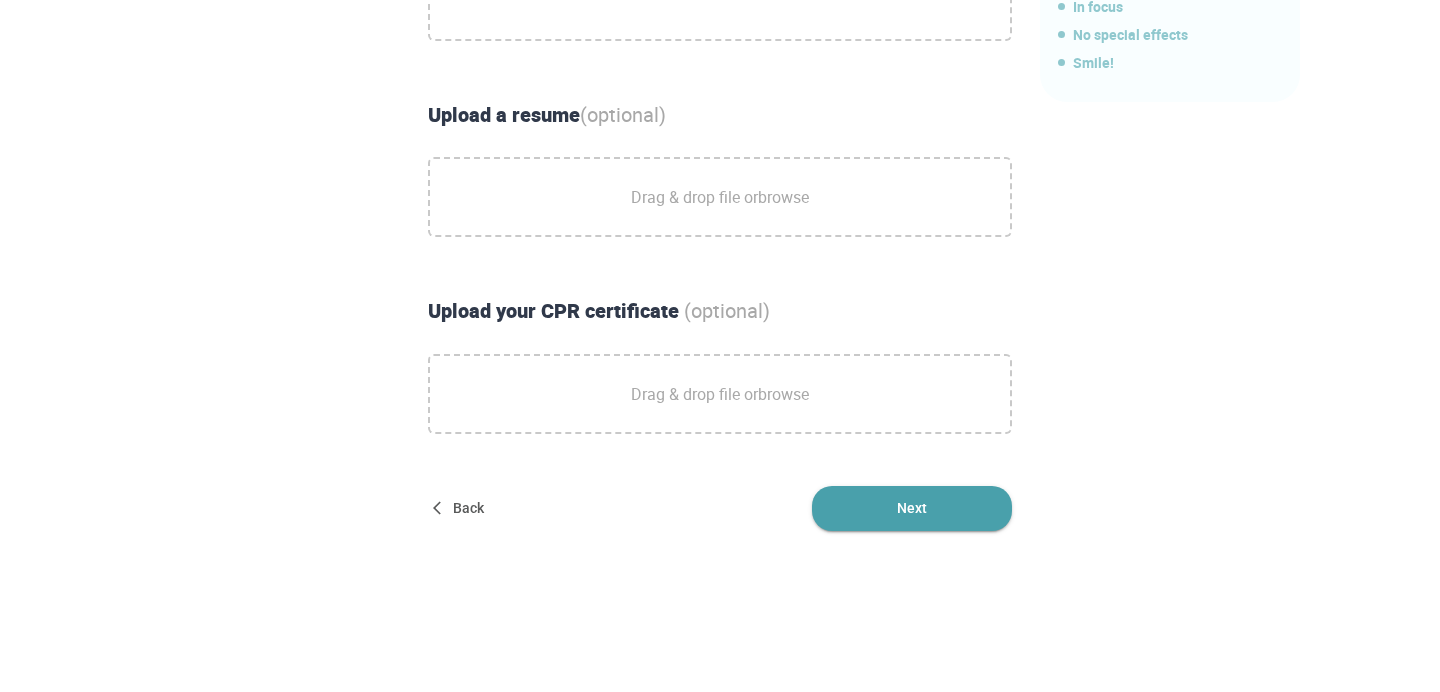 click on "Next" at bounding box center (912, 508) 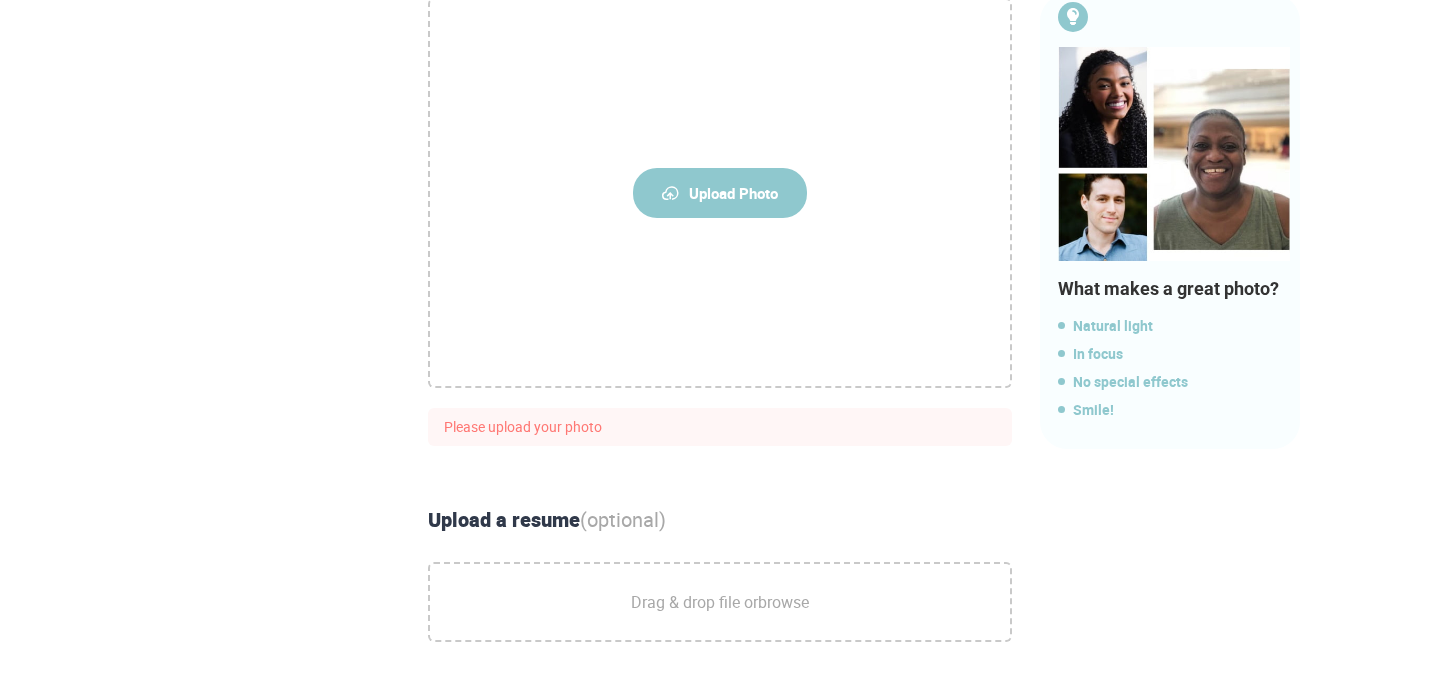 scroll, scrollTop: 0, scrollLeft: 0, axis: both 